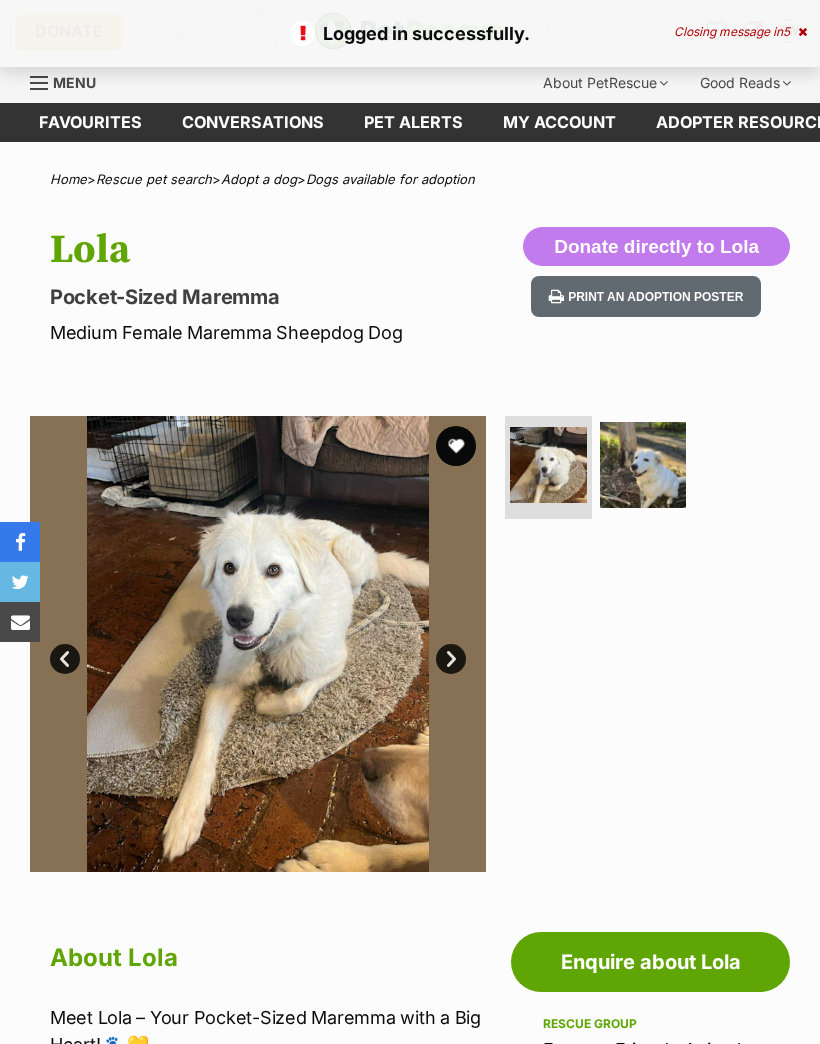 scroll, scrollTop: 0, scrollLeft: 0, axis: both 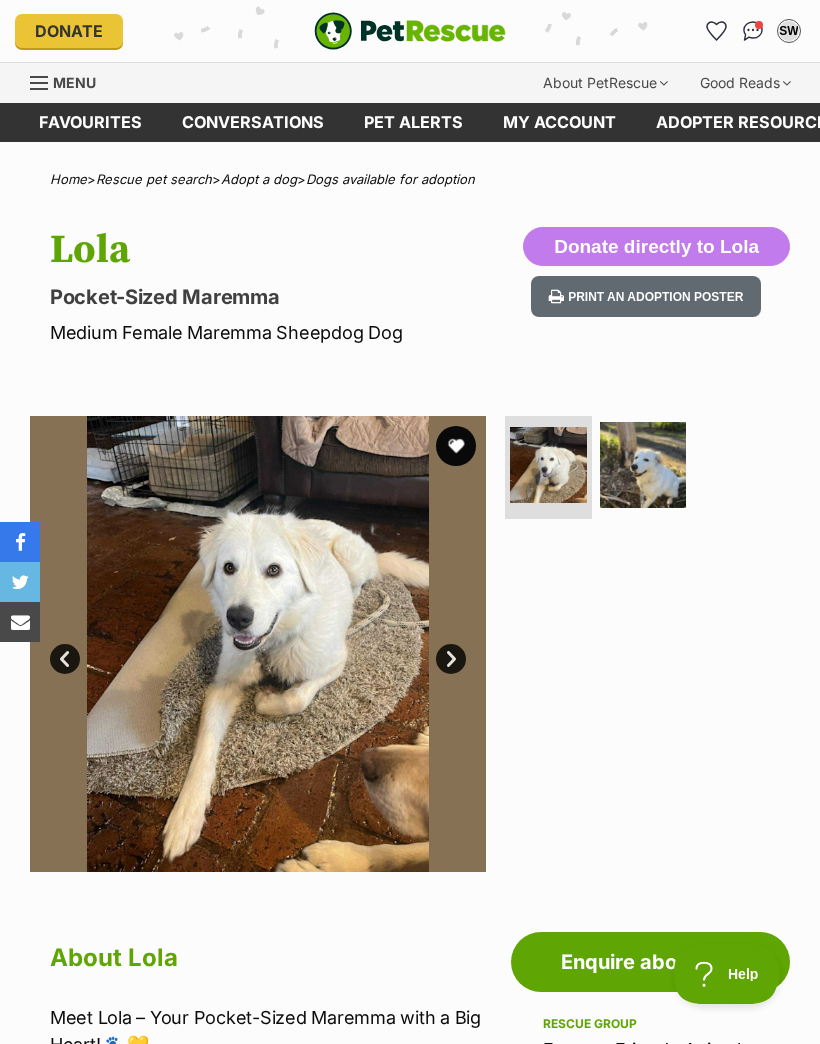 click at bounding box center (456, 446) 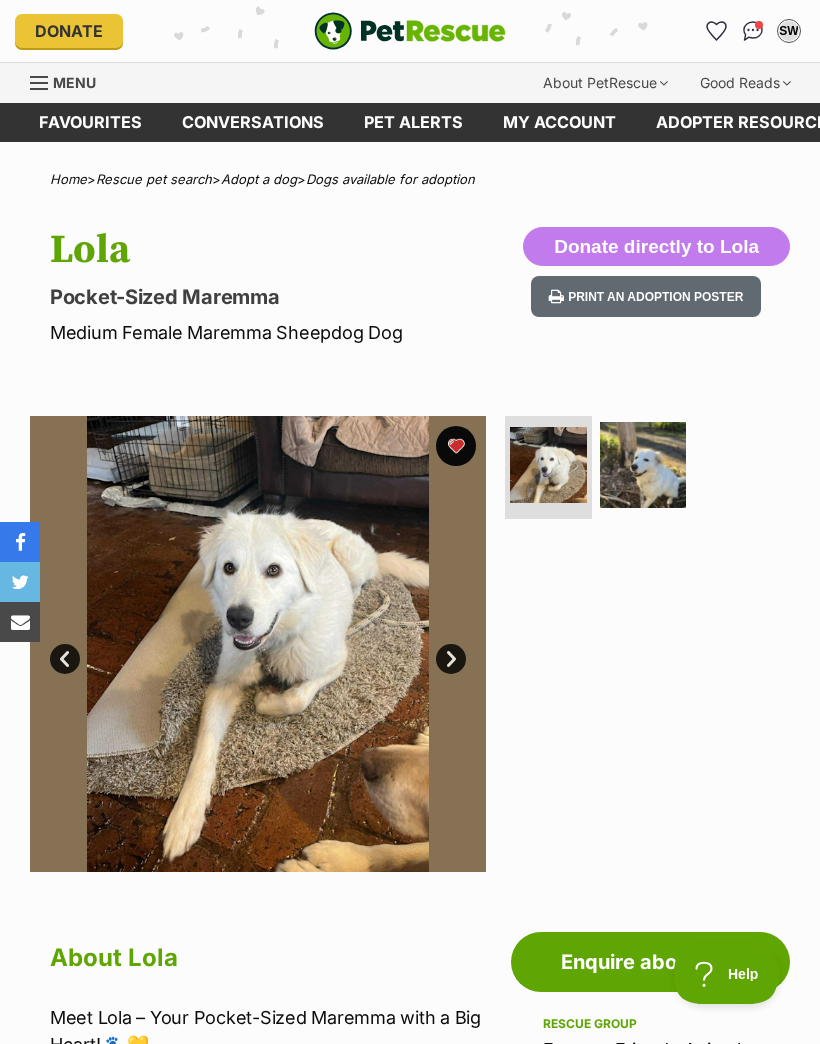 click on "Next" at bounding box center [451, 659] 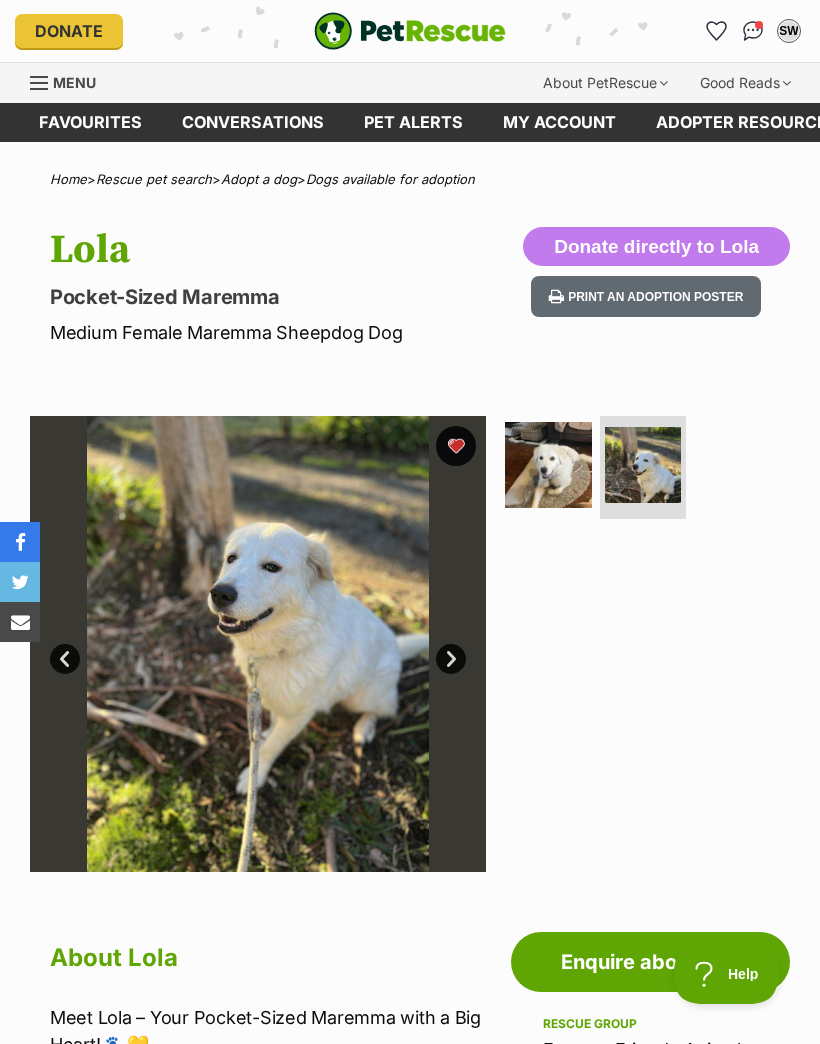 click on "Next" at bounding box center [451, 659] 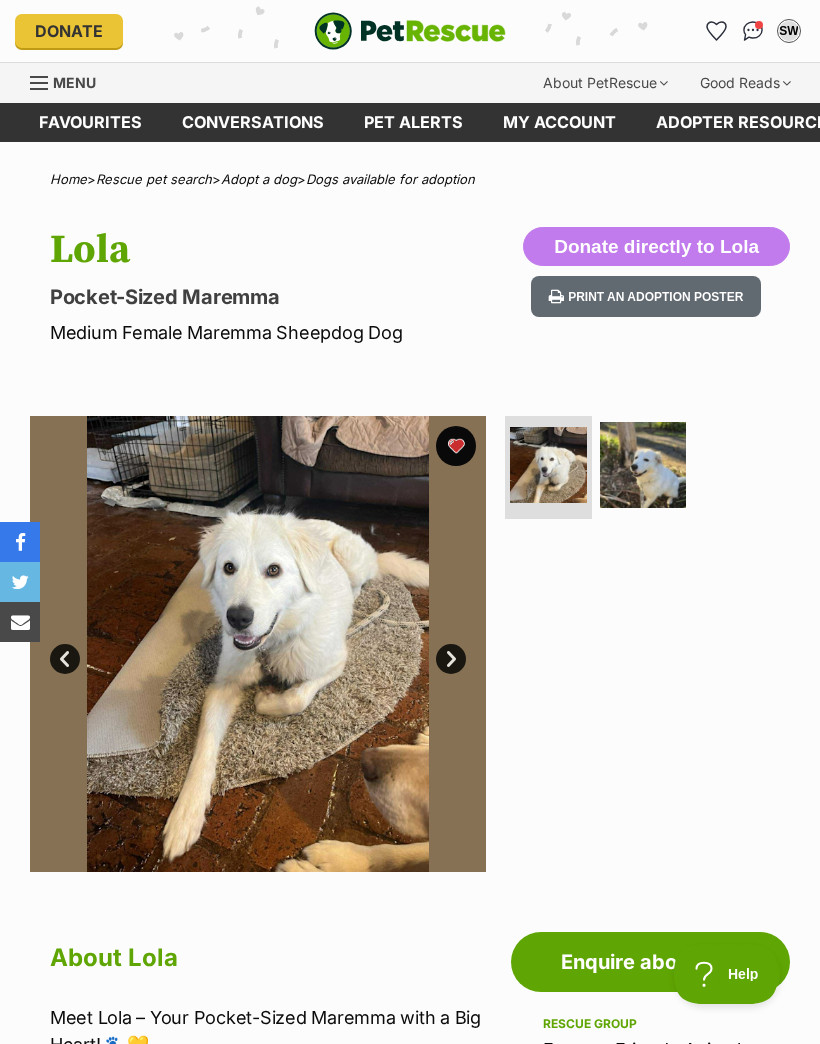 click at bounding box center [548, 465] 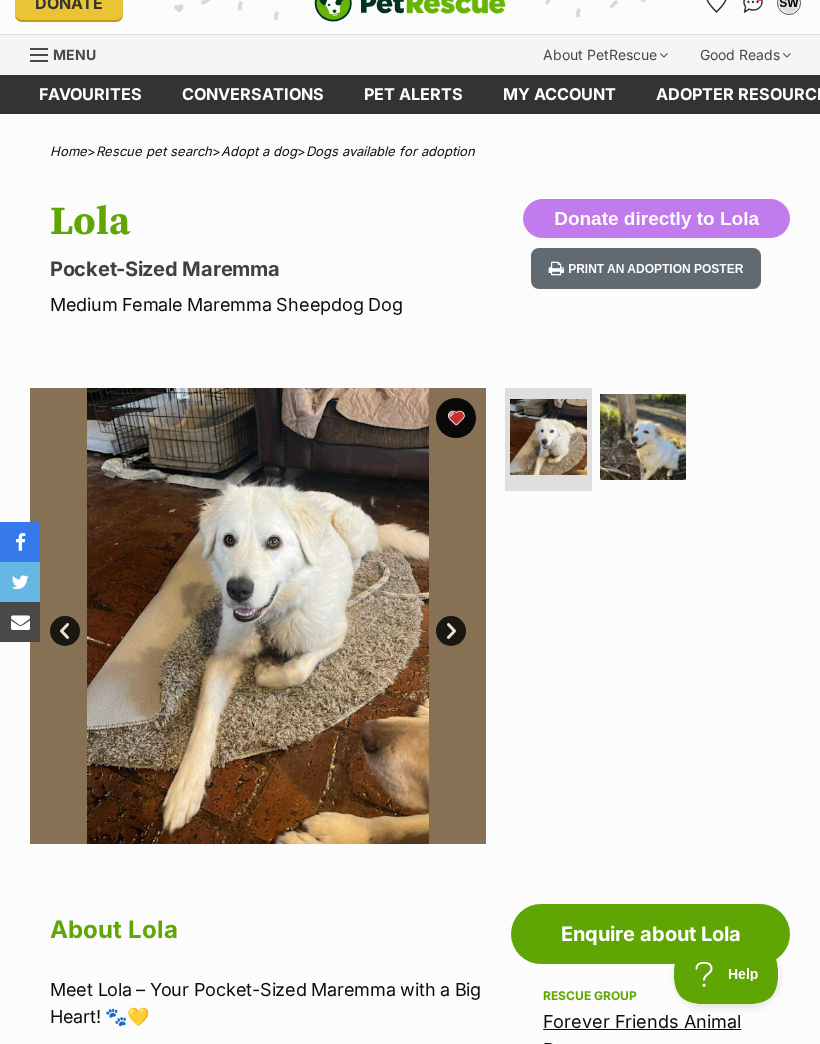 scroll, scrollTop: 0, scrollLeft: 0, axis: both 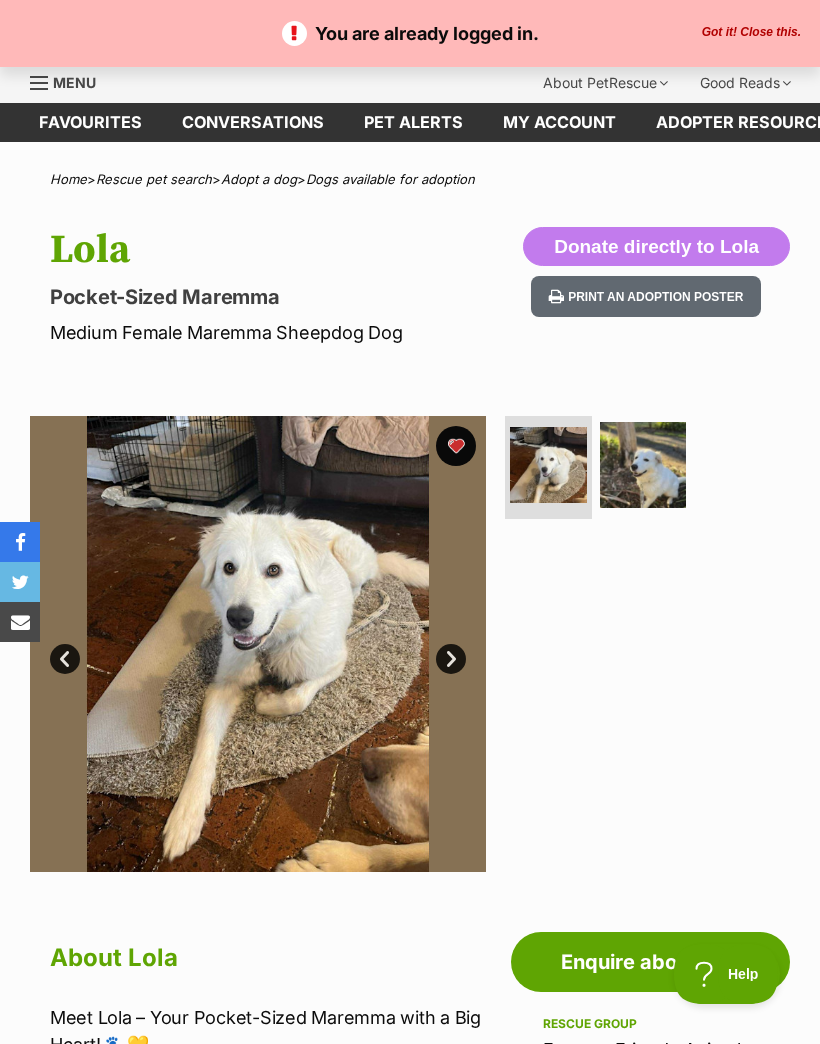 click on "Got it! Close this." at bounding box center (751, 33) 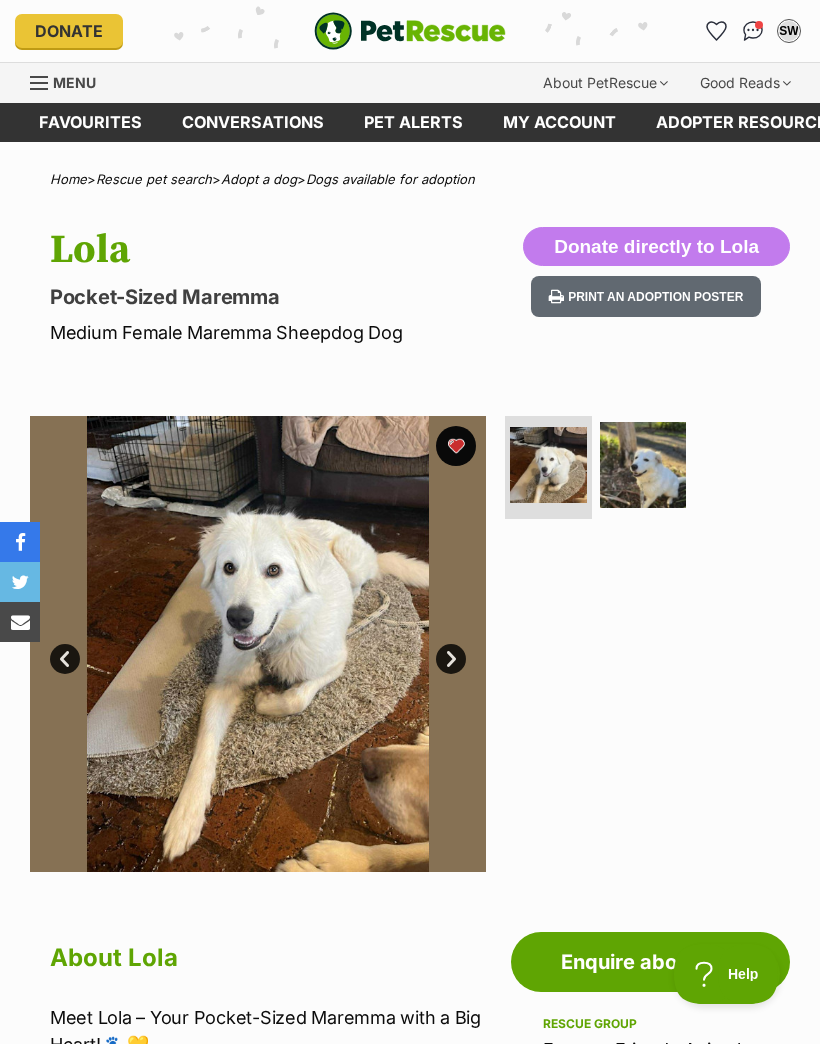 click on "Dogs available for adoption" at bounding box center [390, 179] 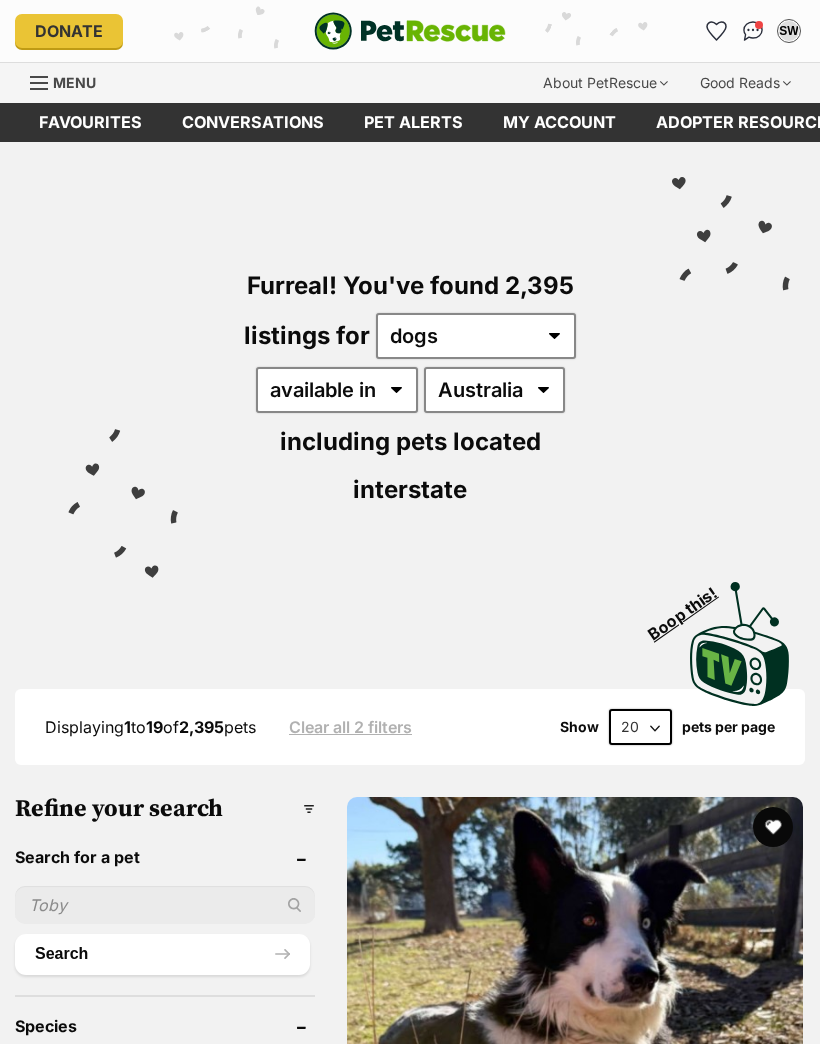 scroll, scrollTop: 0, scrollLeft: 0, axis: both 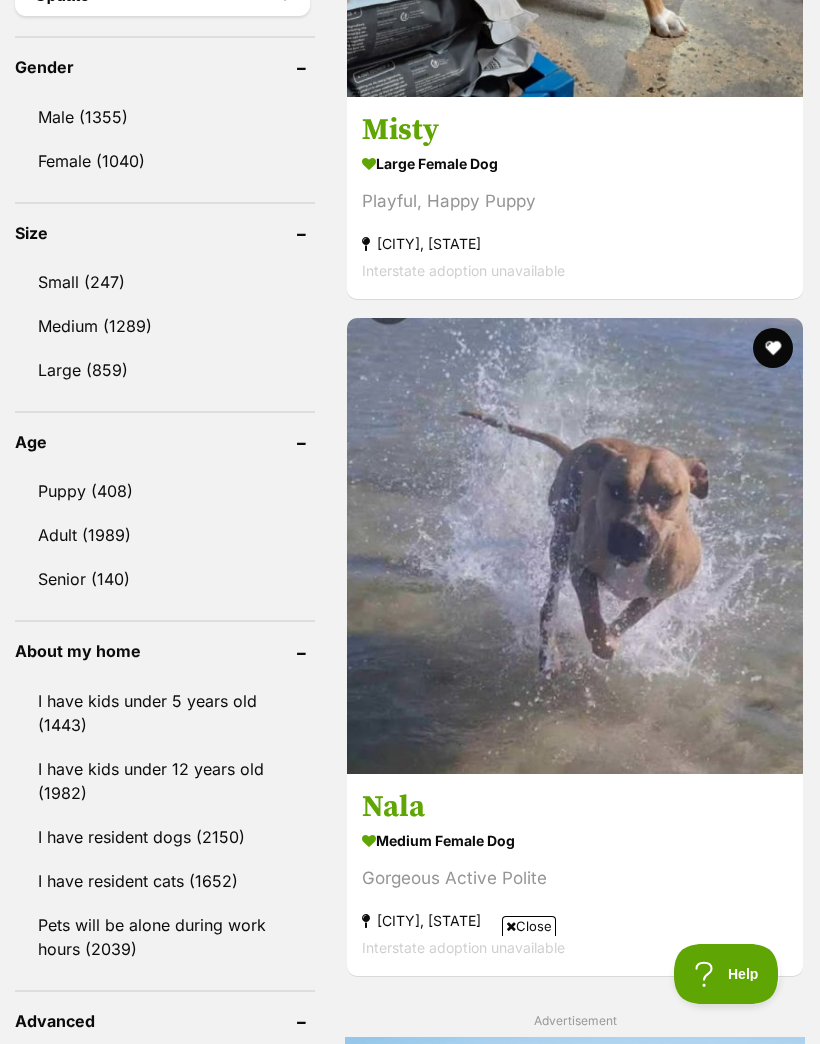 click on "Small (247)" at bounding box center (165, 282) 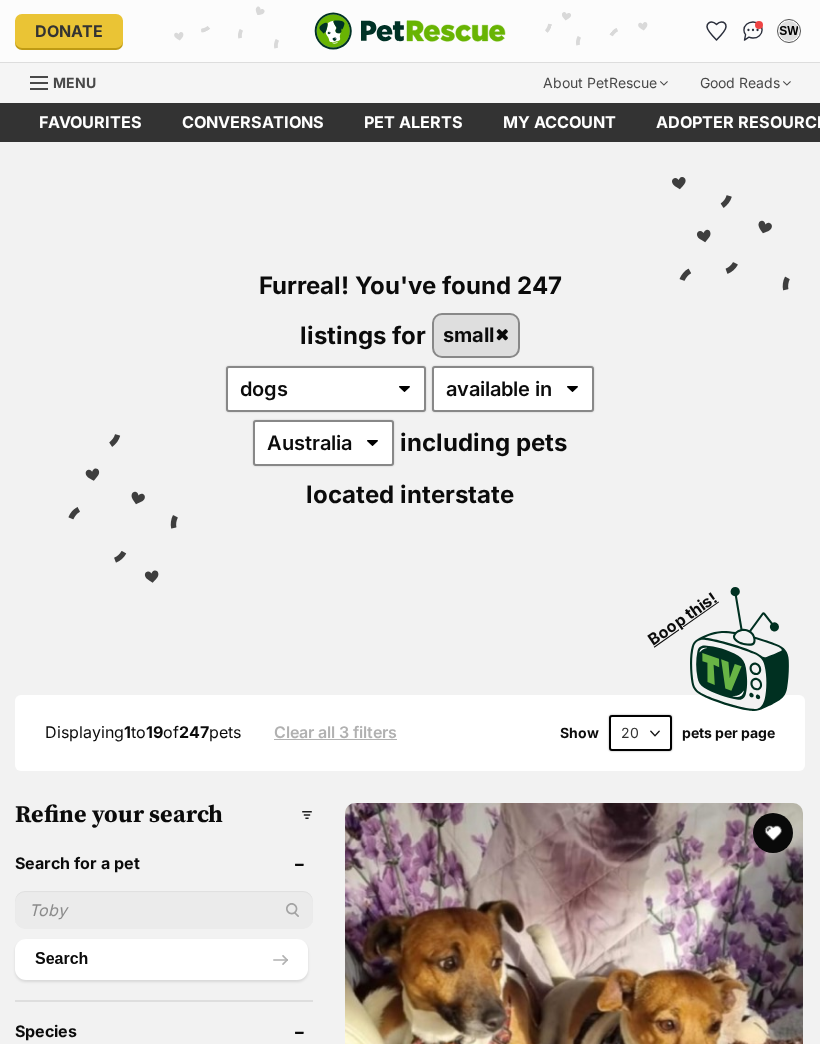scroll, scrollTop: 0, scrollLeft: 0, axis: both 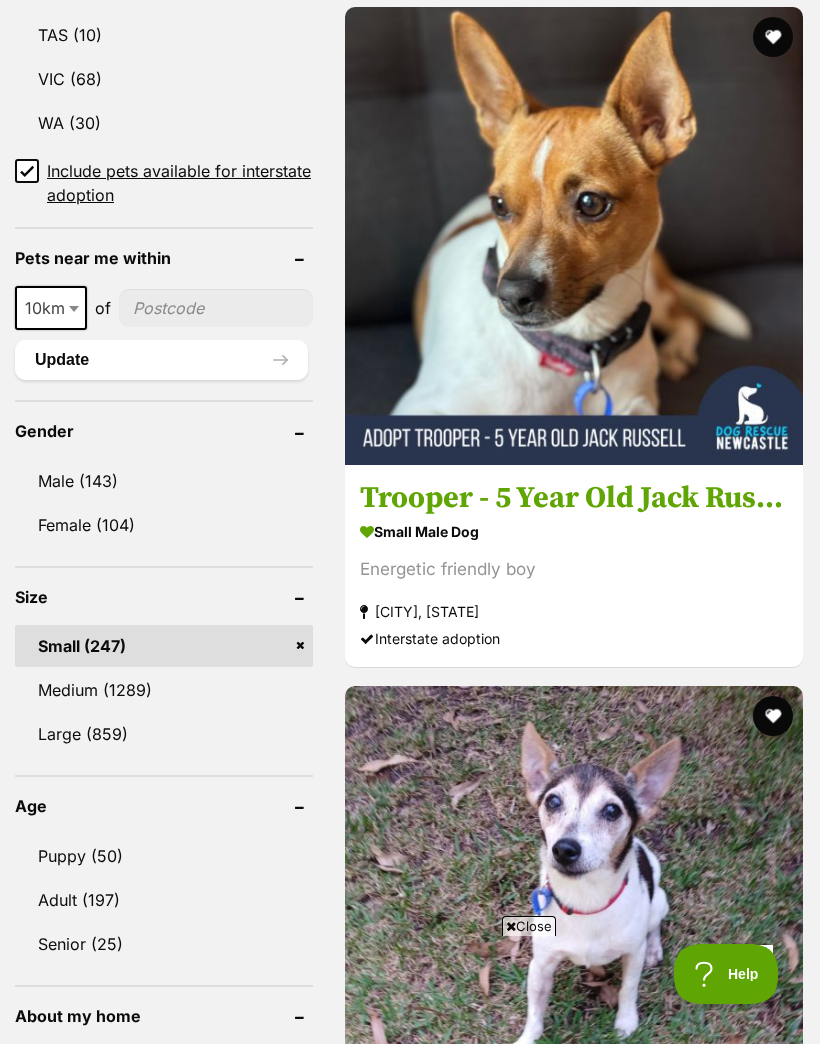 click at bounding box center (76, 308) 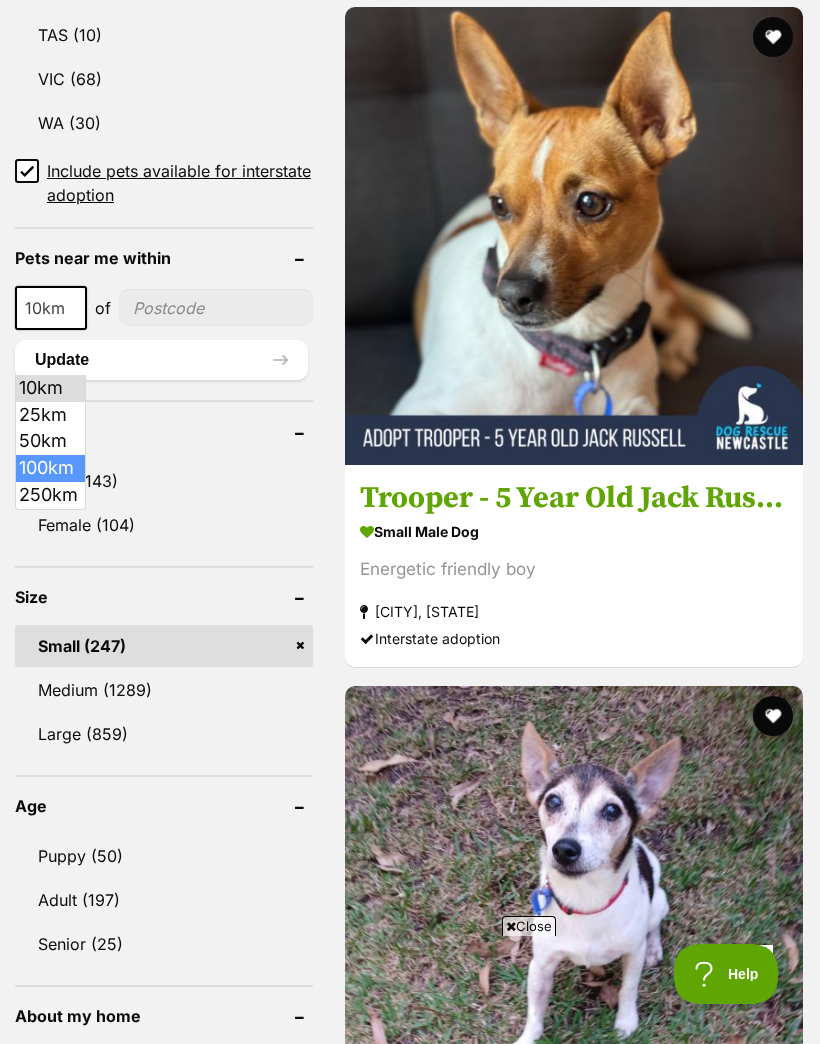select on "100" 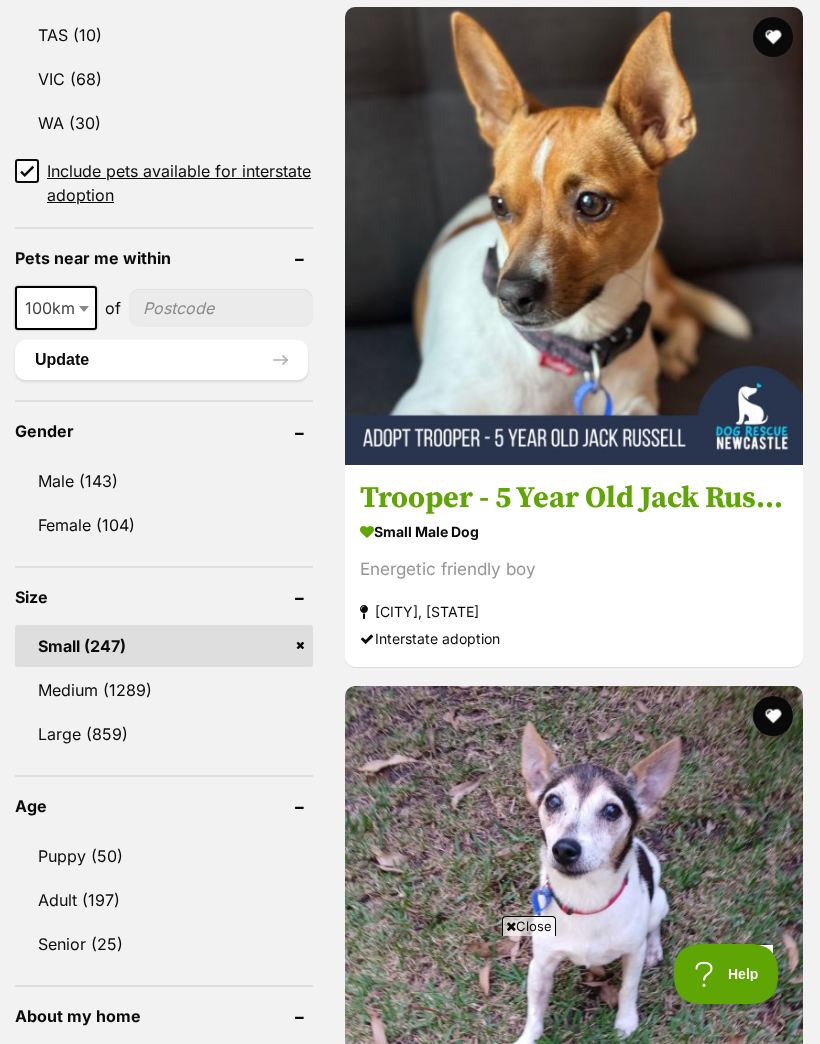 click at bounding box center [221, 308] 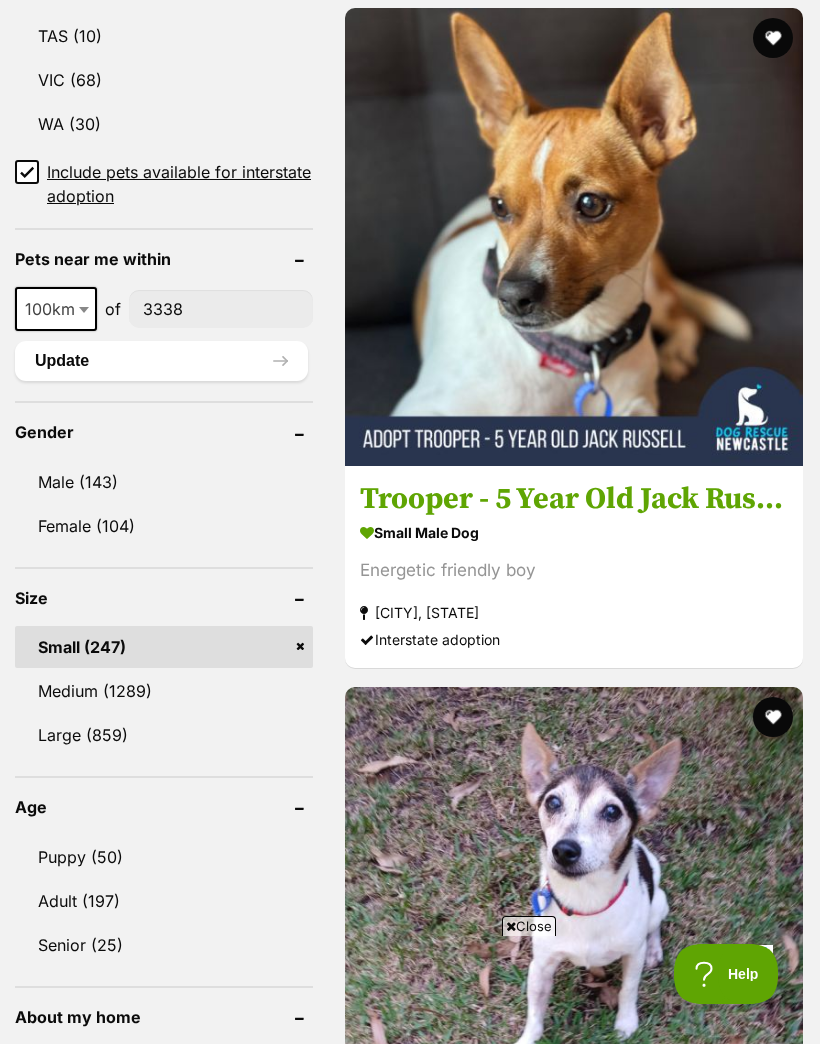 type on "3338" 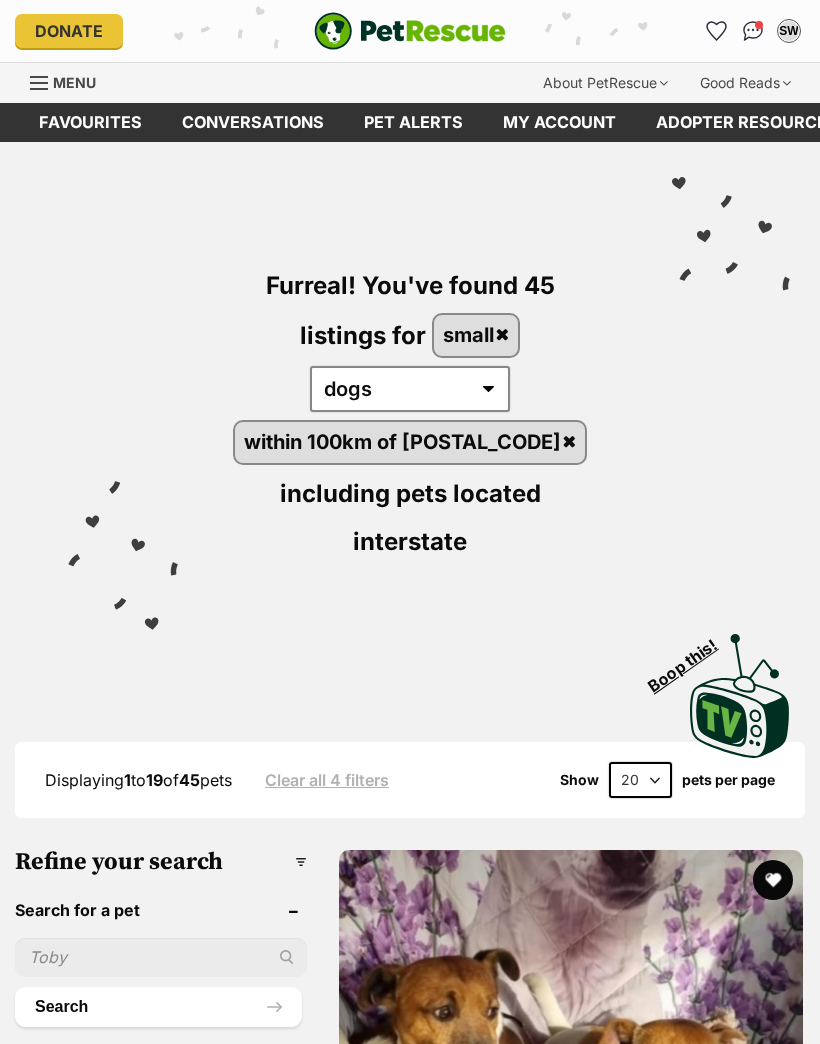 scroll, scrollTop: 0, scrollLeft: 0, axis: both 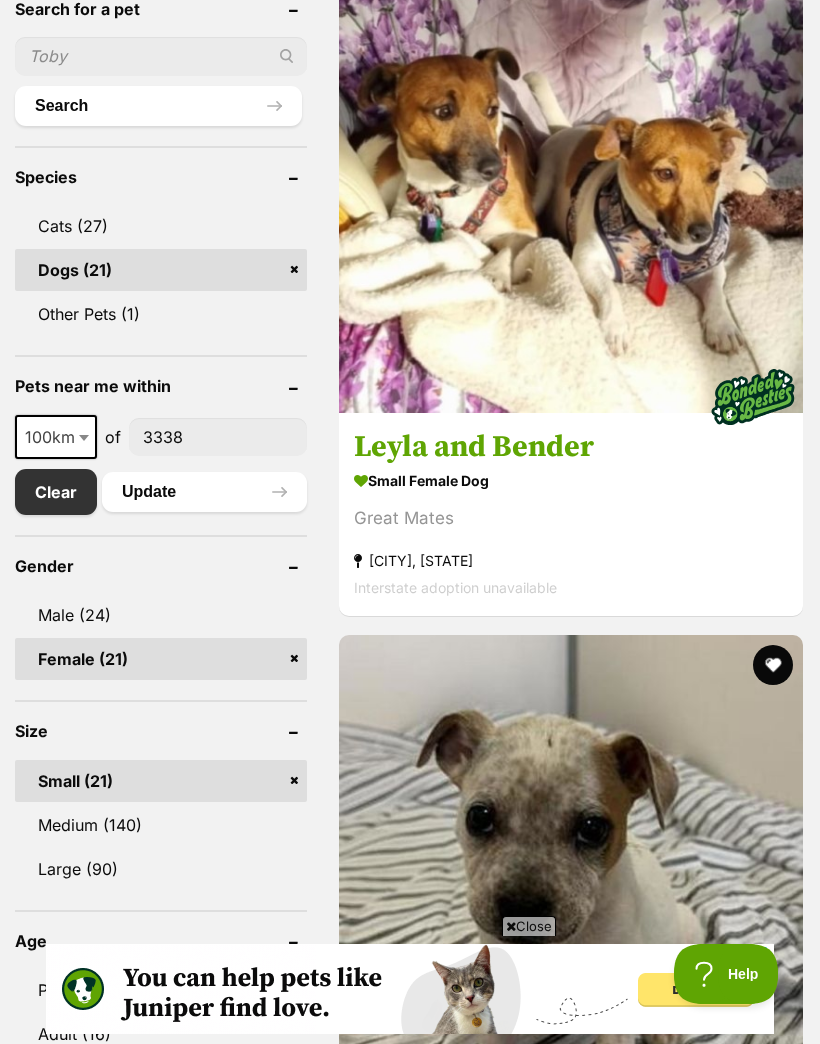 click on "Update" at bounding box center (204, 492) 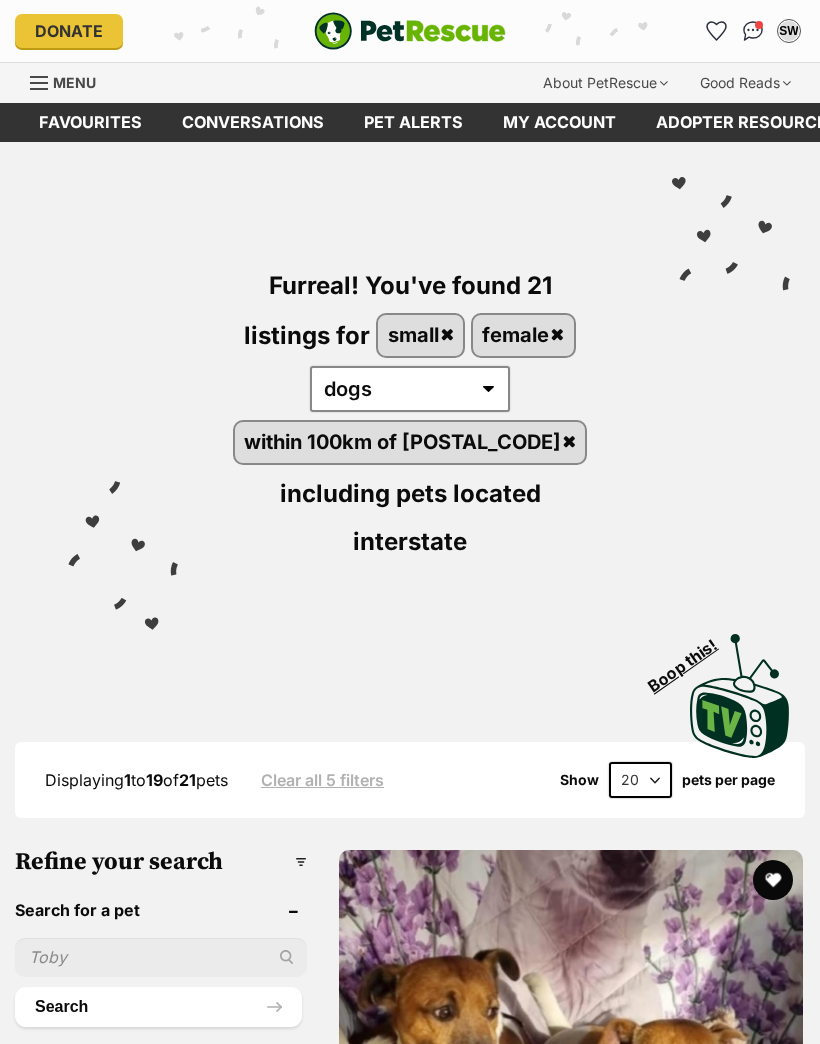 scroll, scrollTop: 0, scrollLeft: 0, axis: both 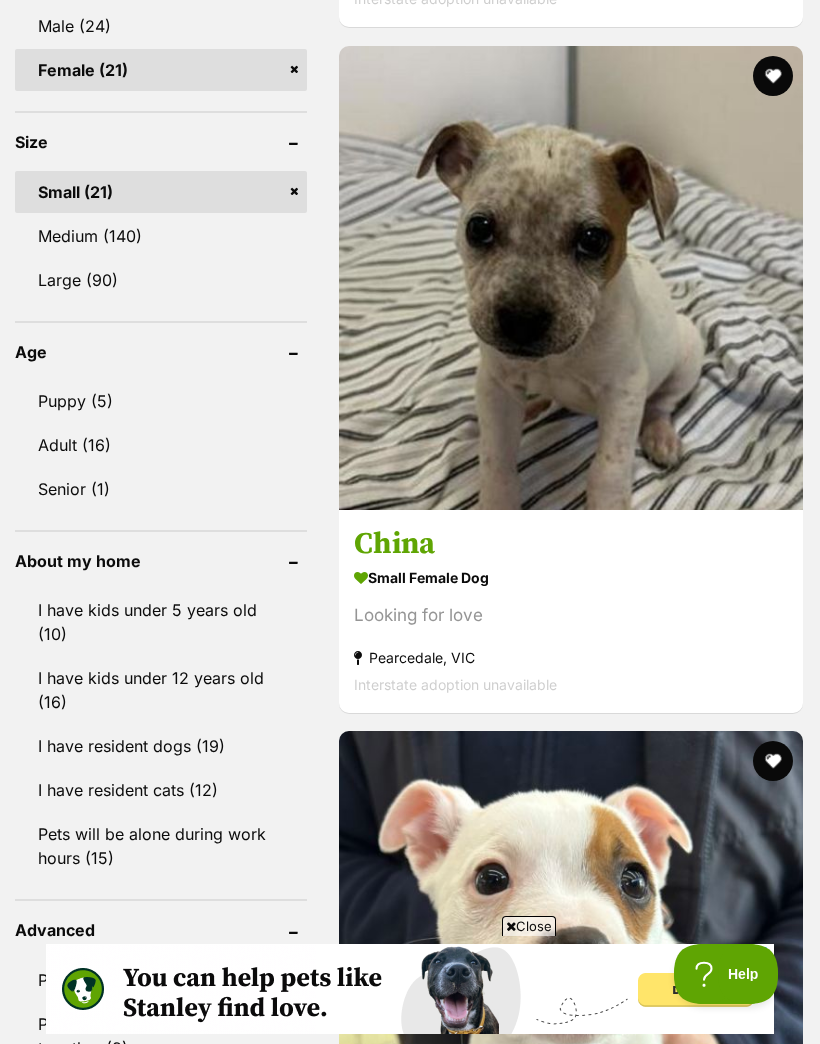 click on "I have kids under 12 years old (16)" at bounding box center [161, 690] 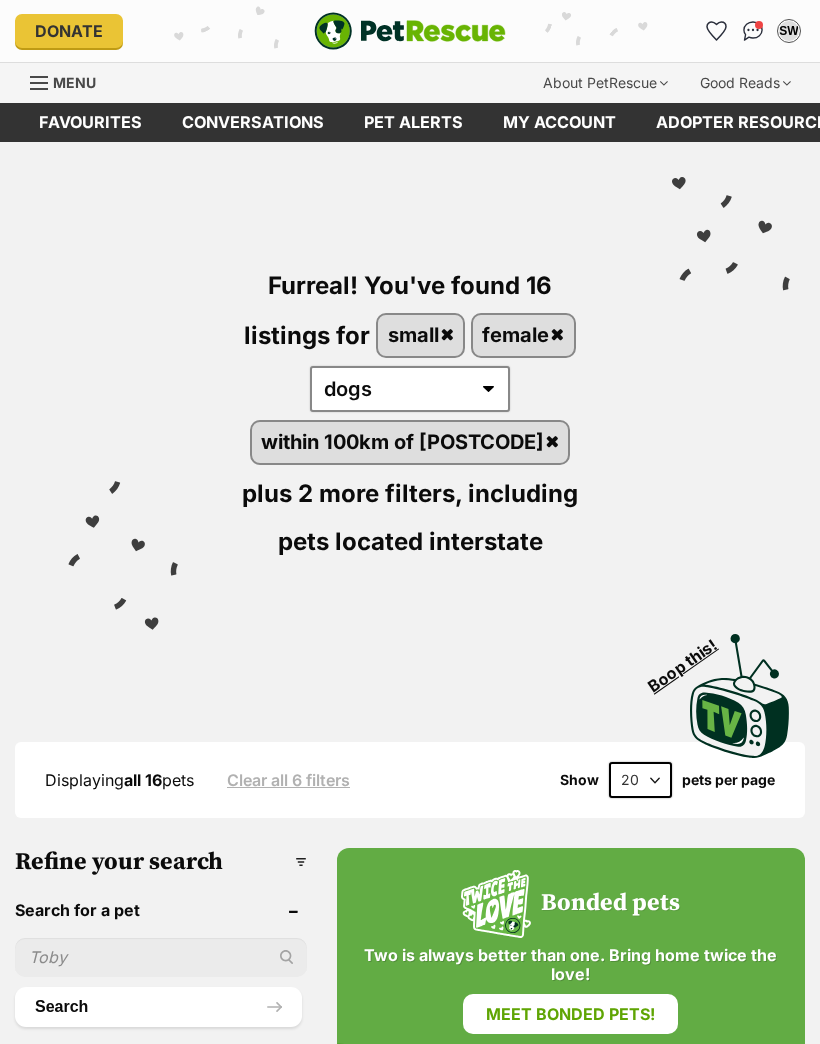scroll, scrollTop: 0, scrollLeft: 0, axis: both 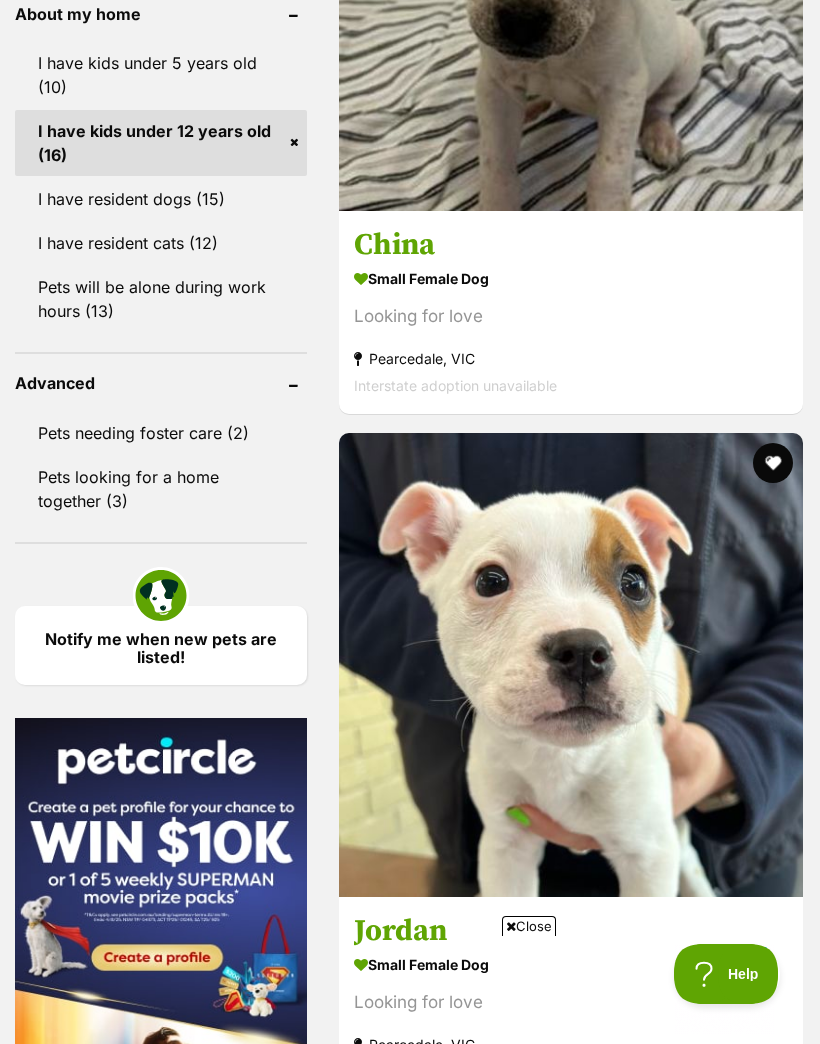 click on "Notify me when new pets are listed!" at bounding box center [161, 645] 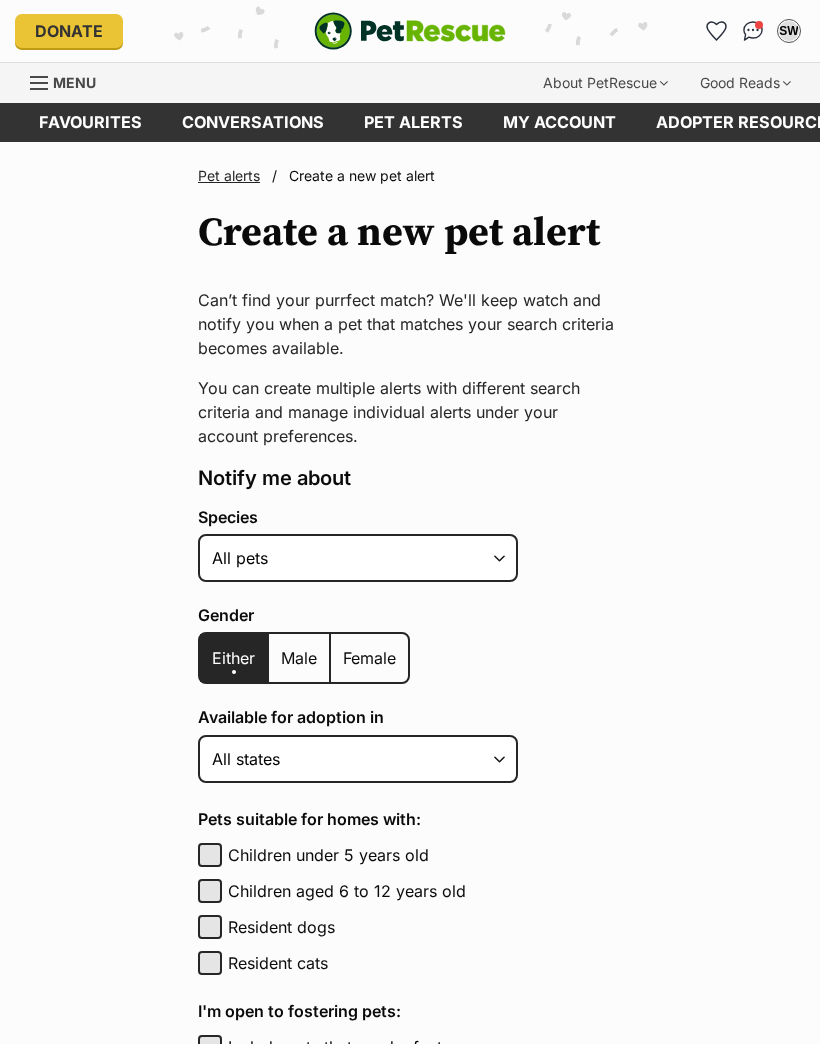 scroll, scrollTop: 0, scrollLeft: 0, axis: both 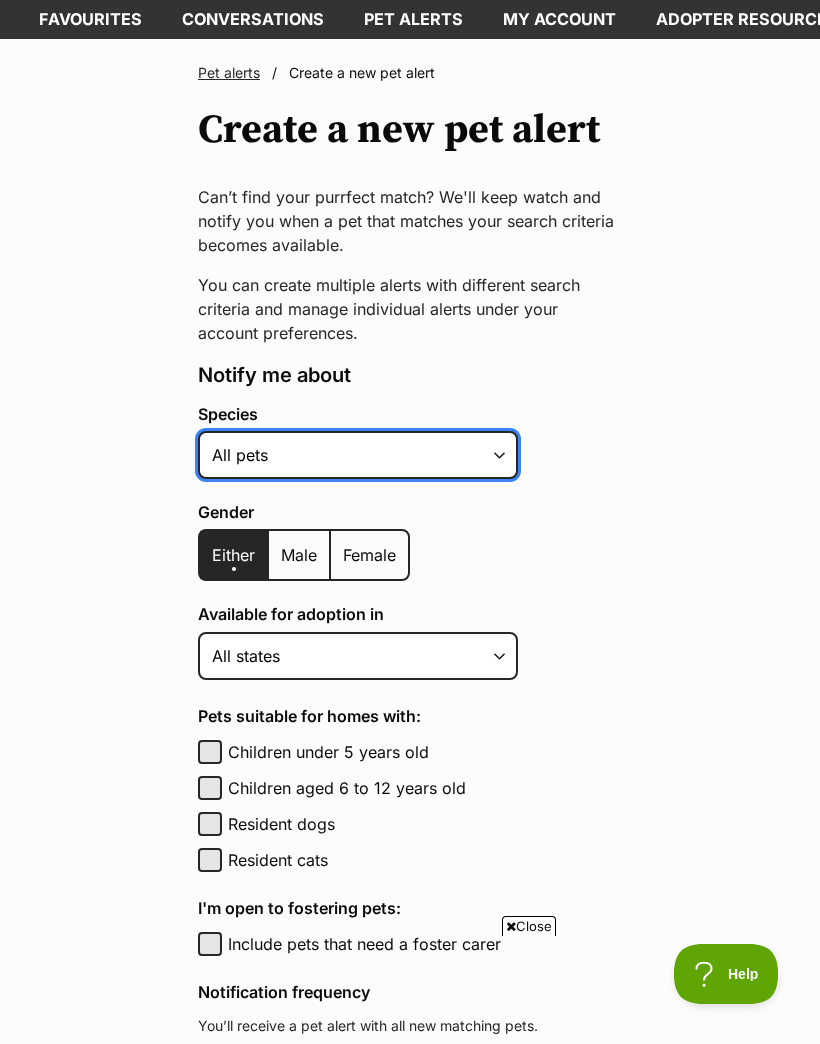 click on "Alpaca
Bird
Cat
Chicken
Cow
Dog
Donkey
Duck
Ferret
Fish
Goat
Goose
Guinea Fowl
Guinea Pig
Hamster
Hermit Crab
Horse
Lizard
Mouse
Pig
Python
Rabbit
Rat
Sheep
Turkey
Turtle
All pets" at bounding box center (358, 455) 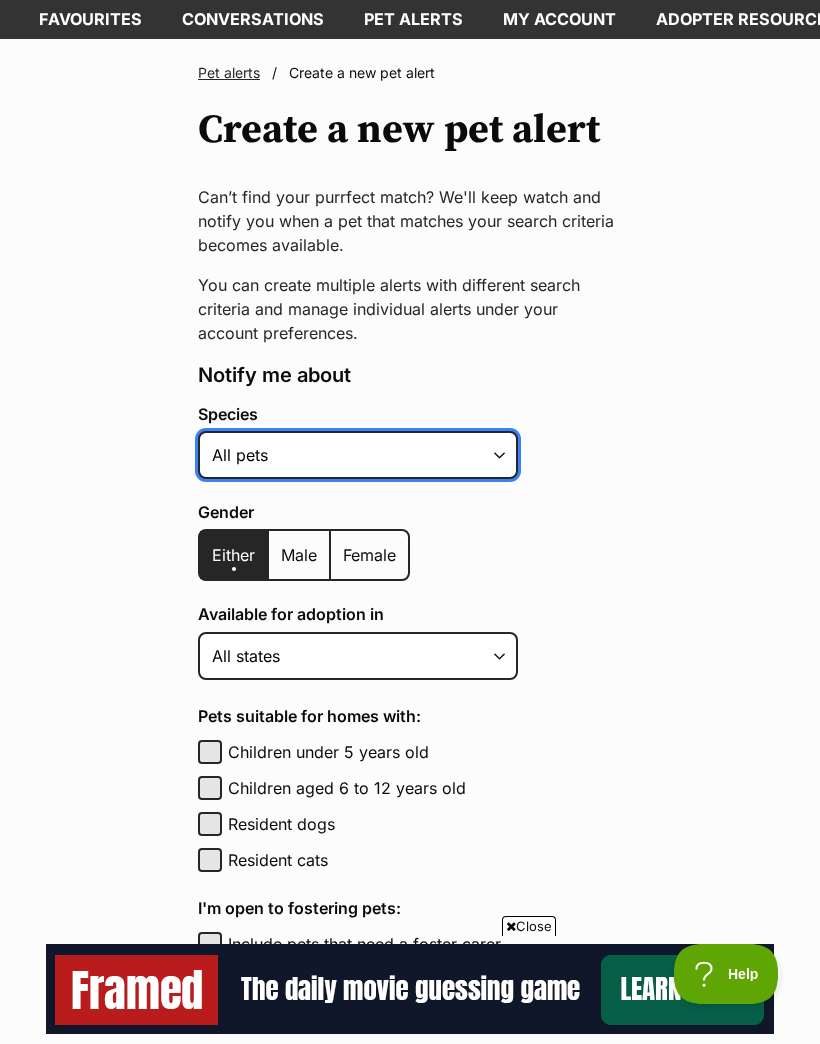 scroll, scrollTop: 0, scrollLeft: 0, axis: both 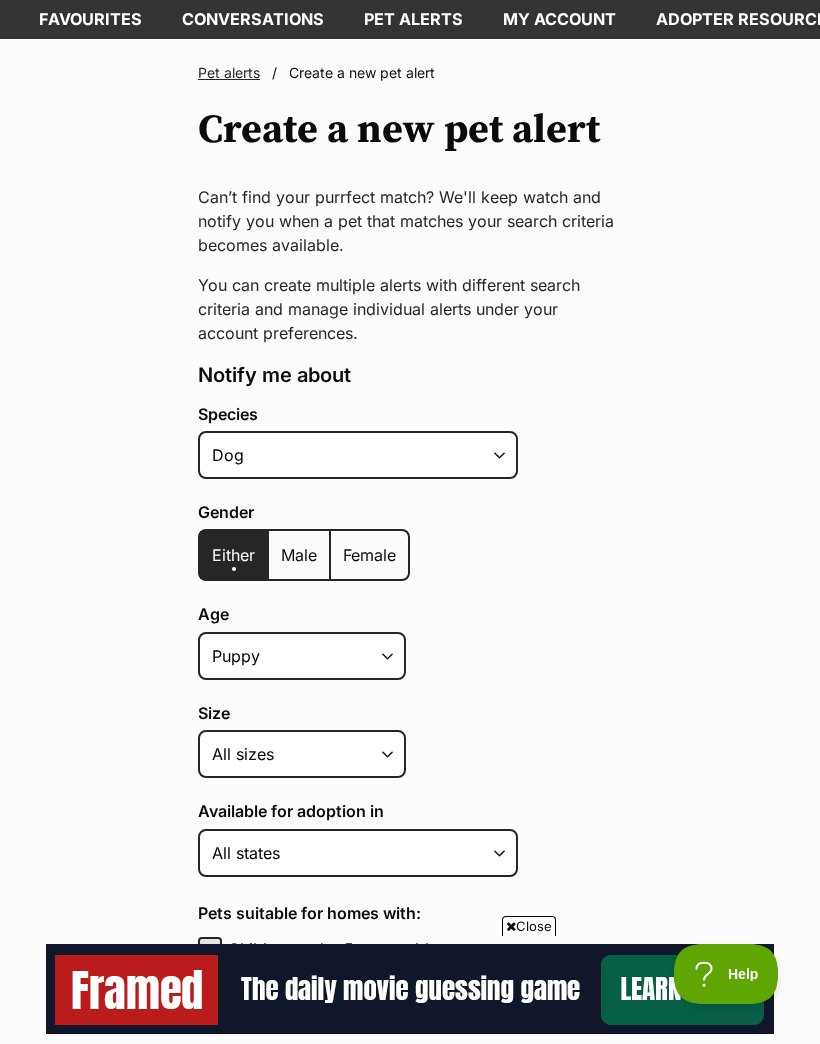 click on "Female" at bounding box center (369, 555) 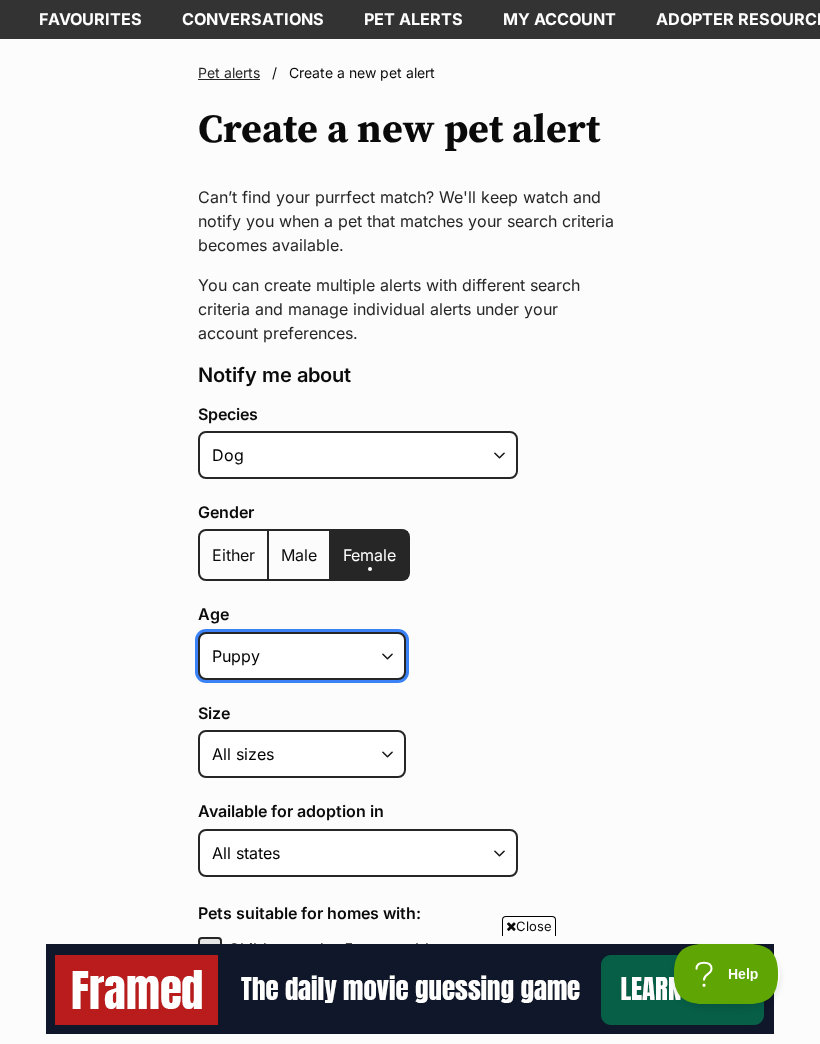 click on "Puppy Adult Senior All ages" at bounding box center (302, 656) 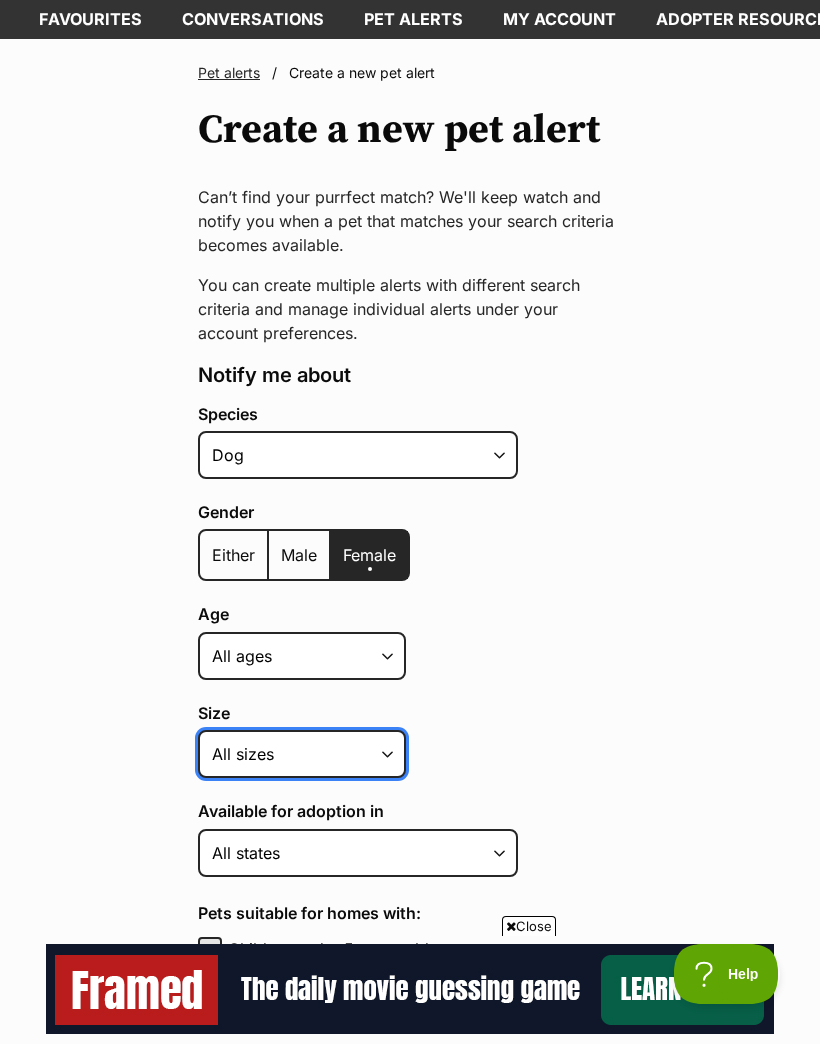 click on "Small
Medium
Large
All sizes" at bounding box center [302, 754] 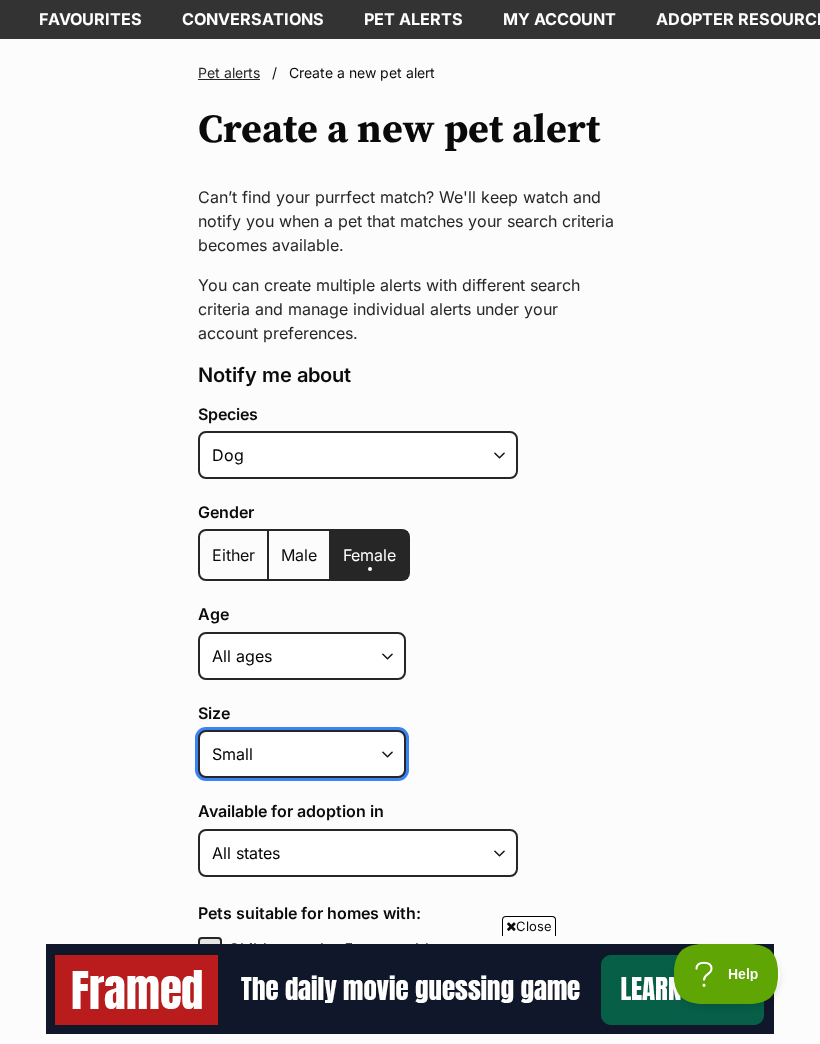 click on "Small
Medium
Large
All sizes" at bounding box center [302, 754] 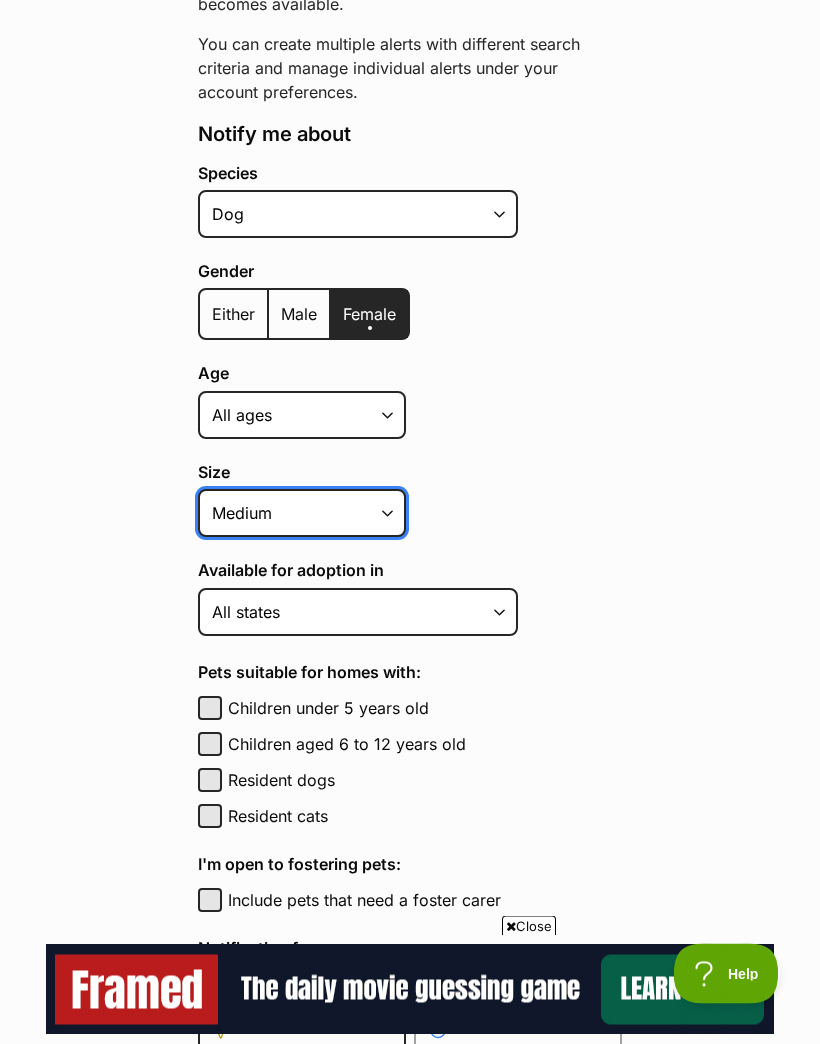 scroll, scrollTop: 344, scrollLeft: 0, axis: vertical 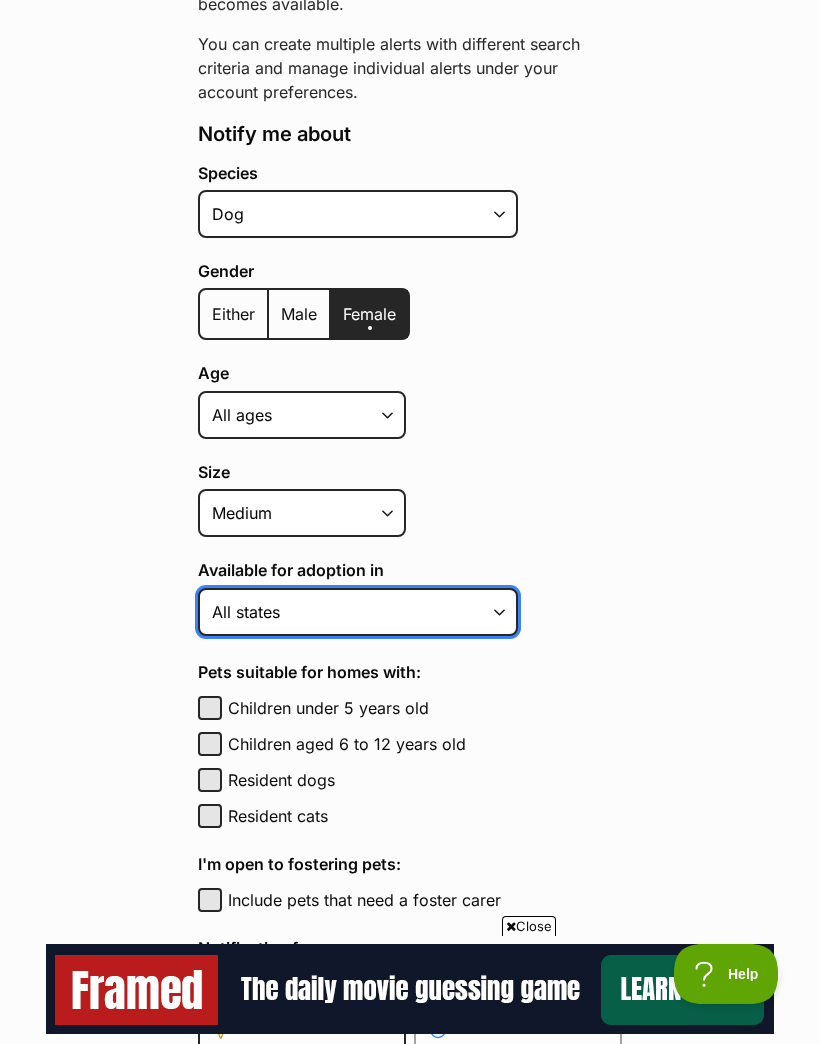click on "Australian Capital Territory
New South Wales
Northern Territory
Queensland
South Australia
Tasmania
Victoria
Western Australia
All states" at bounding box center [358, 612] 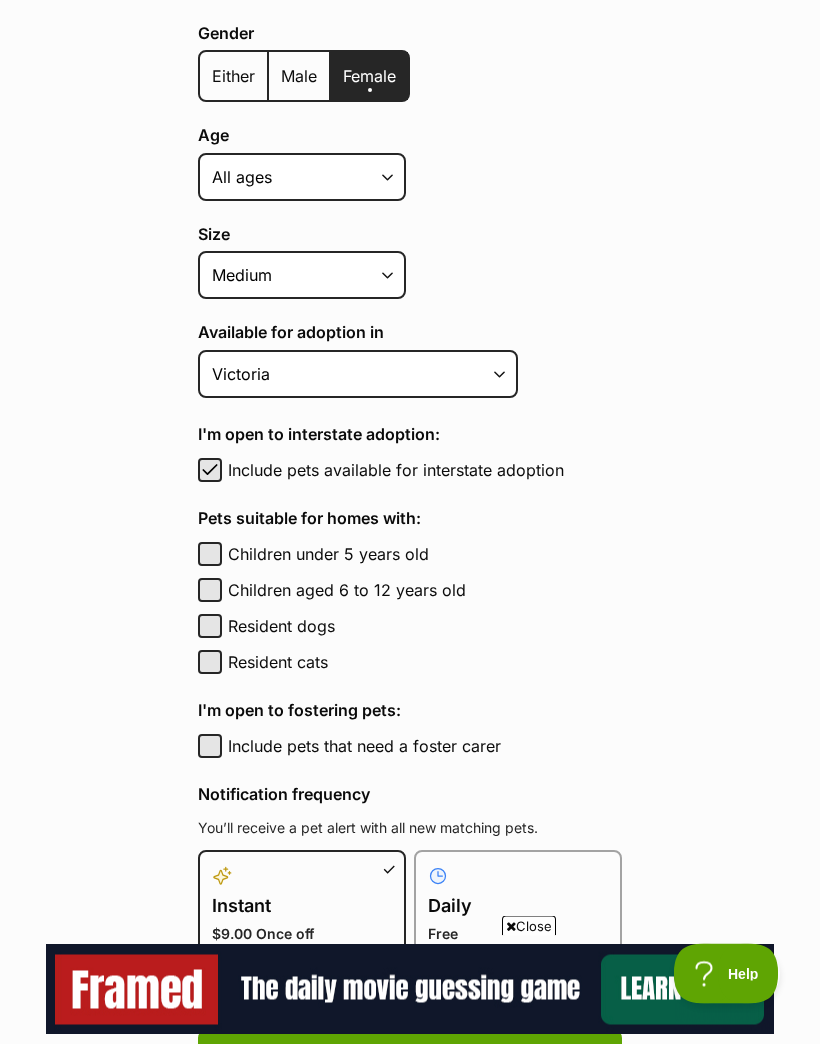 click on "Children aged 6 to 12 years old" at bounding box center [425, 591] 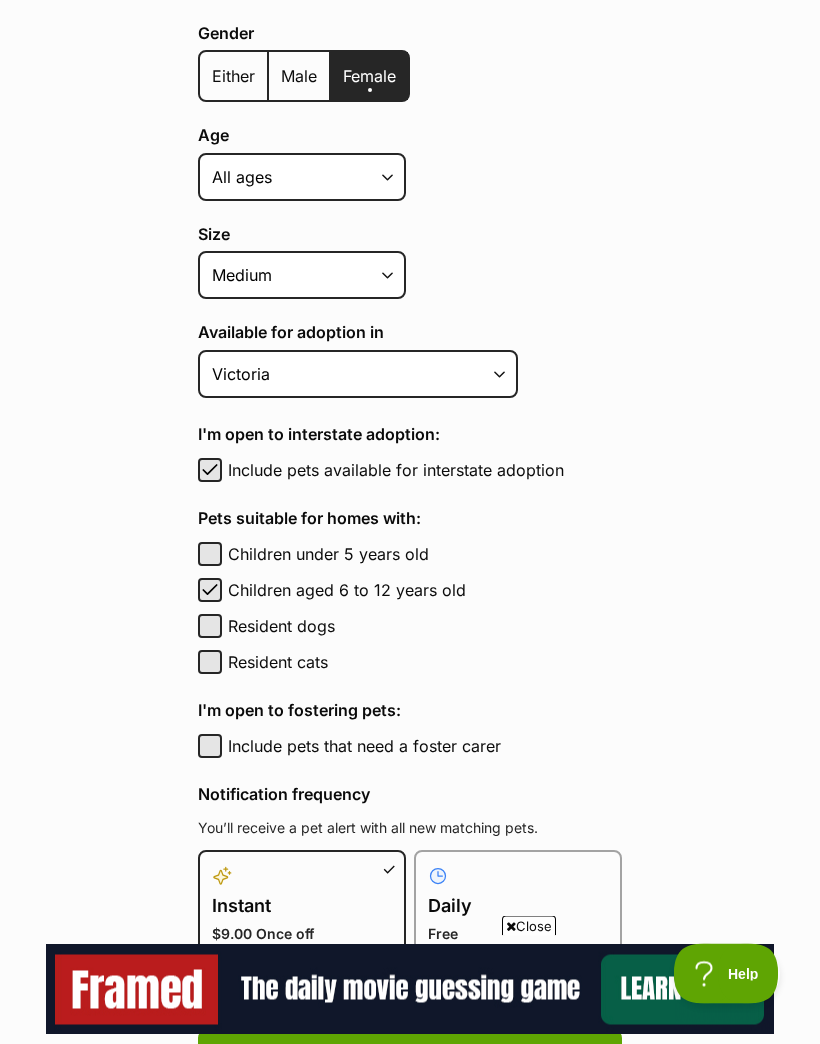 checkbox on "true" 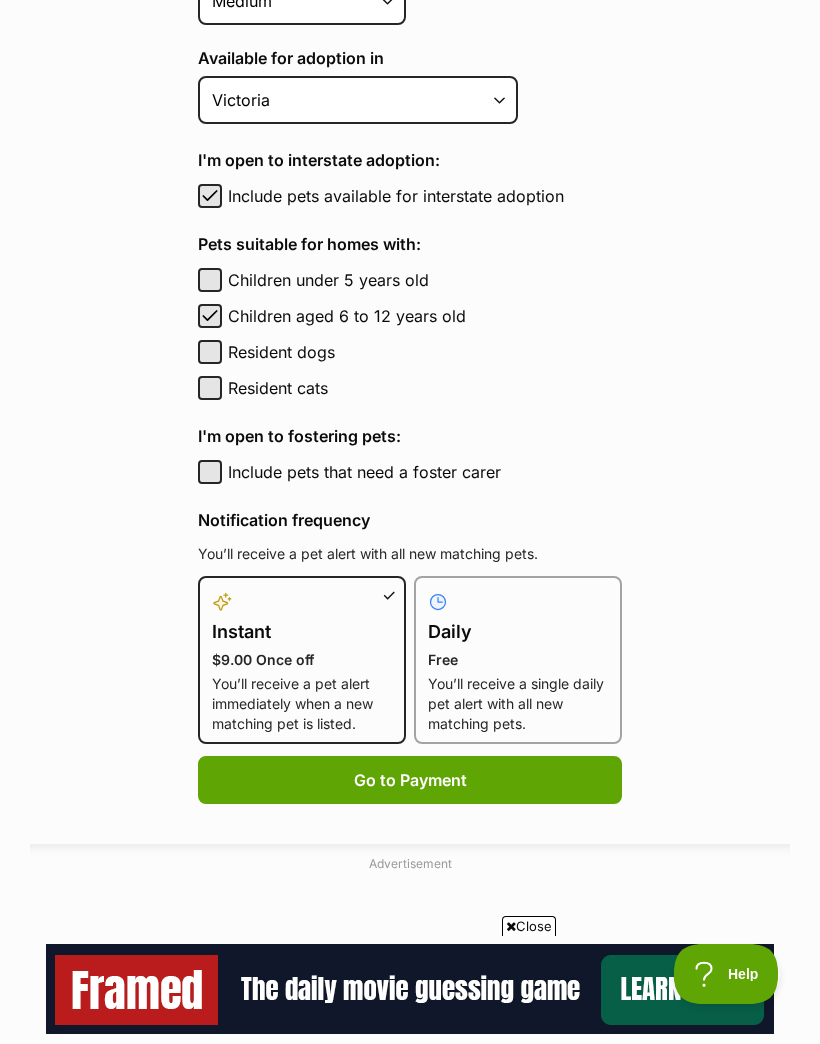 scroll, scrollTop: 862, scrollLeft: 0, axis: vertical 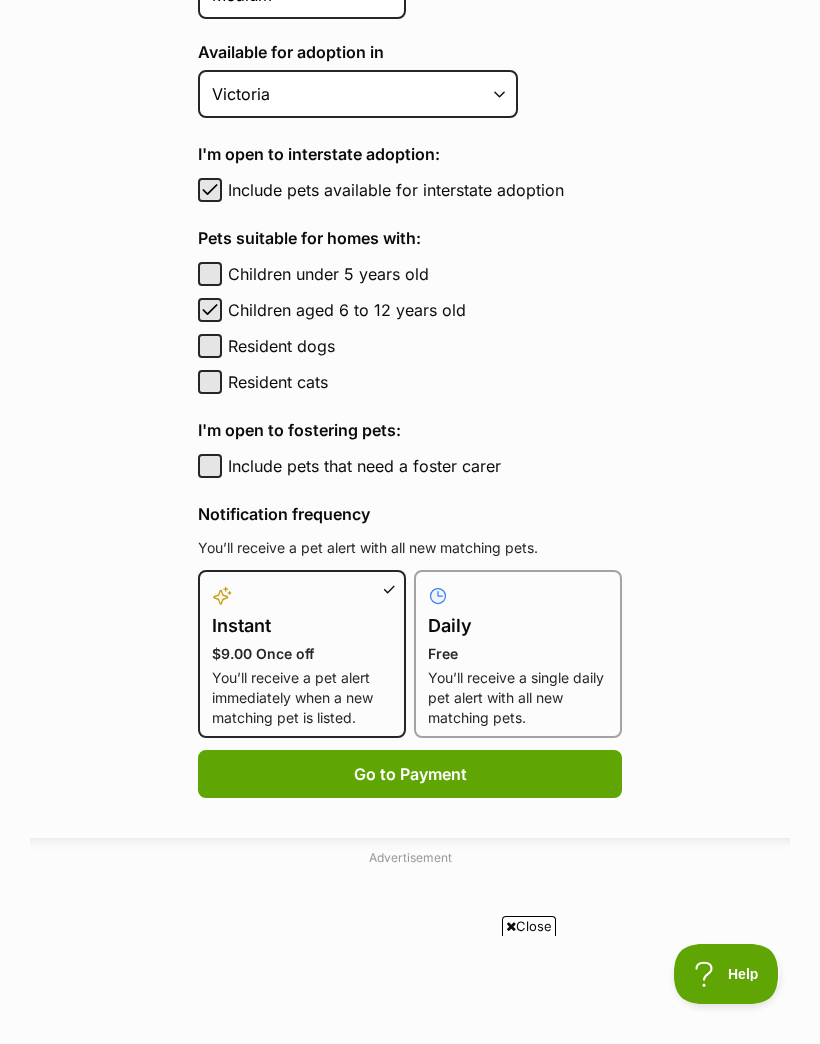 click on "Free" at bounding box center [518, 654] 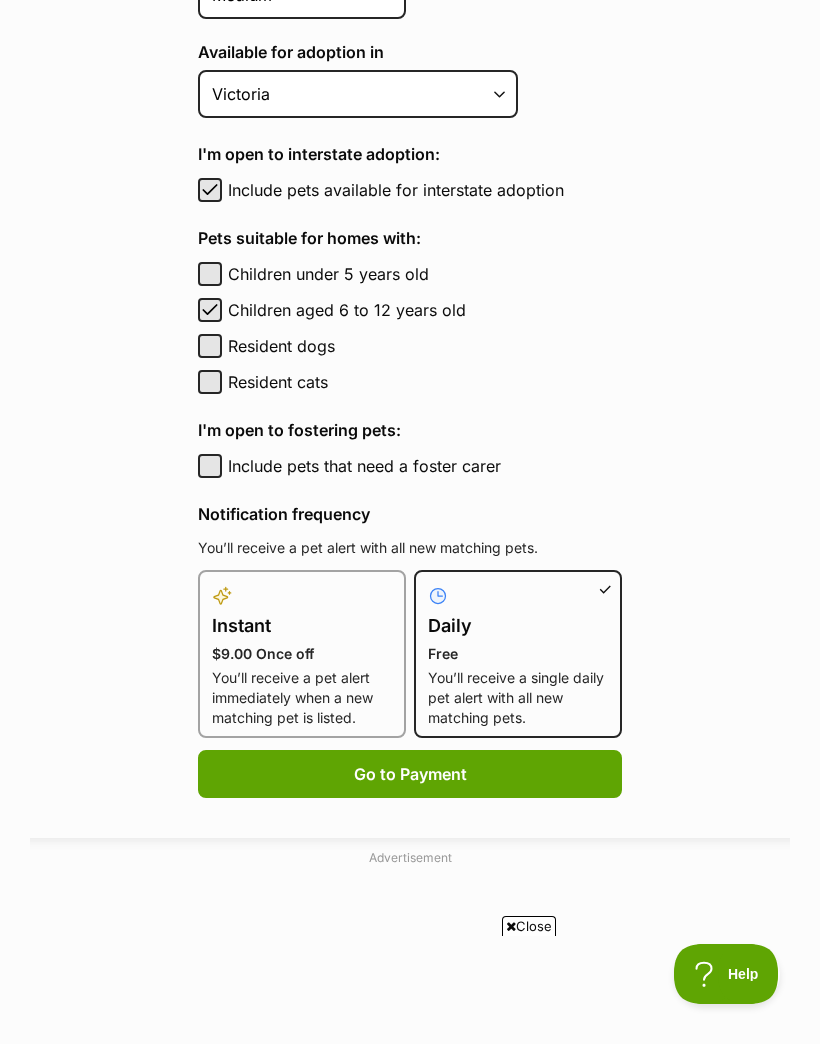 type 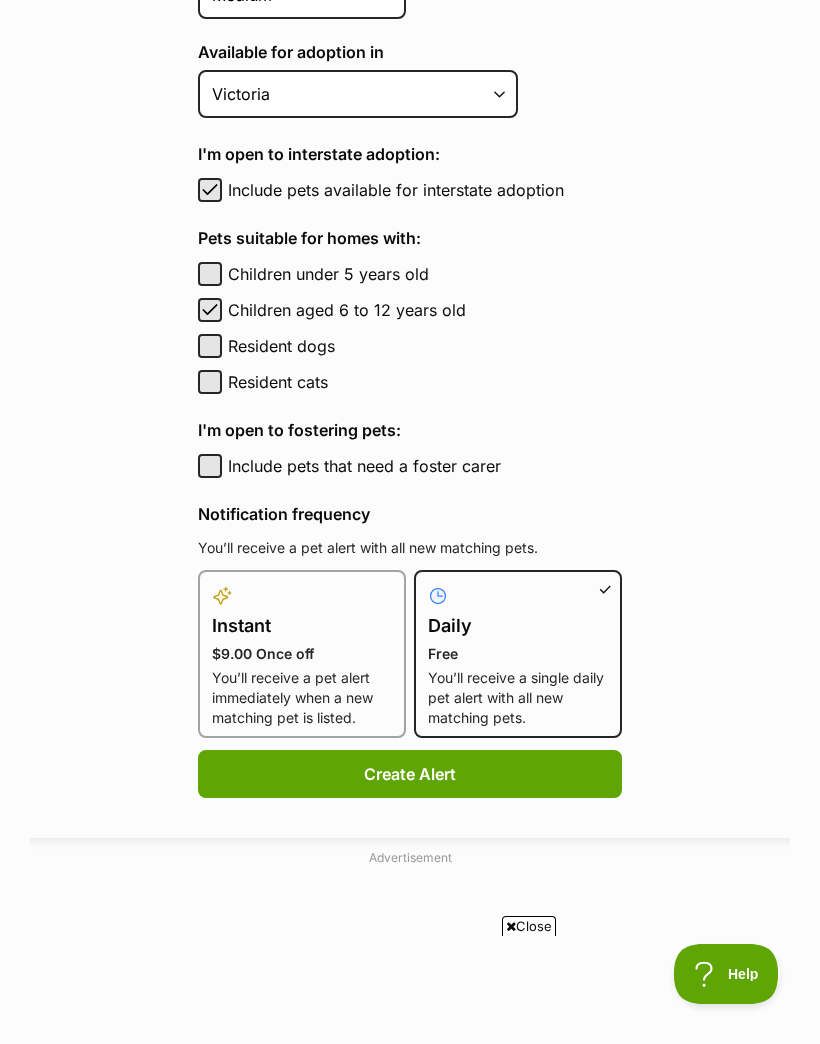 click on "Create Alert" at bounding box center (410, 774) 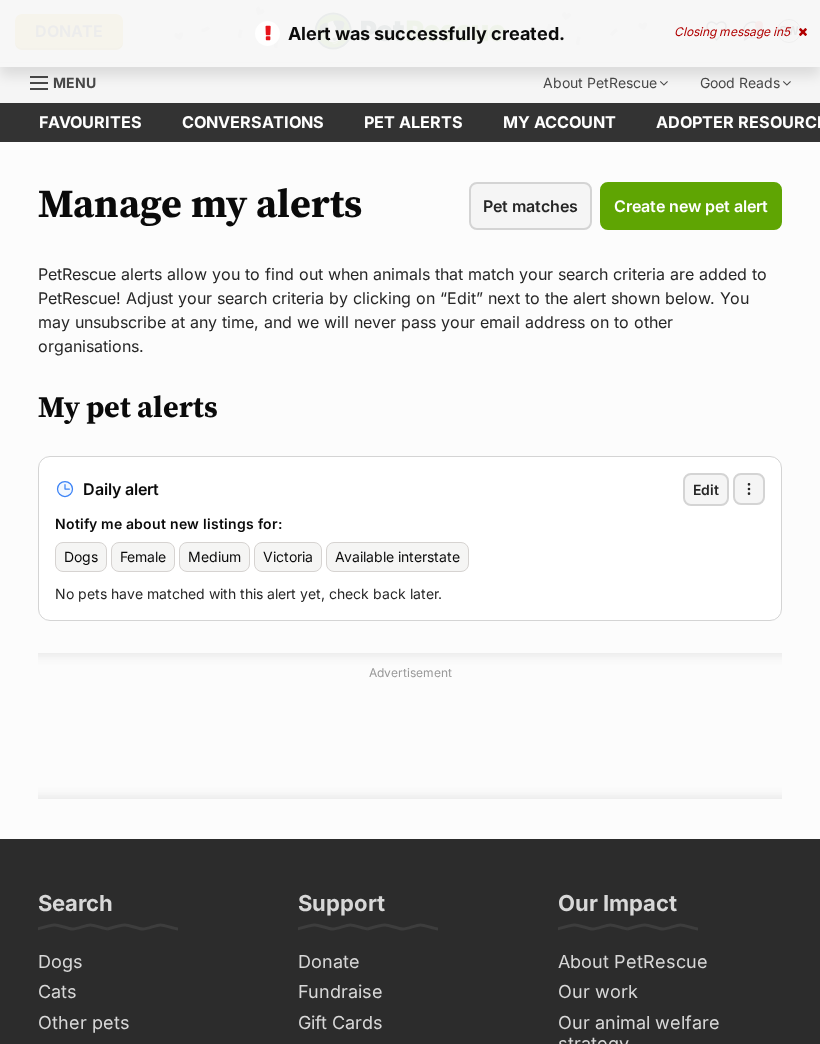 scroll, scrollTop: 0, scrollLeft: 0, axis: both 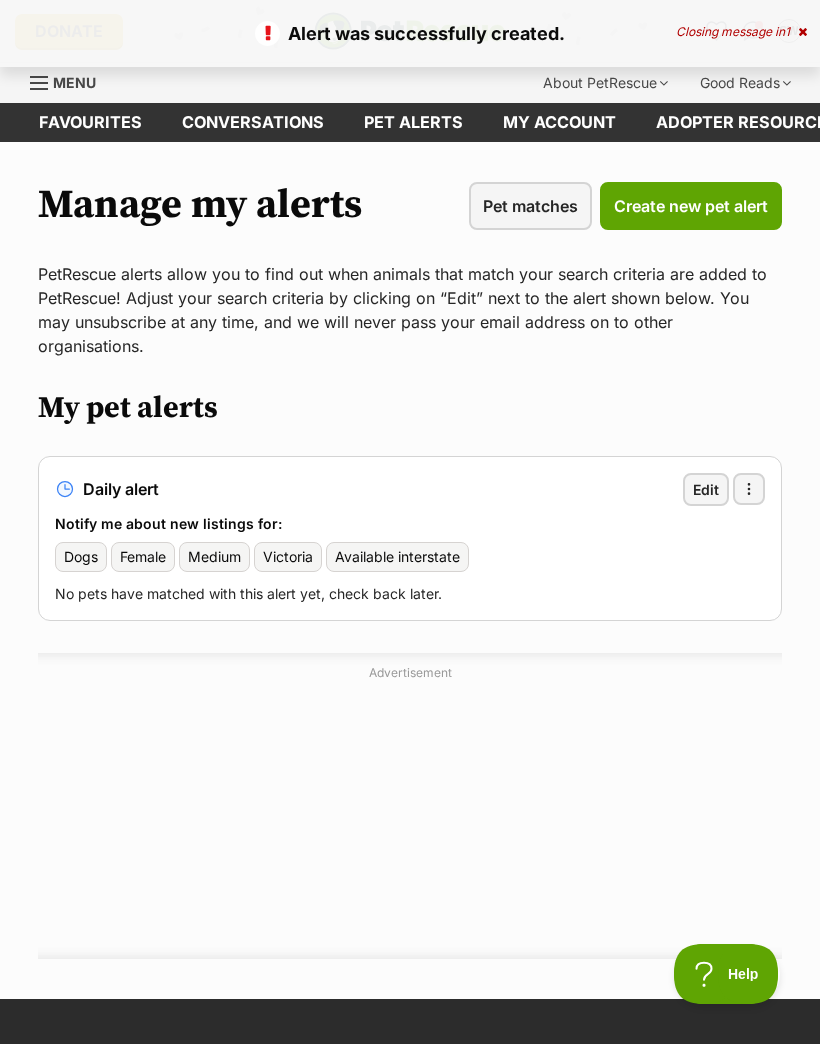 click on "Create new pet alert" at bounding box center [691, 206] 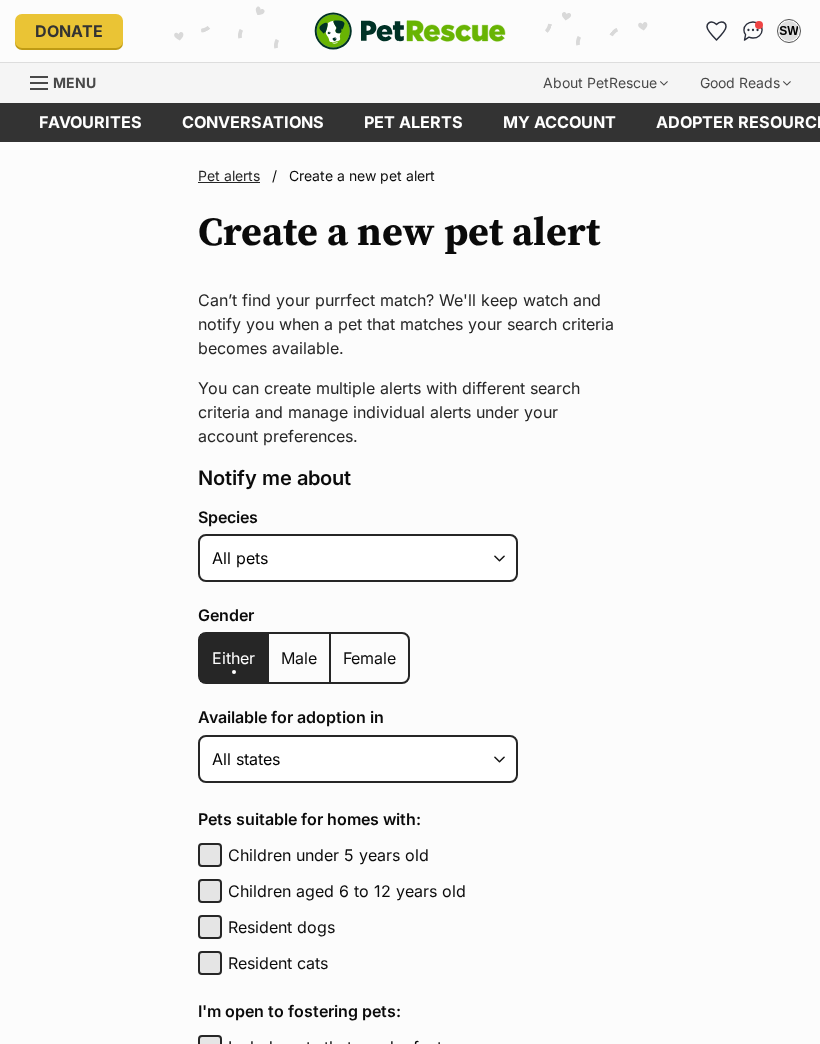 scroll, scrollTop: 0, scrollLeft: 0, axis: both 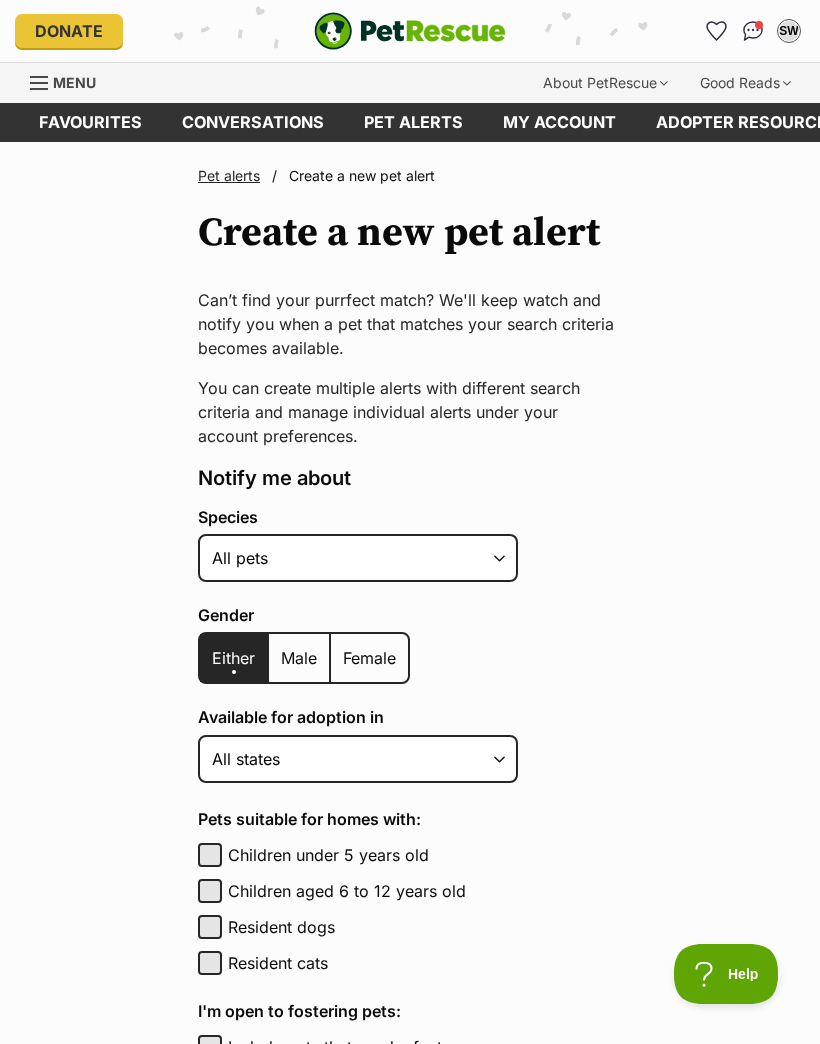click on "Pet alerts" at bounding box center (413, 122) 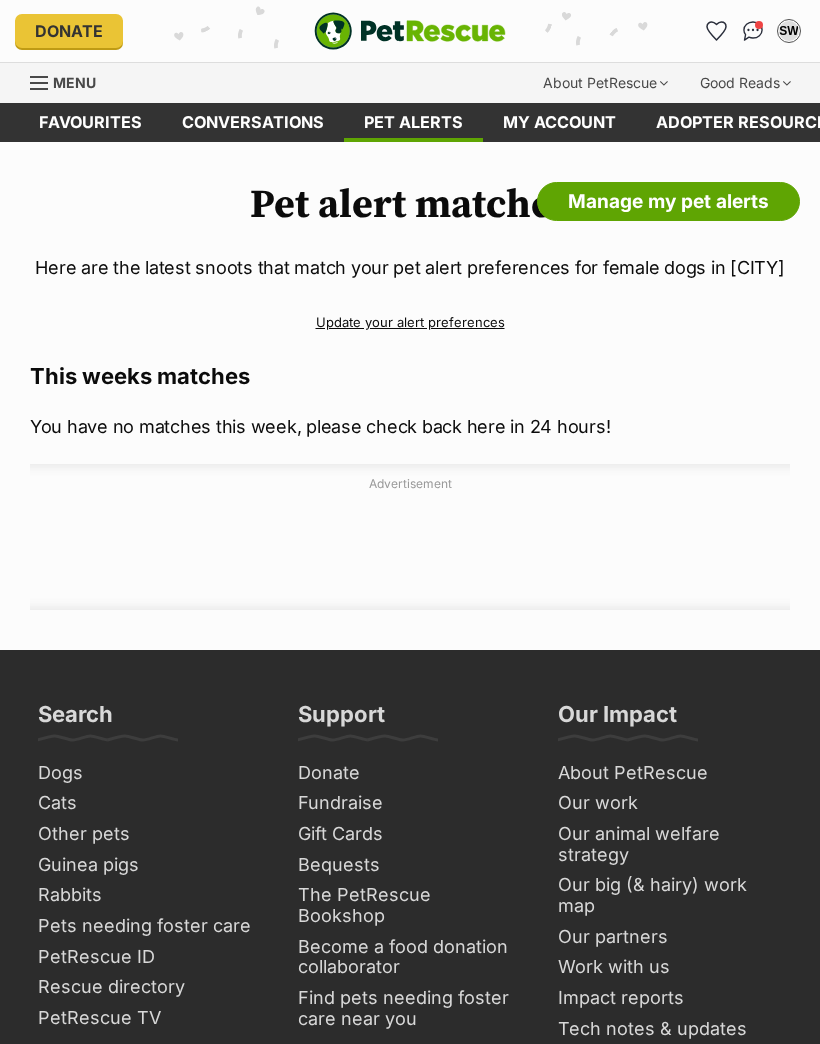 scroll, scrollTop: 0, scrollLeft: 0, axis: both 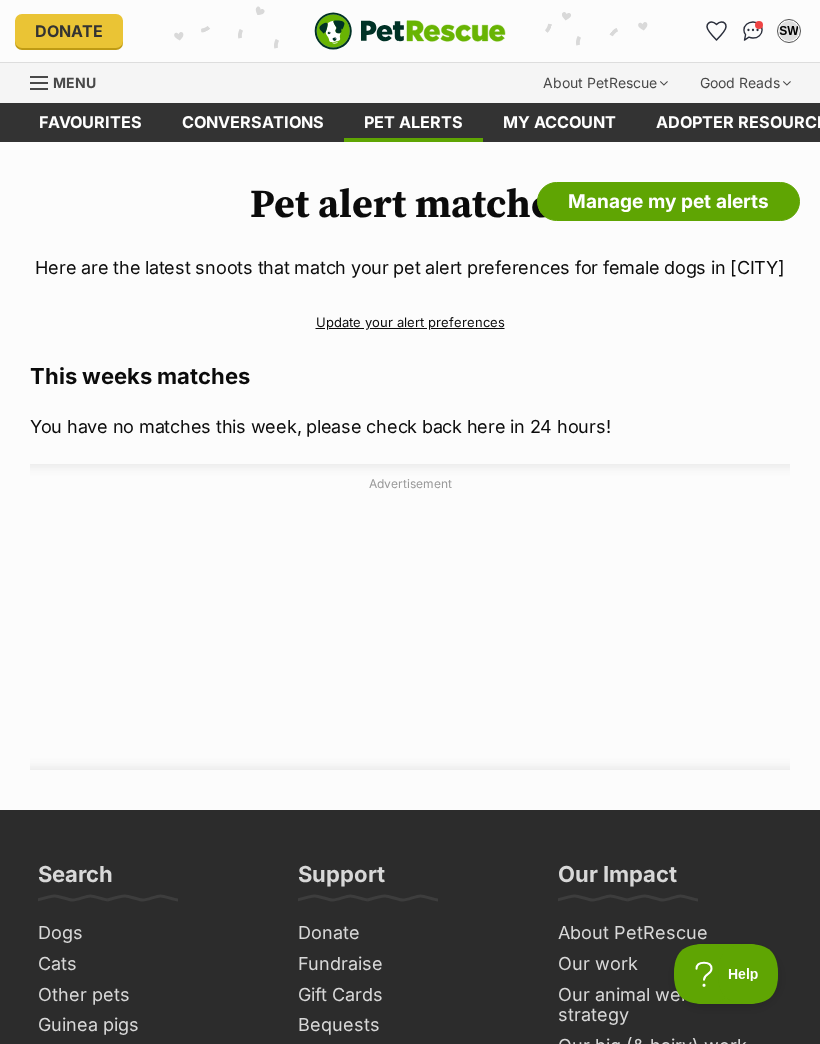 click on "Pet alert matches
Manage my pet alerts
Here are the latest snoots that match your pet alert preferences for female dogs in Victoria
Update your alert preferences
This weeks matches
You have no matches this week, please check back here in 24 hours!
Advertisement" at bounding box center [410, 476] 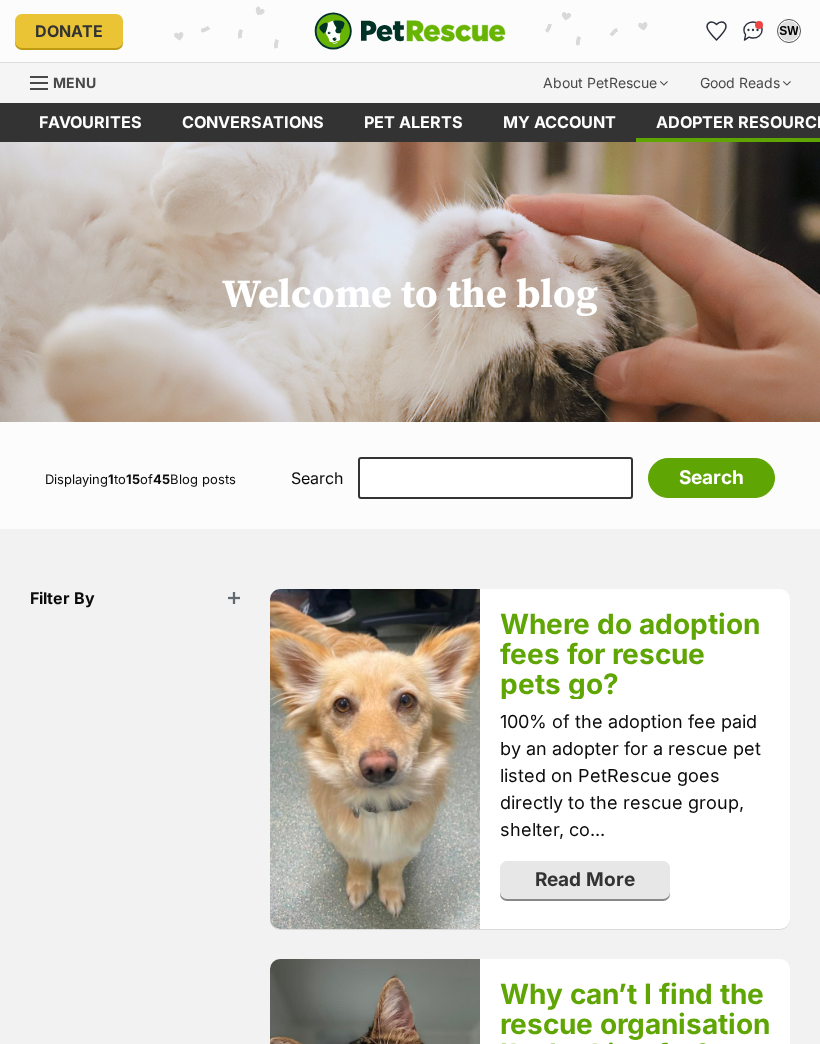 scroll, scrollTop: 0, scrollLeft: 0, axis: both 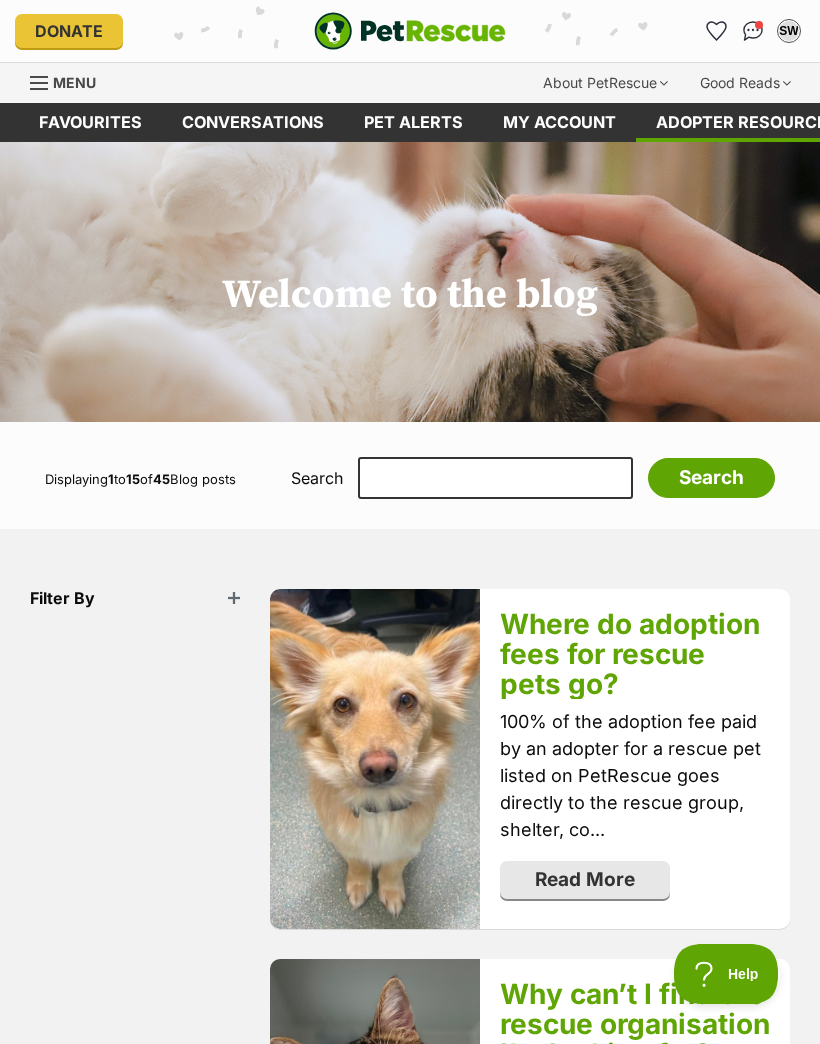 click on "Menu" at bounding box center [74, 82] 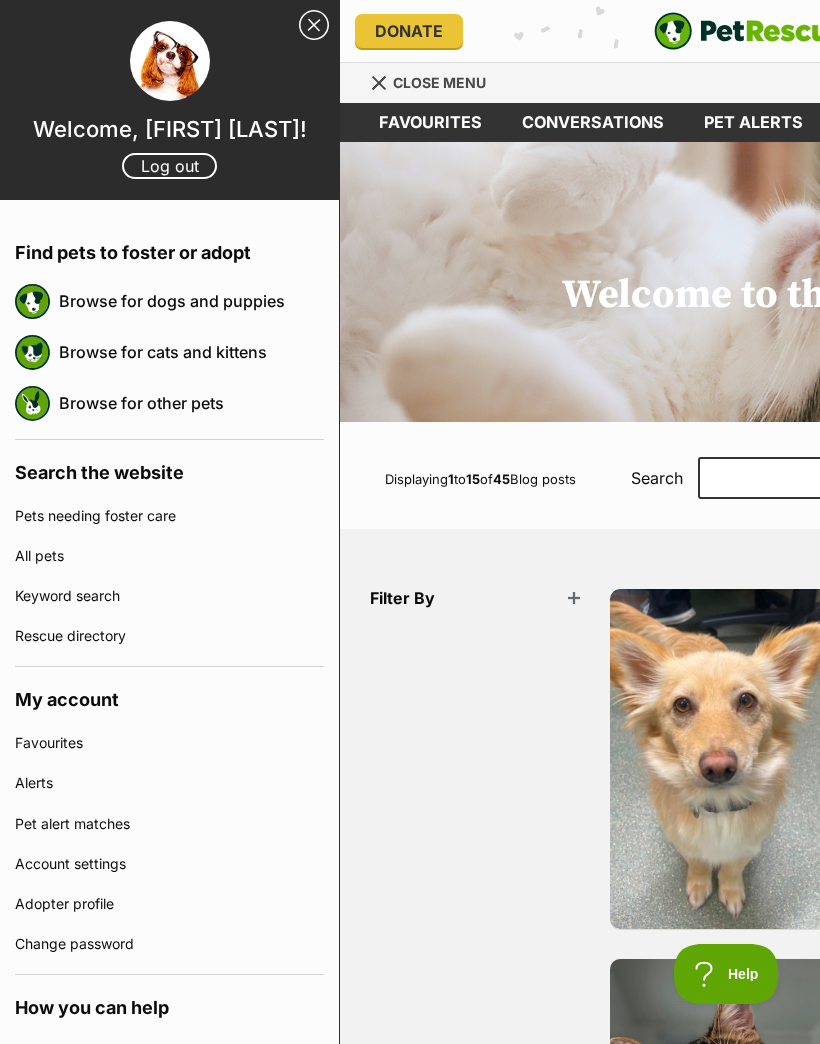 click on "Favourites" at bounding box center (430, 122) 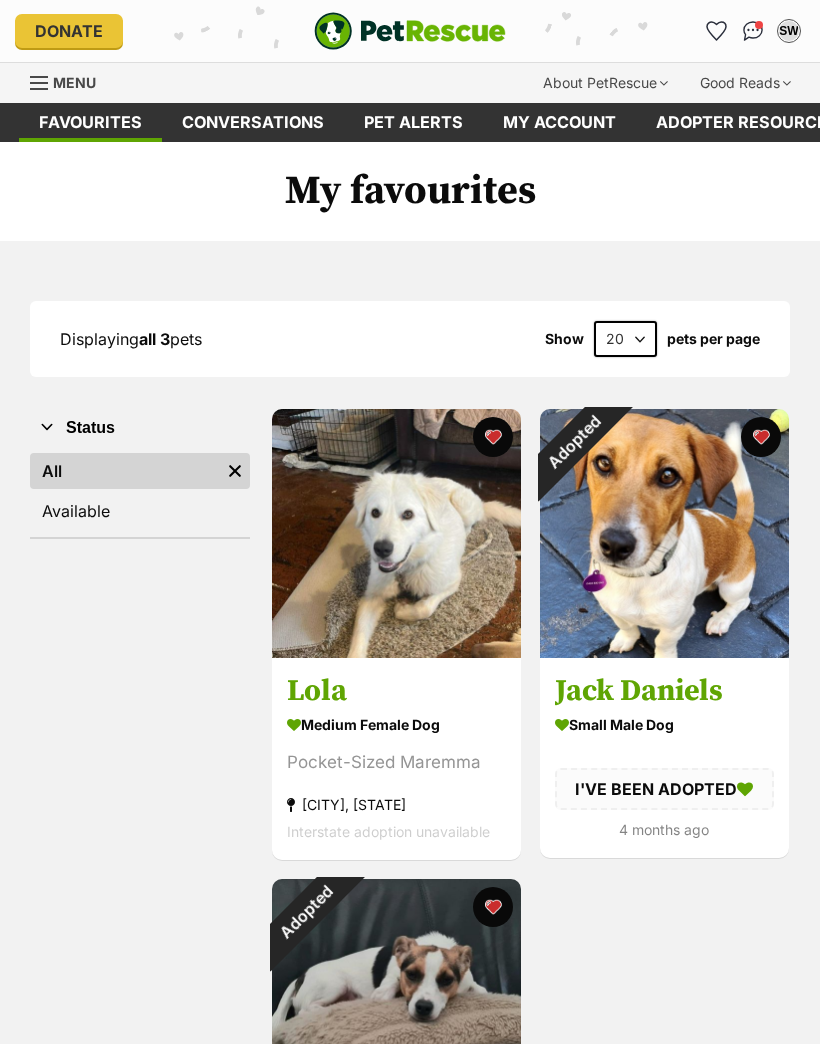 scroll, scrollTop: 0, scrollLeft: 0, axis: both 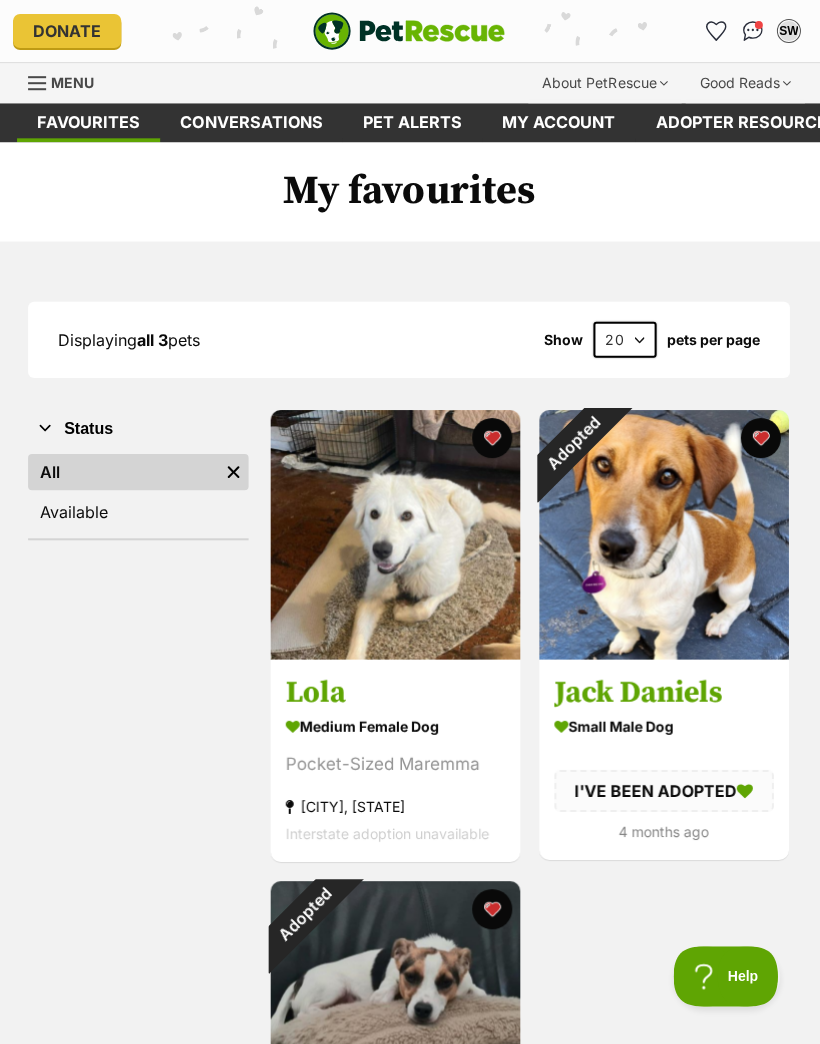 click at bounding box center (410, 31) 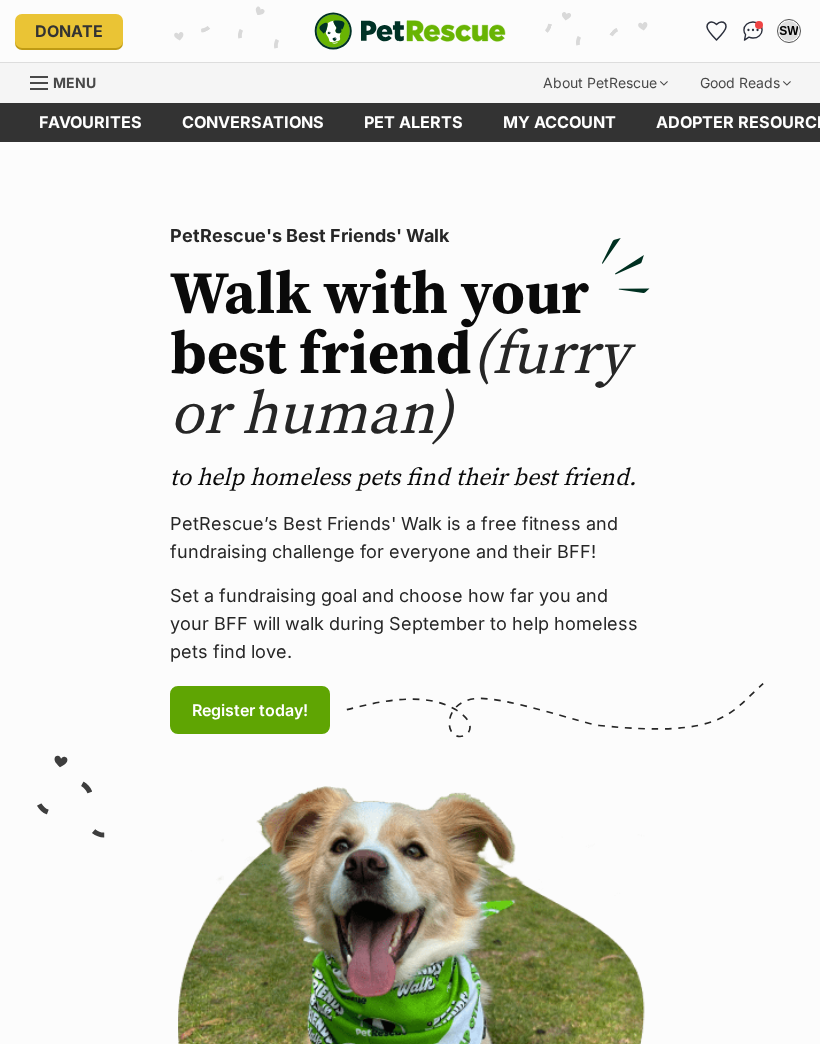 scroll, scrollTop: 0, scrollLeft: 0, axis: both 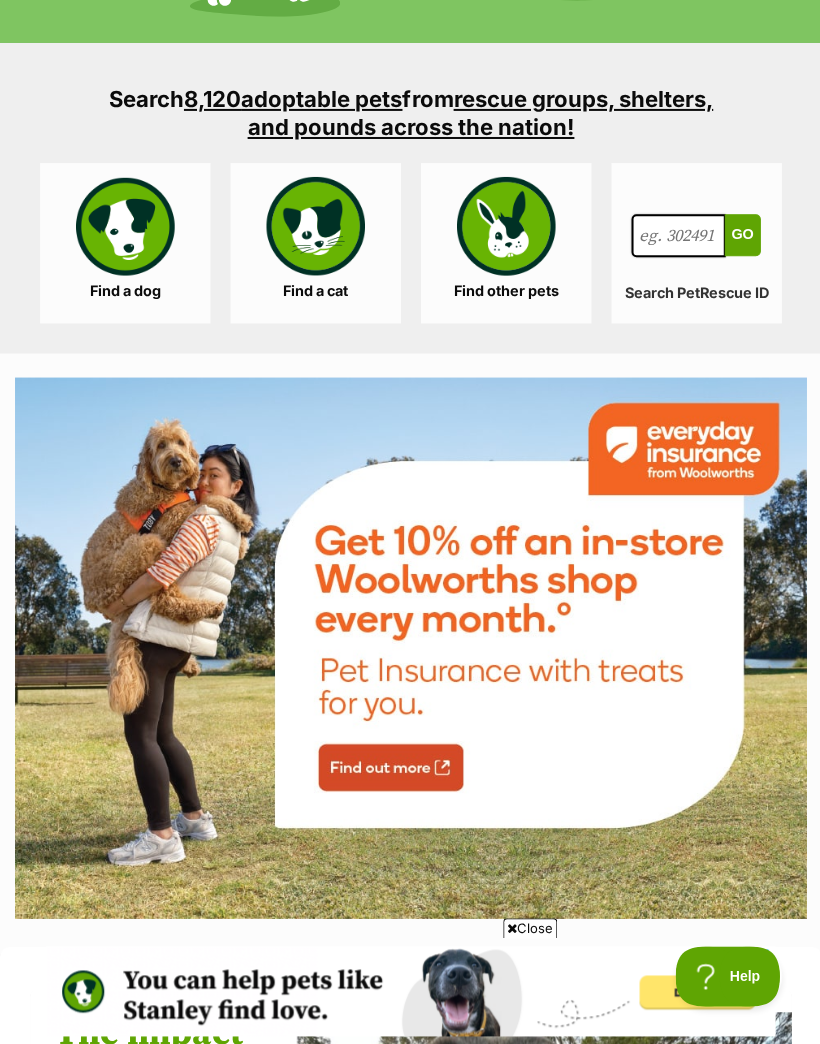 click on "Find a dog" at bounding box center [125, 243] 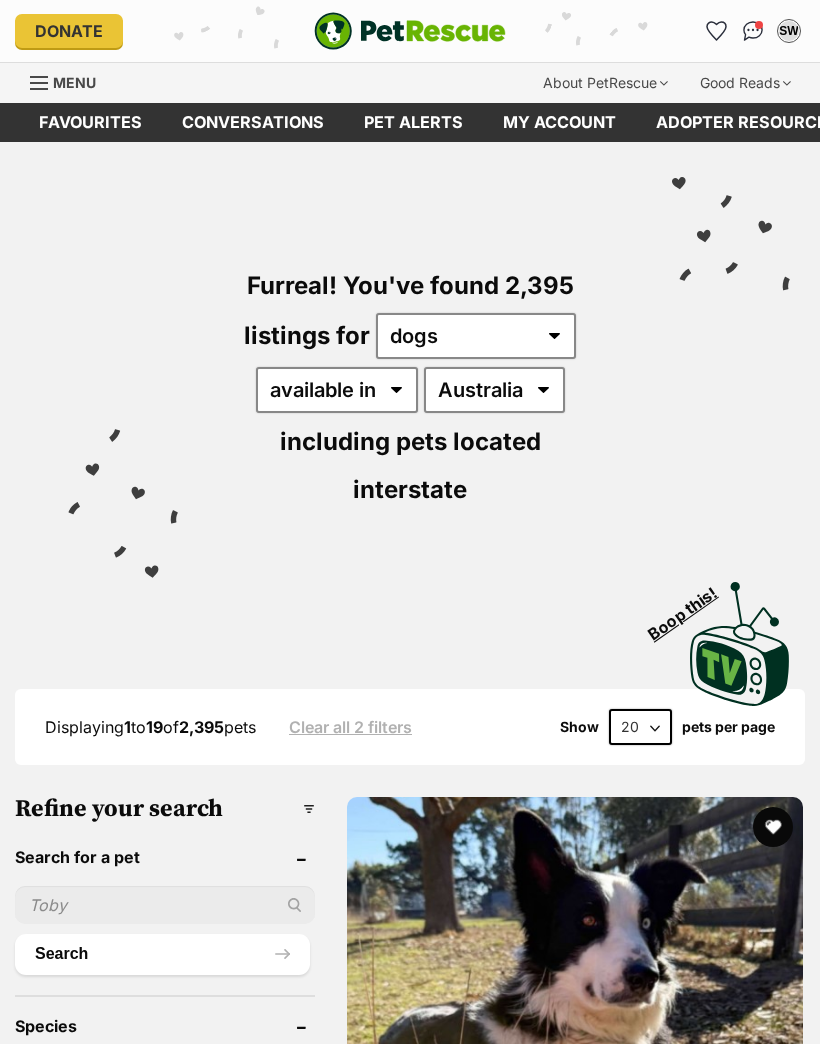 scroll, scrollTop: 0, scrollLeft: 0, axis: both 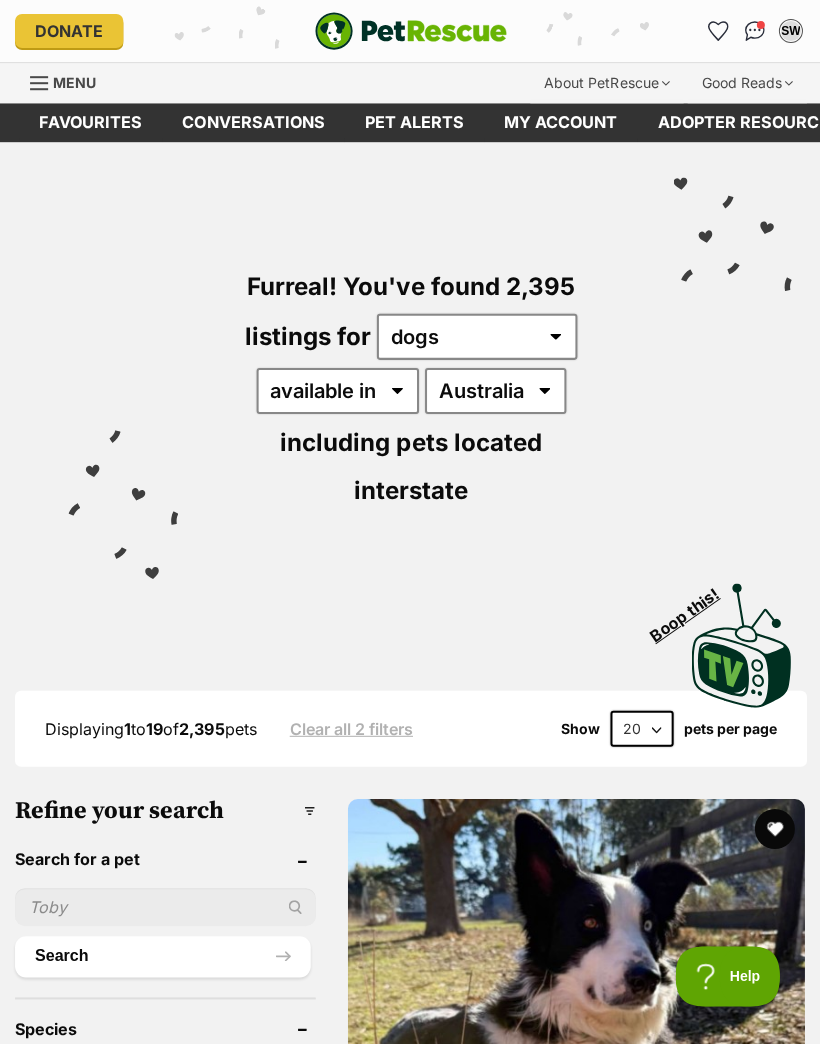 click on "20 40 60" at bounding box center (640, 727) 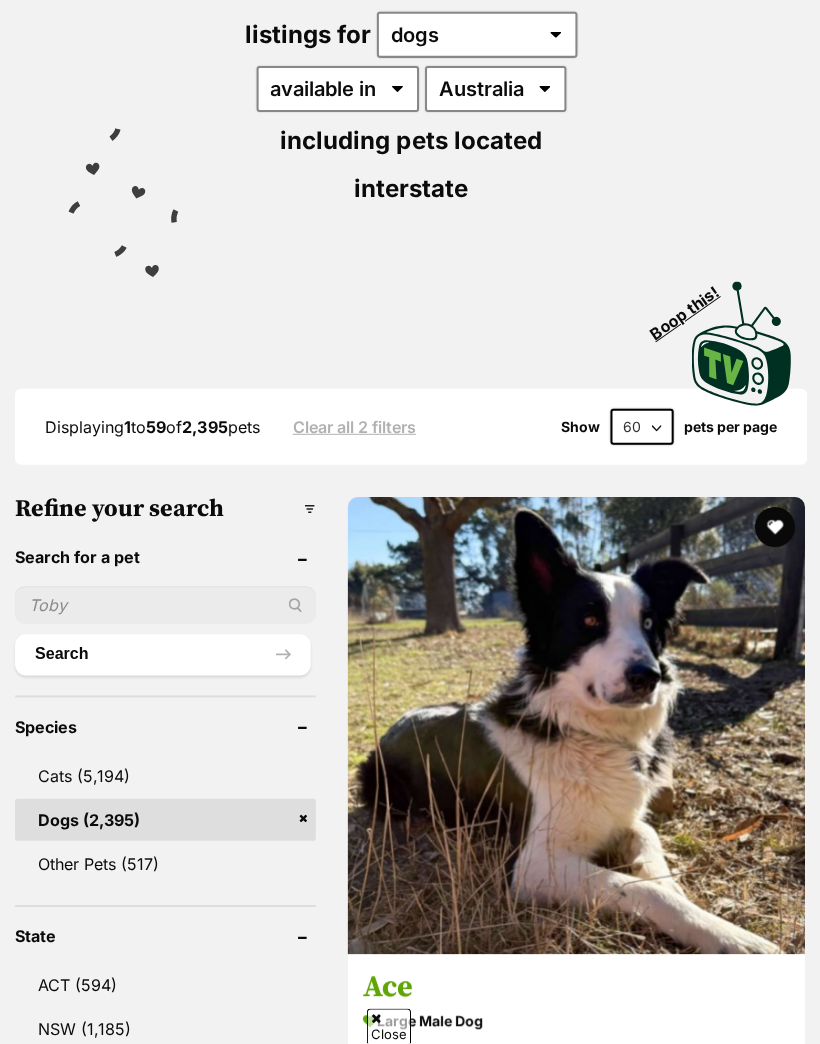 scroll, scrollTop: 0, scrollLeft: 0, axis: both 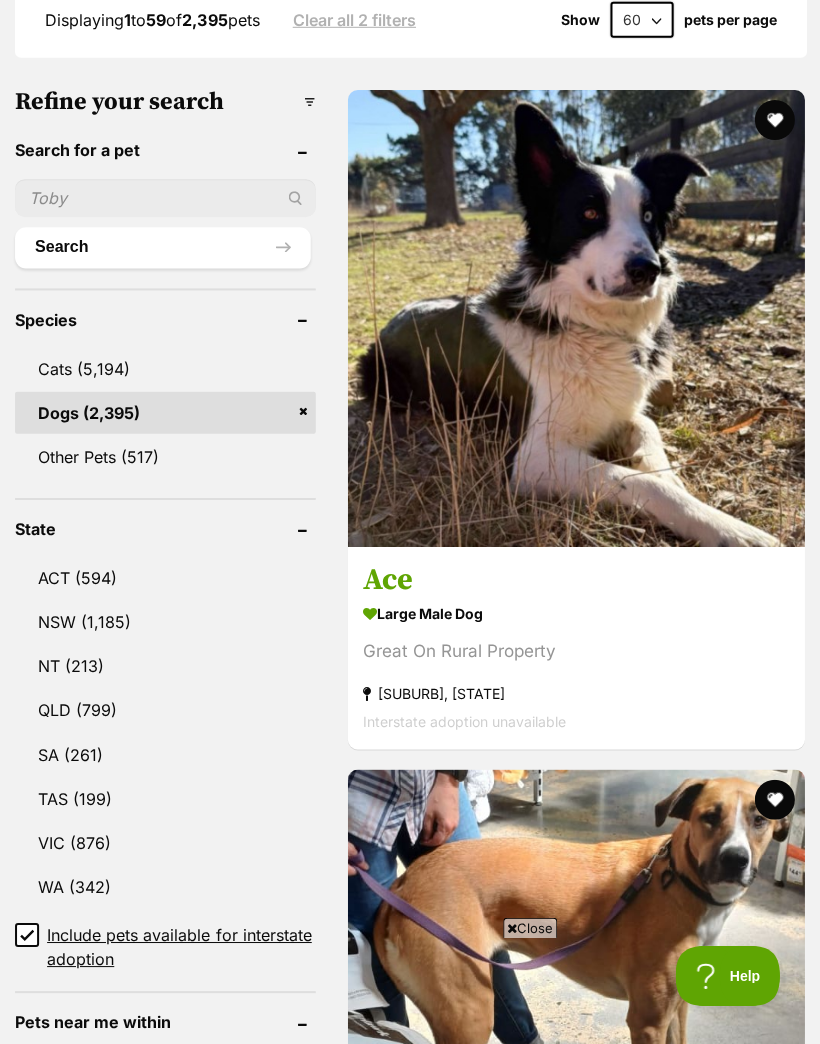 click on "VIC (876)" at bounding box center [165, 841] 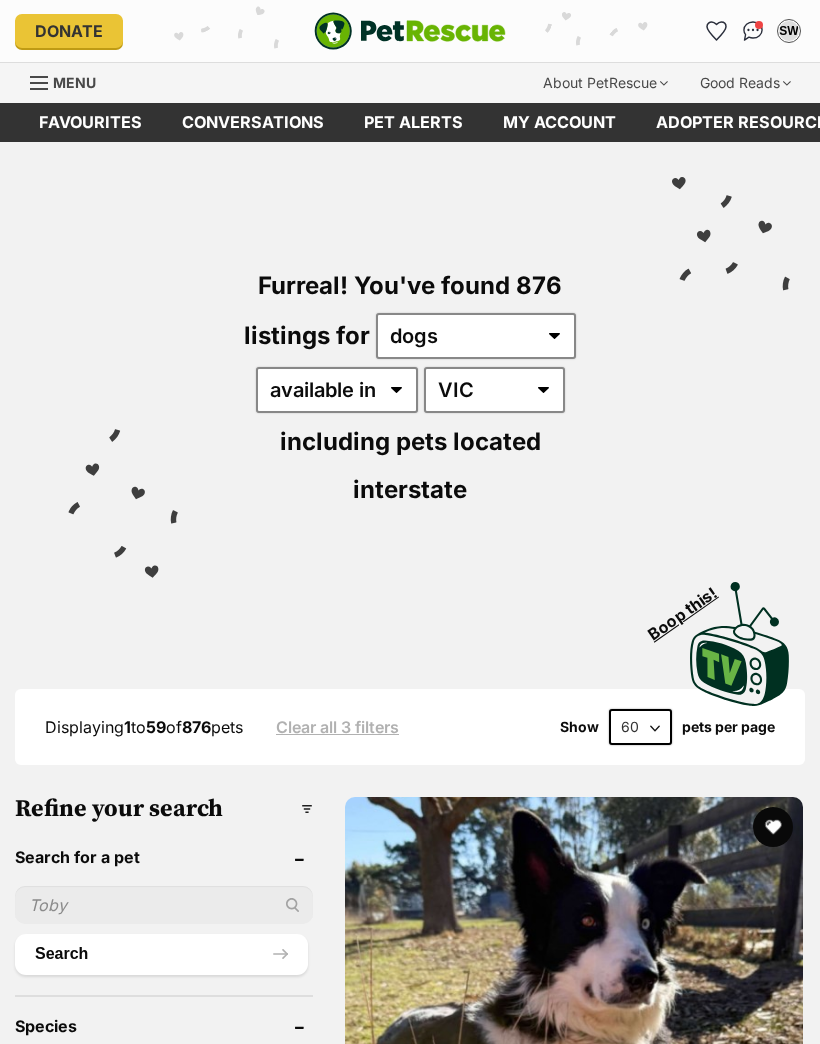 scroll, scrollTop: 0, scrollLeft: 0, axis: both 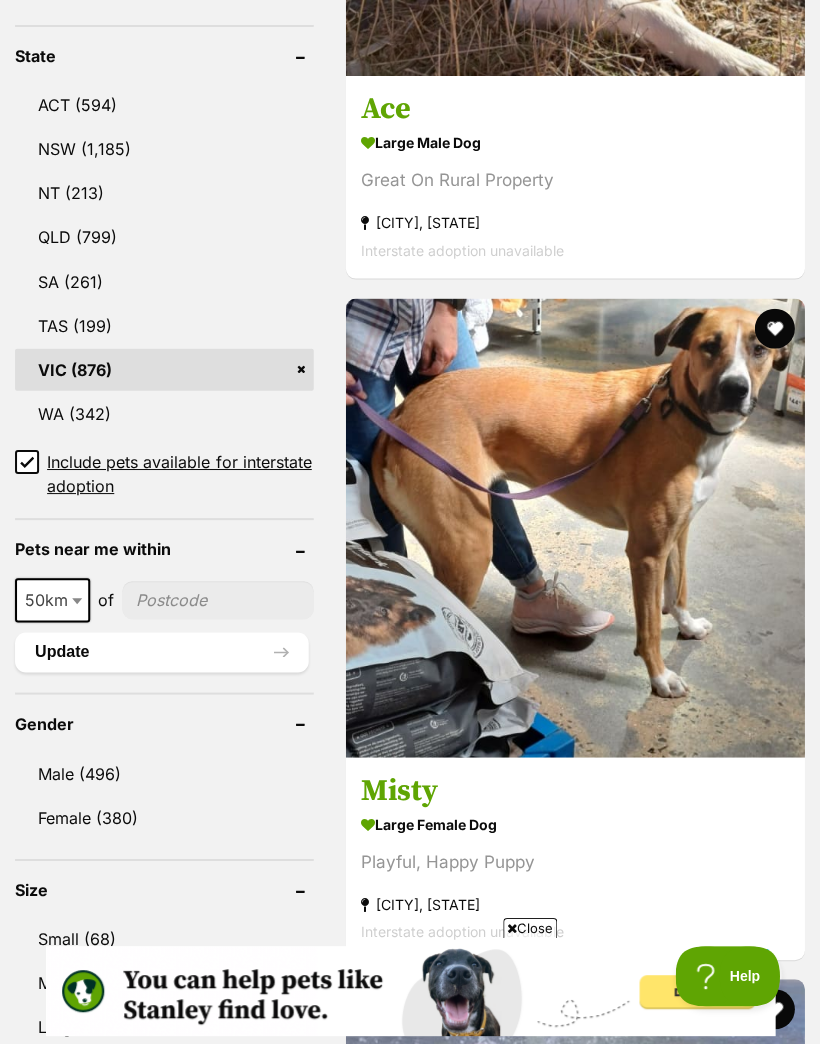 click at bounding box center (79, 599) 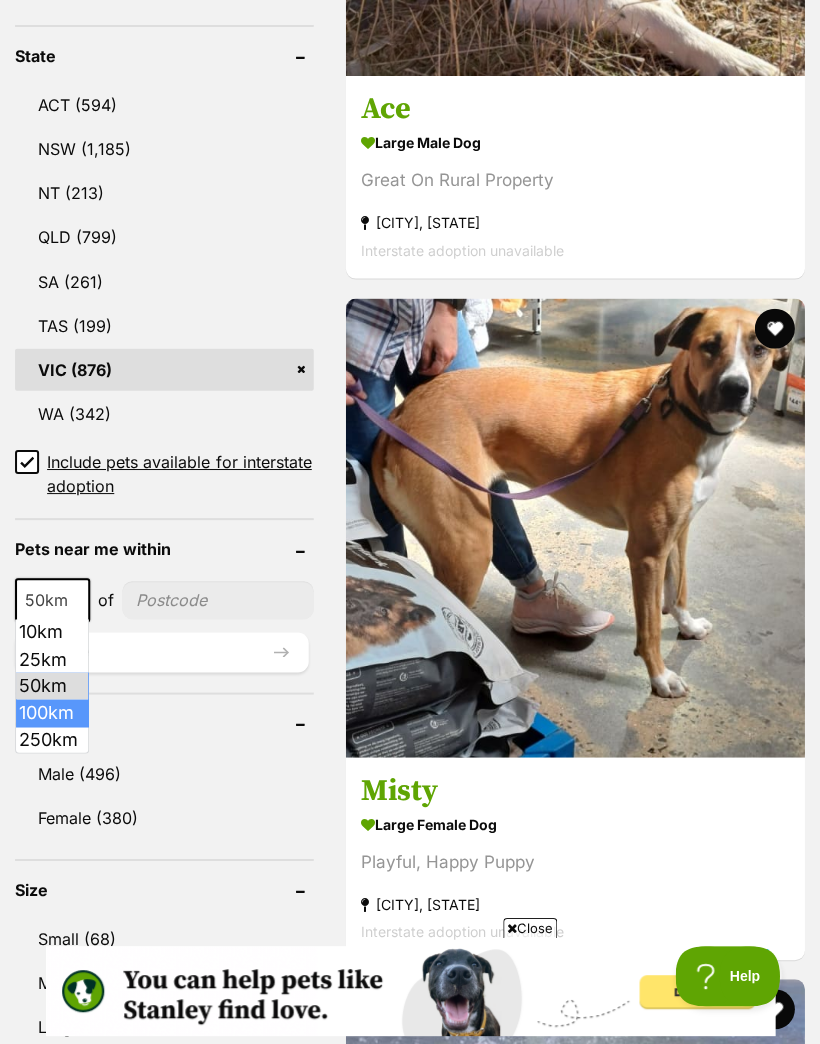 select on "100" 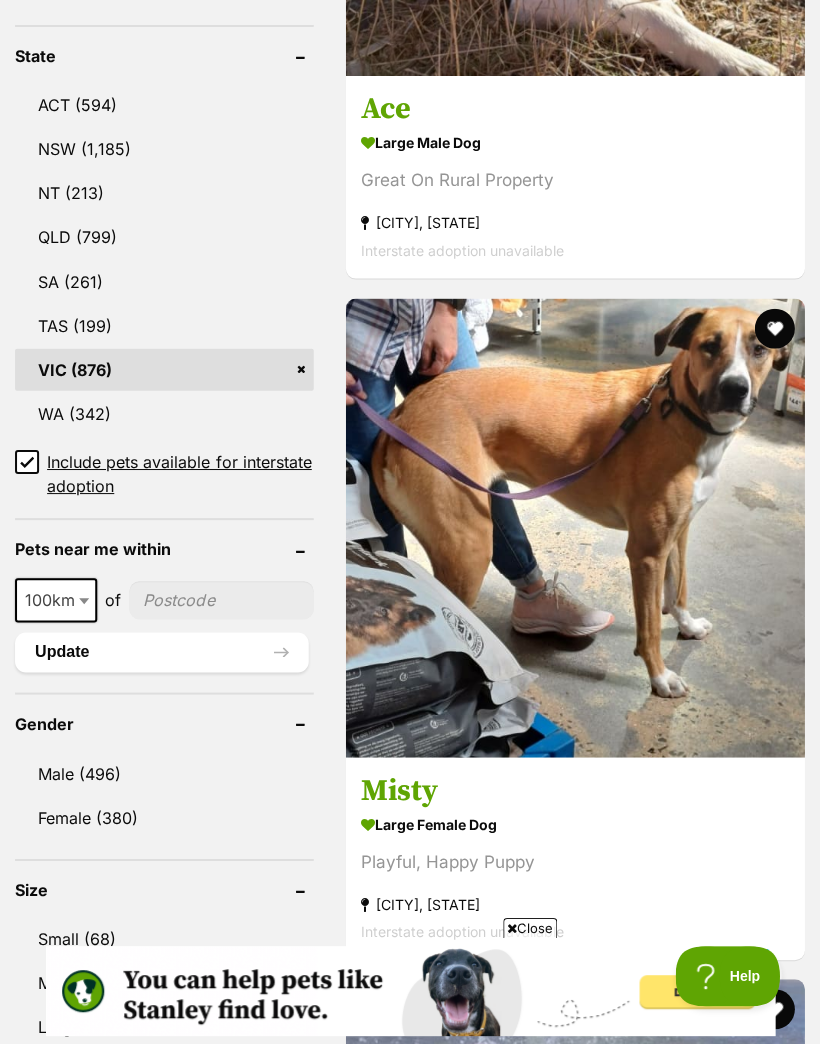 click at bounding box center [221, 599] 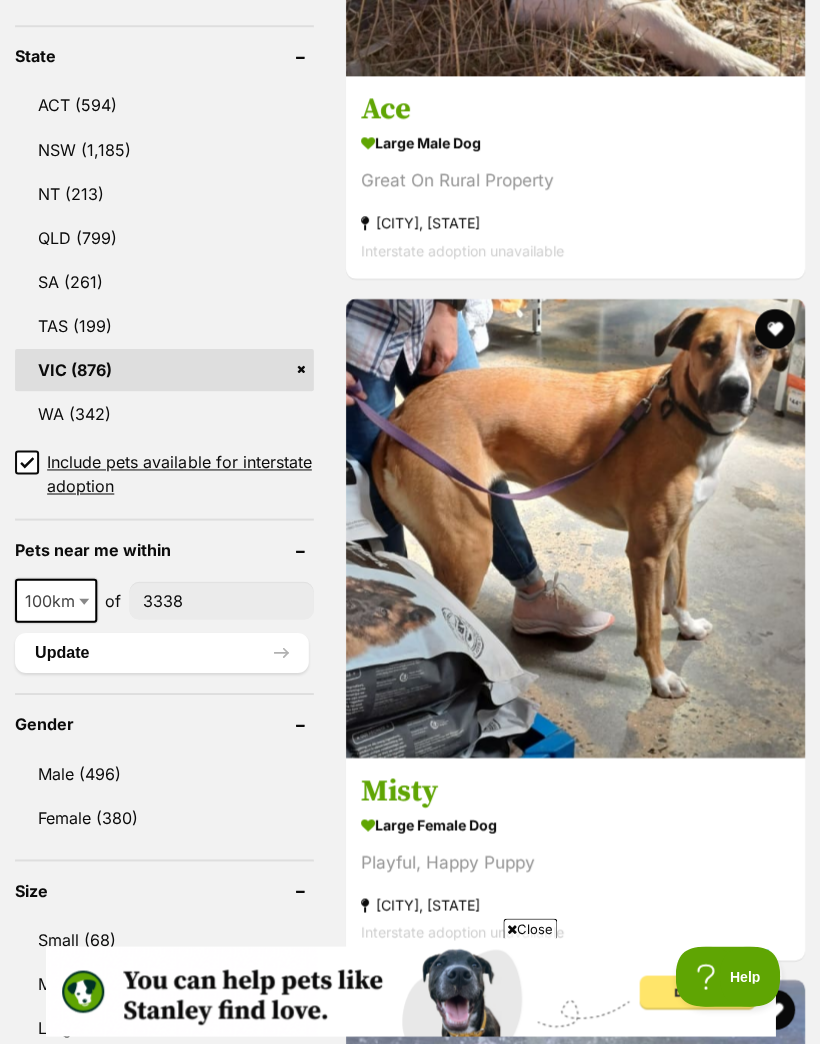 type on "3338" 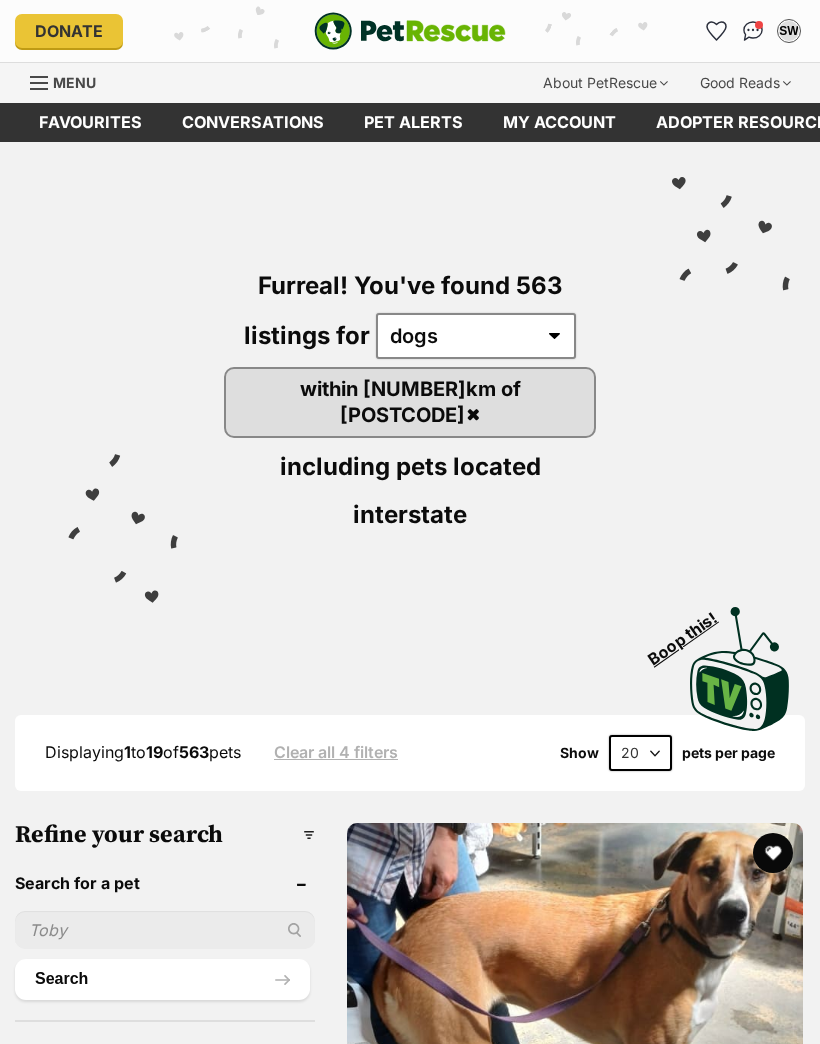 scroll, scrollTop: 0, scrollLeft: 0, axis: both 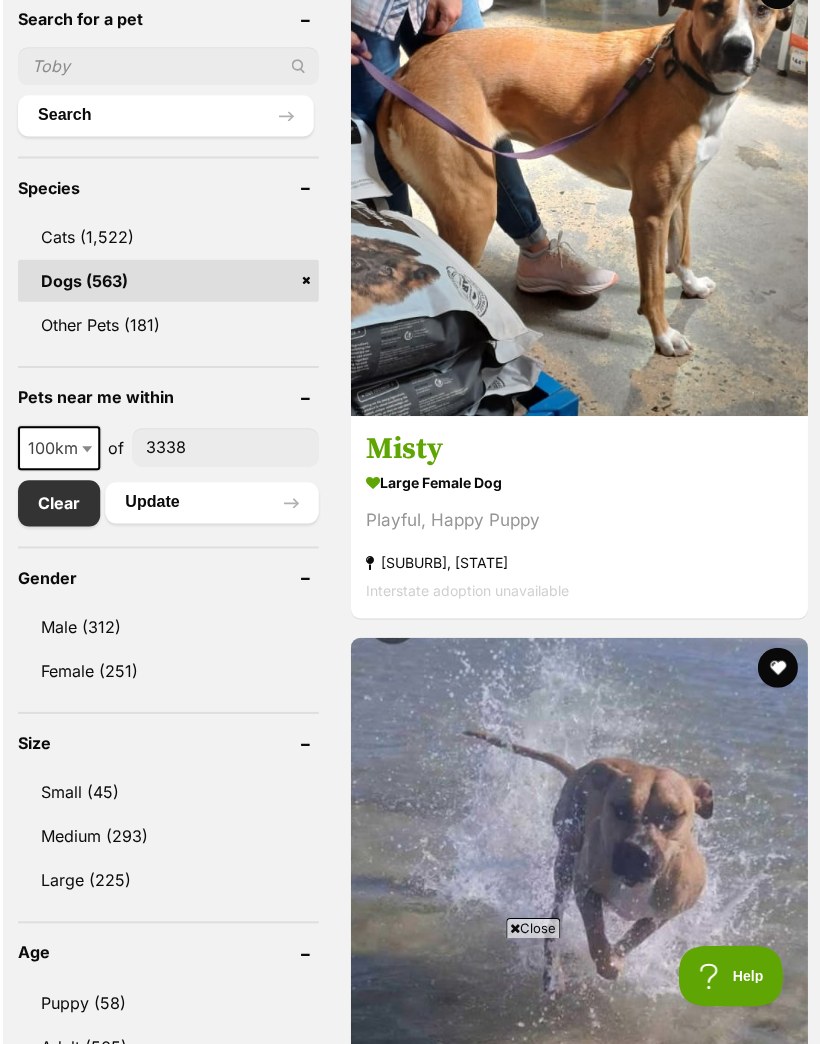 click on "Female (251)" at bounding box center (165, 669) 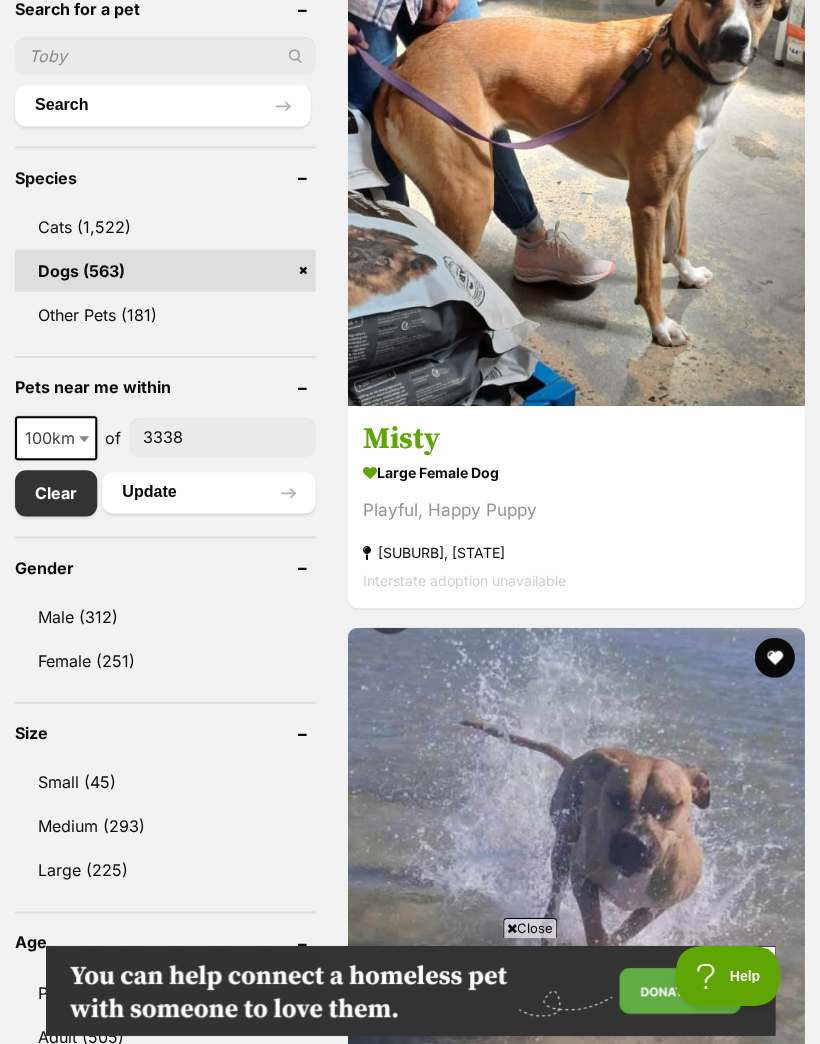 scroll, scrollTop: 0, scrollLeft: 0, axis: both 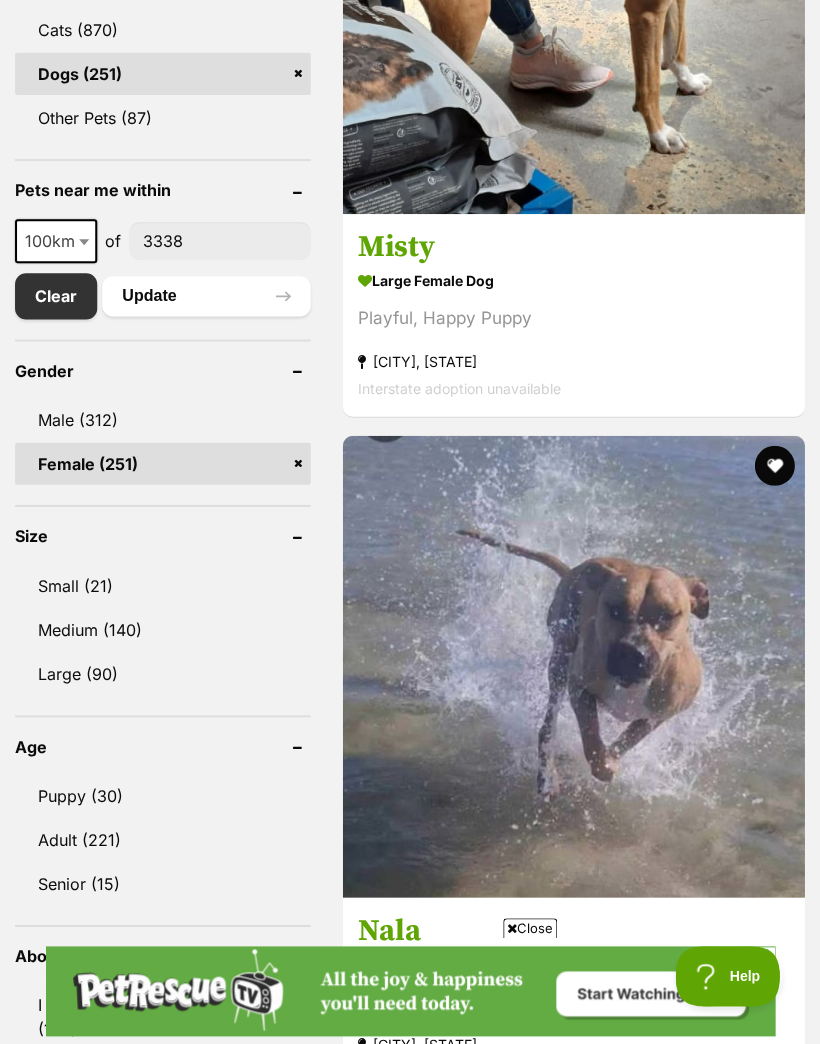 click on "Small (21)" at bounding box center [162, 585] 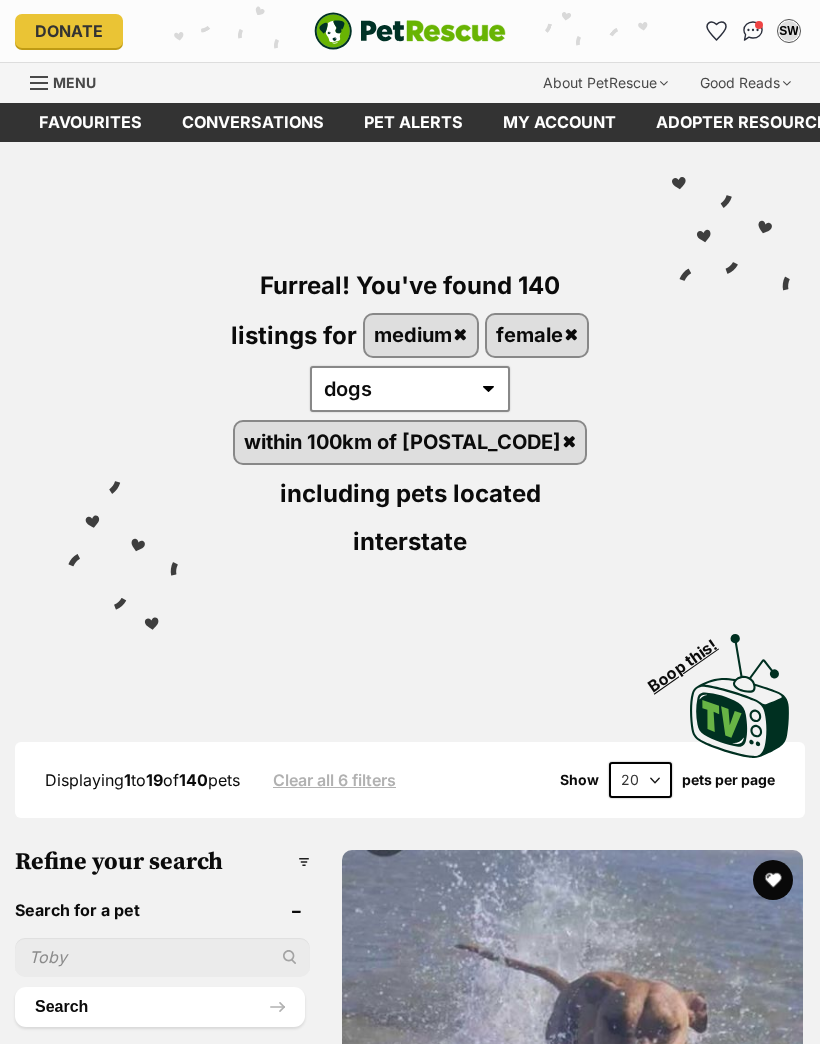 scroll, scrollTop: 95, scrollLeft: 0, axis: vertical 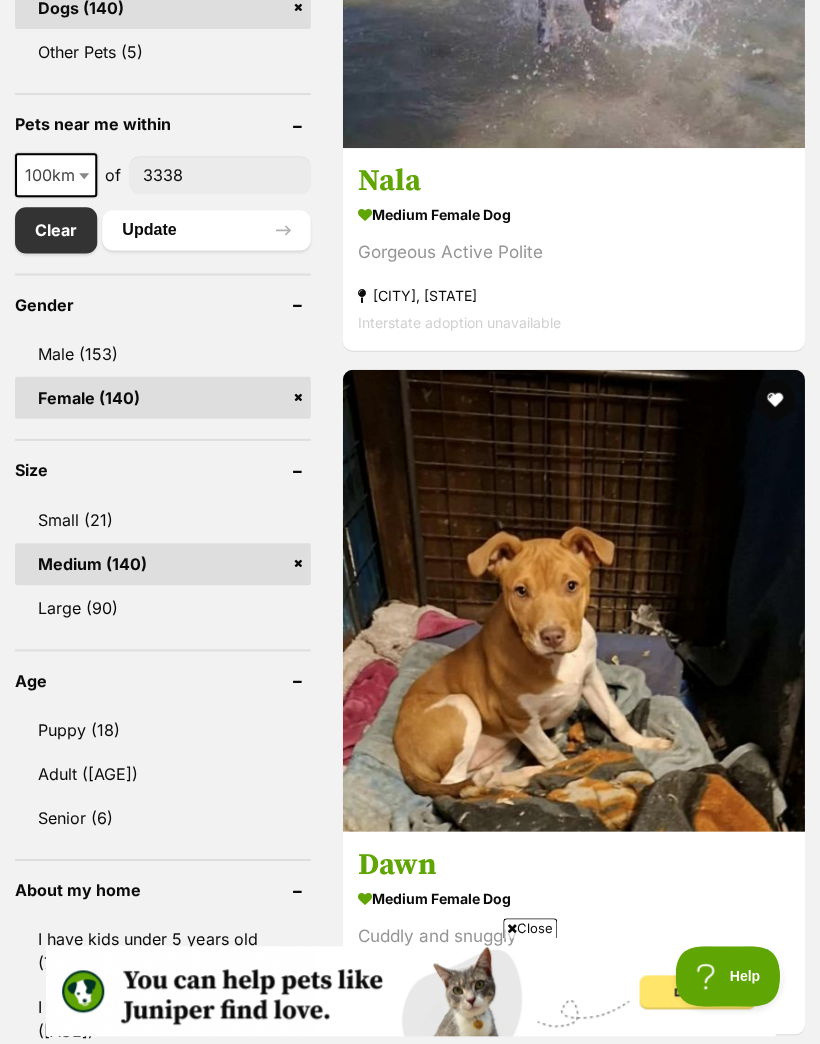 click on "Small (21)" at bounding box center [162, 519] 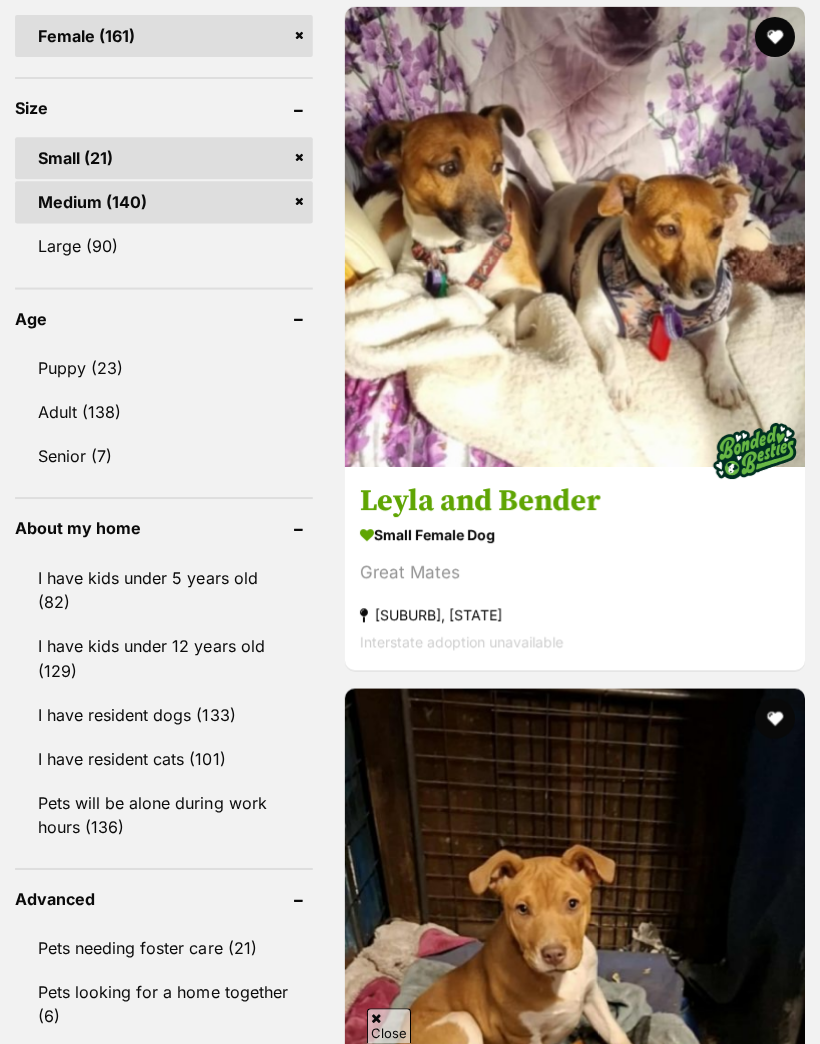 scroll, scrollTop: 1603, scrollLeft: 0, axis: vertical 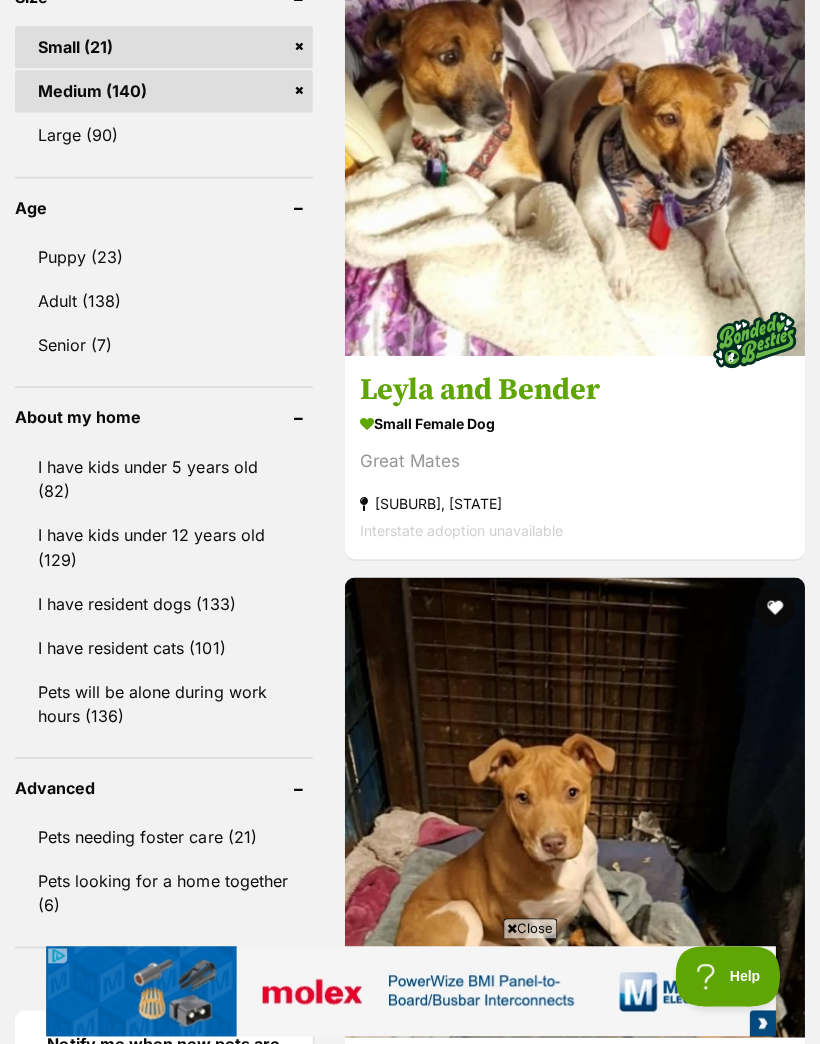 click on "I have kids under 12 years old (129)" at bounding box center (163, 546) 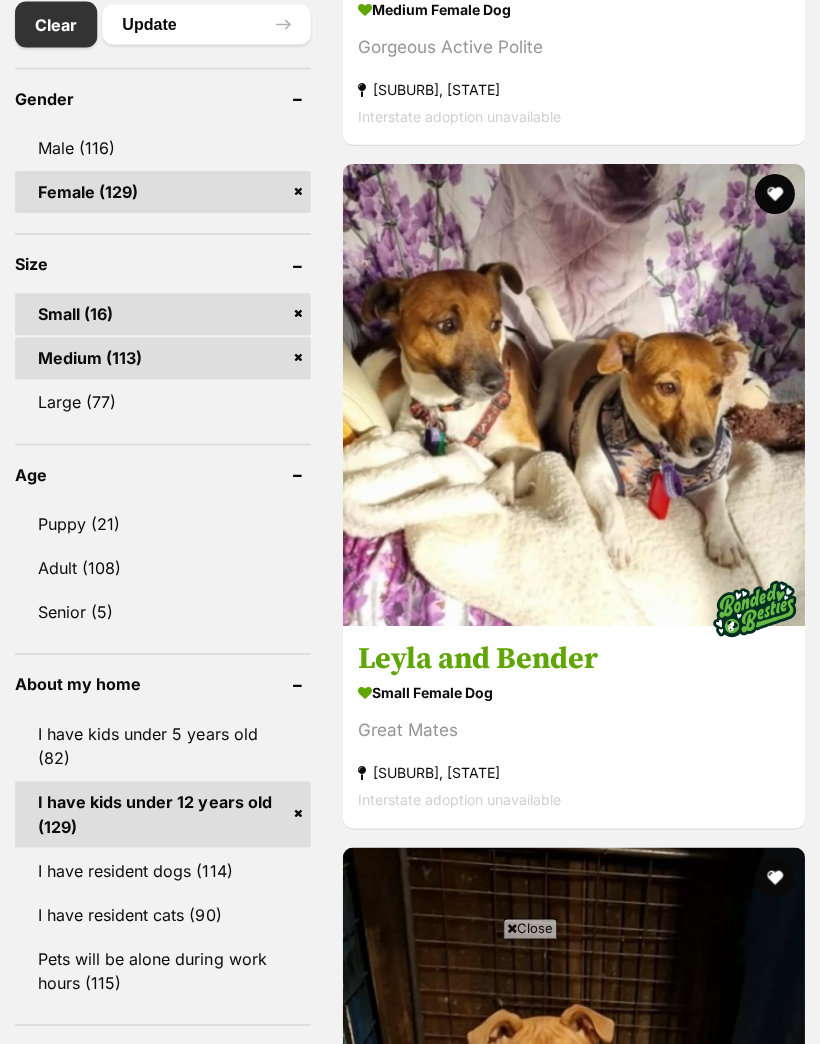 scroll, scrollTop: 1682, scrollLeft: 0, axis: vertical 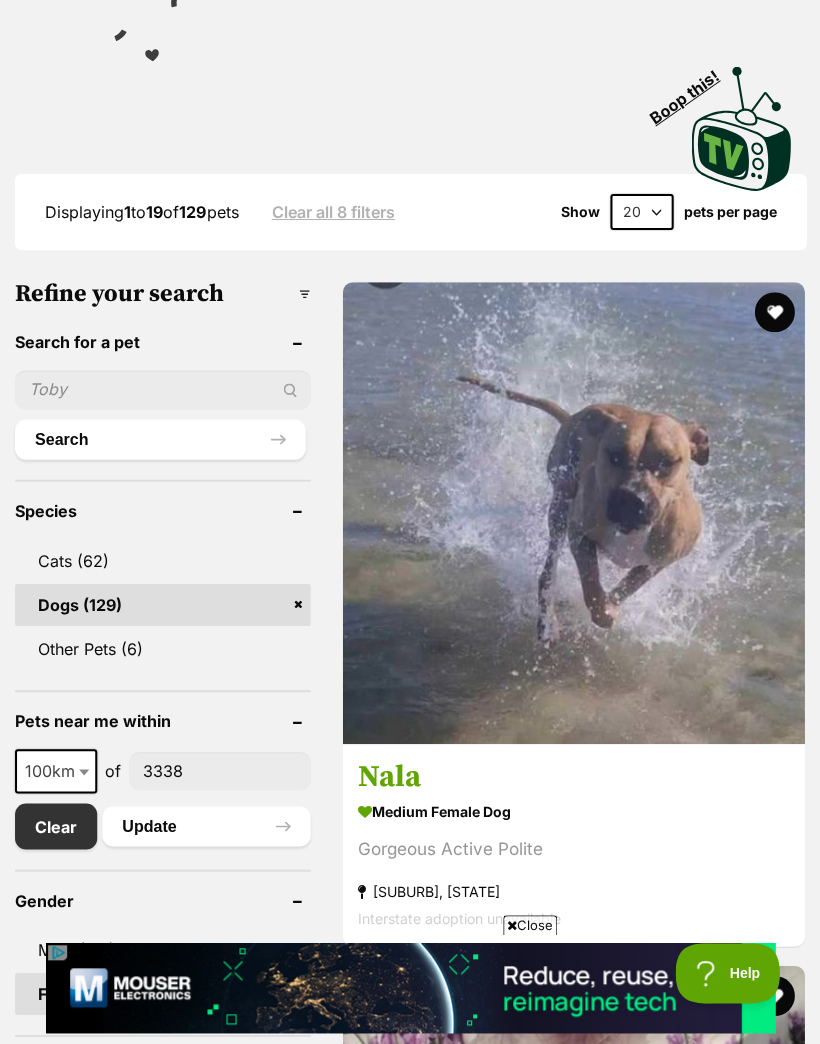 click on "20 40 60" at bounding box center (640, 215) 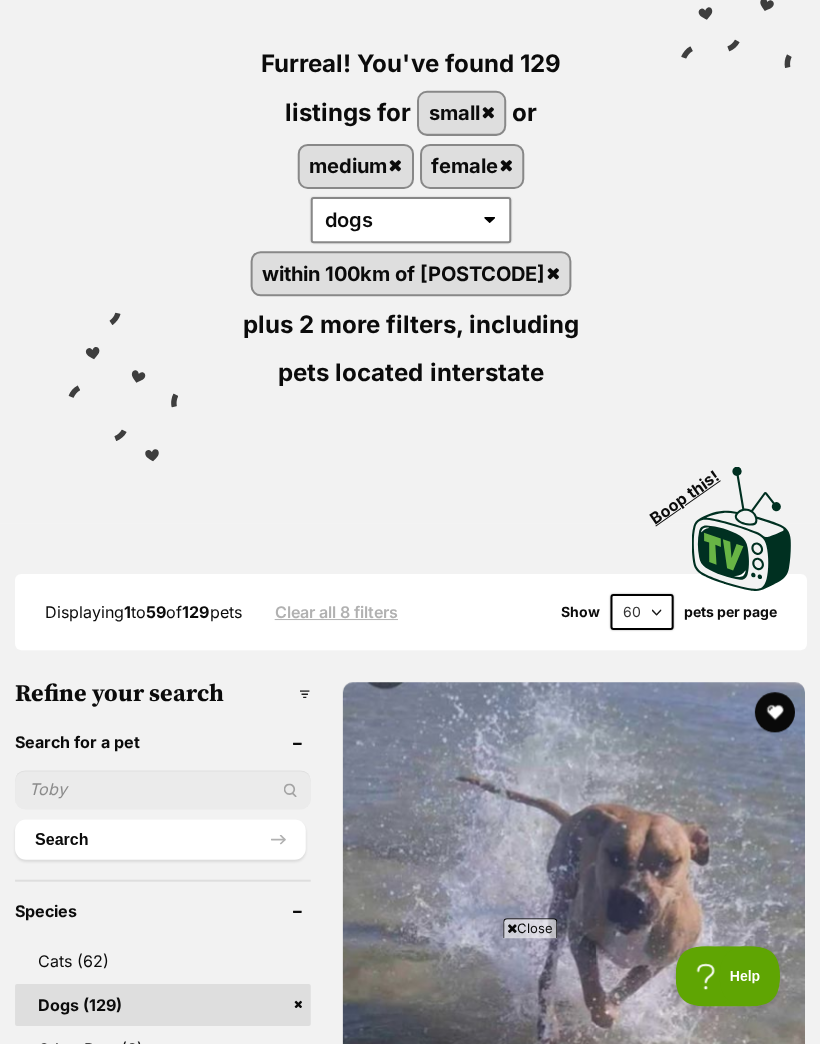 scroll, scrollTop: 0, scrollLeft: 0, axis: both 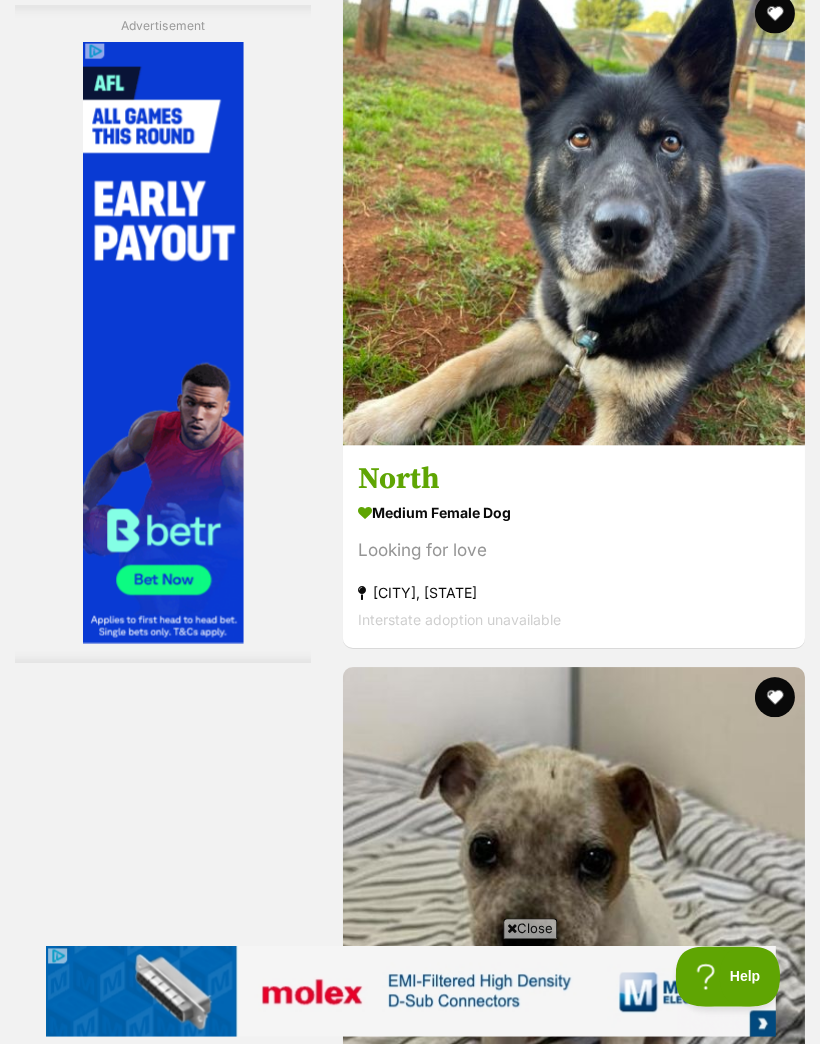 click at bounding box center [773, 7440] 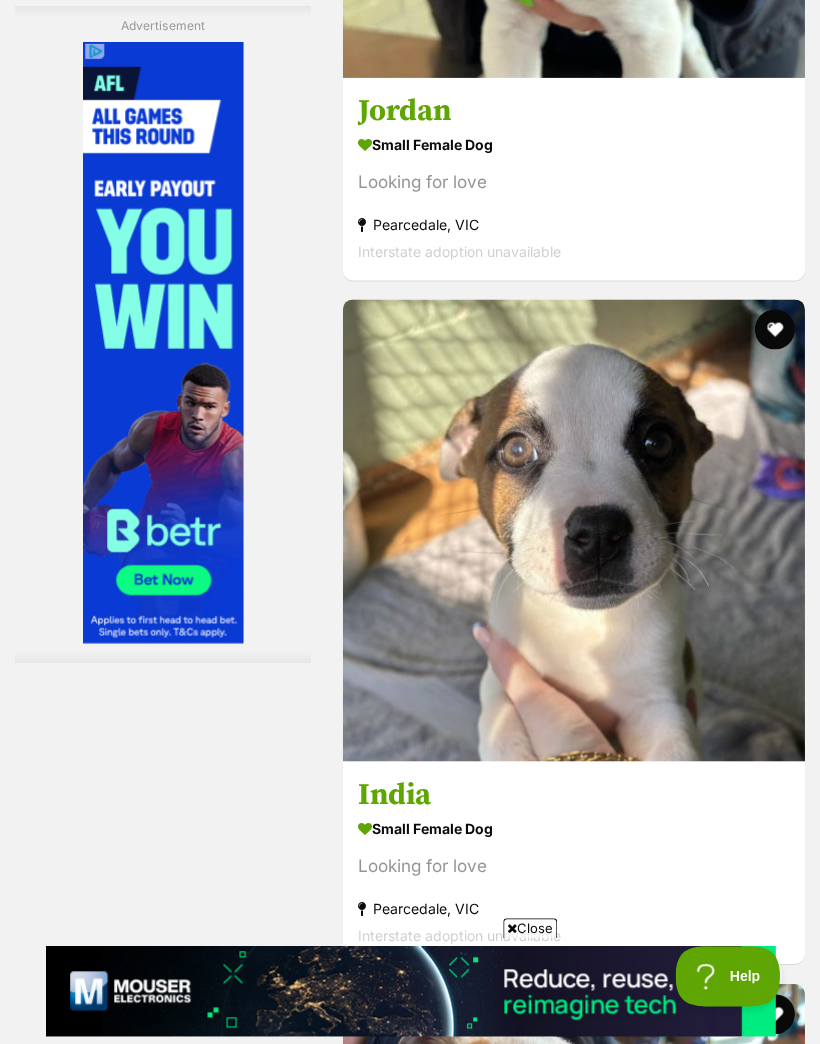 scroll, scrollTop: 5656, scrollLeft: 0, axis: vertical 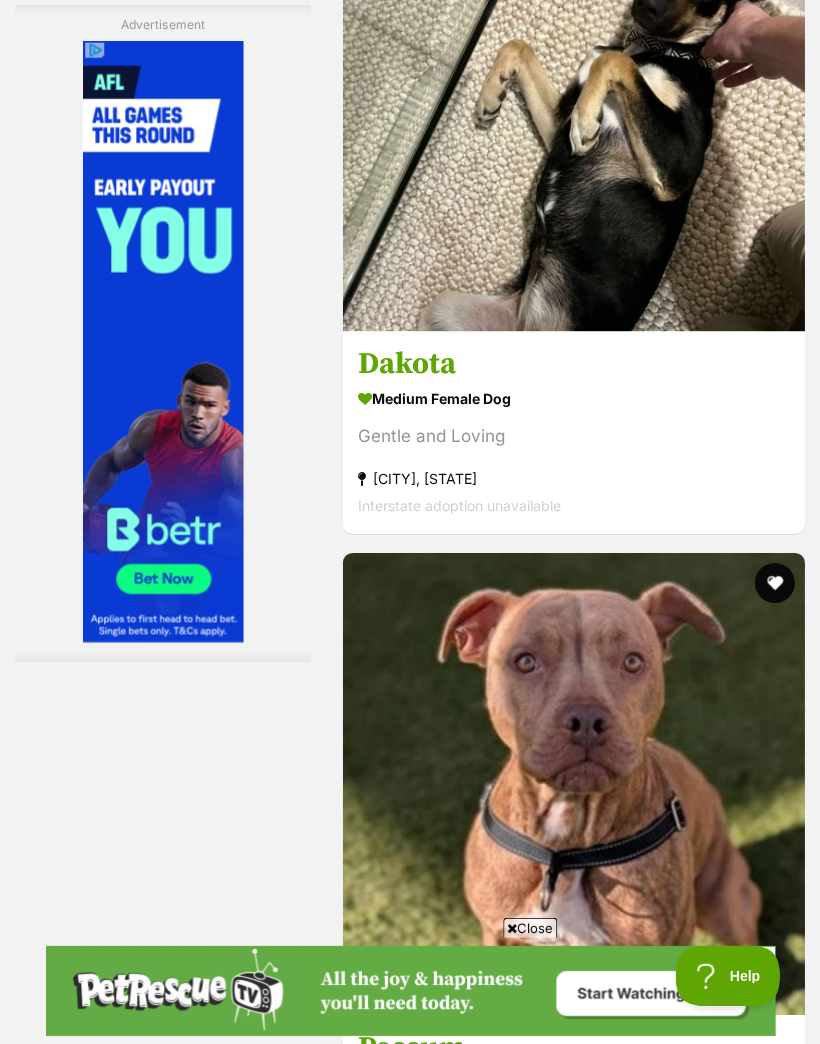 click on "Next" at bounding box center (573, 27865) 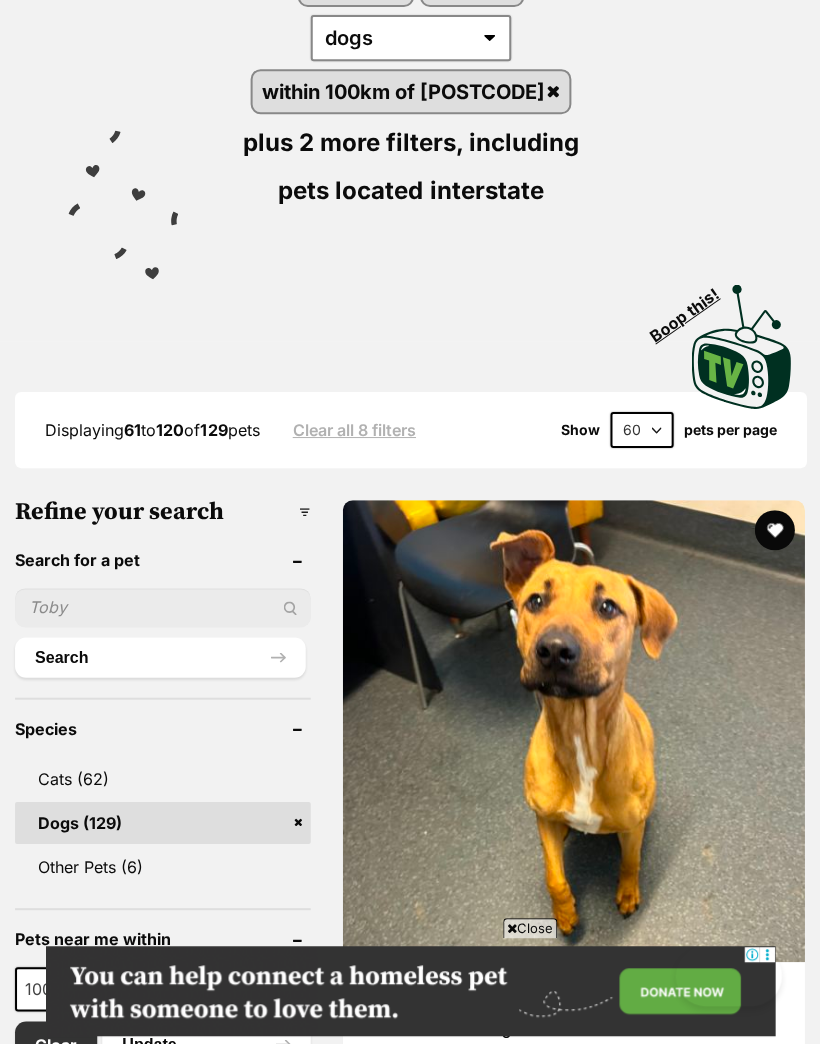scroll, scrollTop: 1205, scrollLeft: 0, axis: vertical 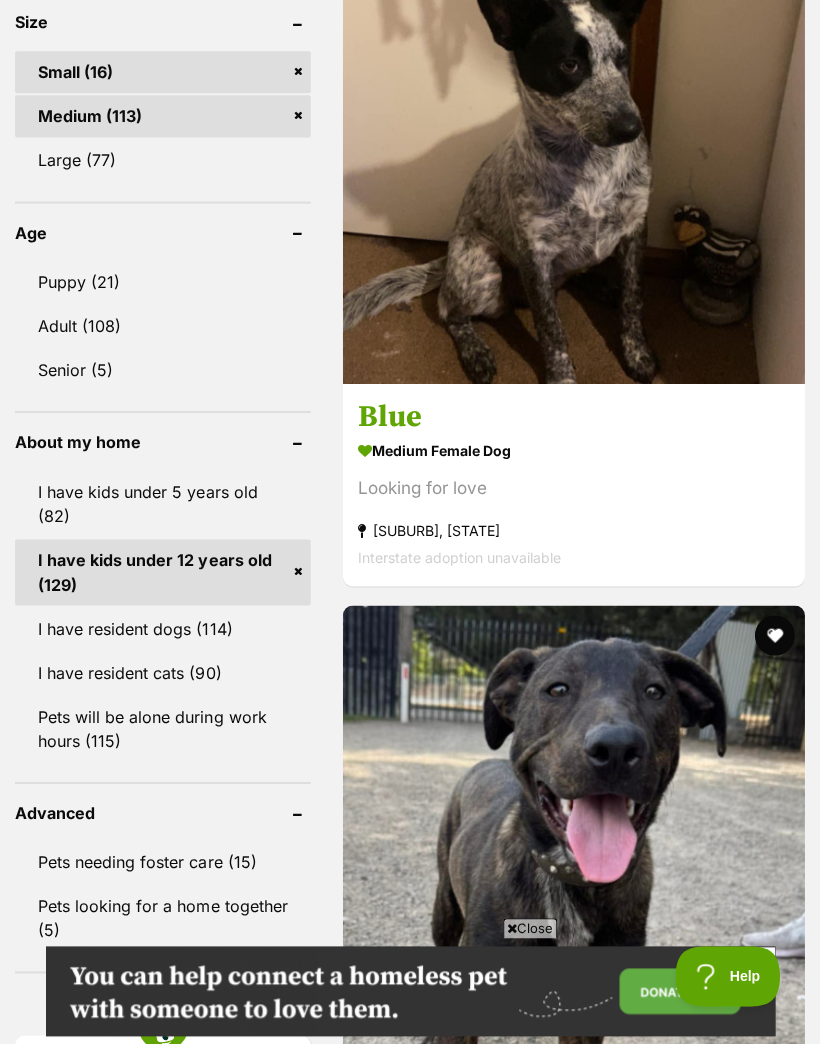 click at bounding box center [773, 2225] 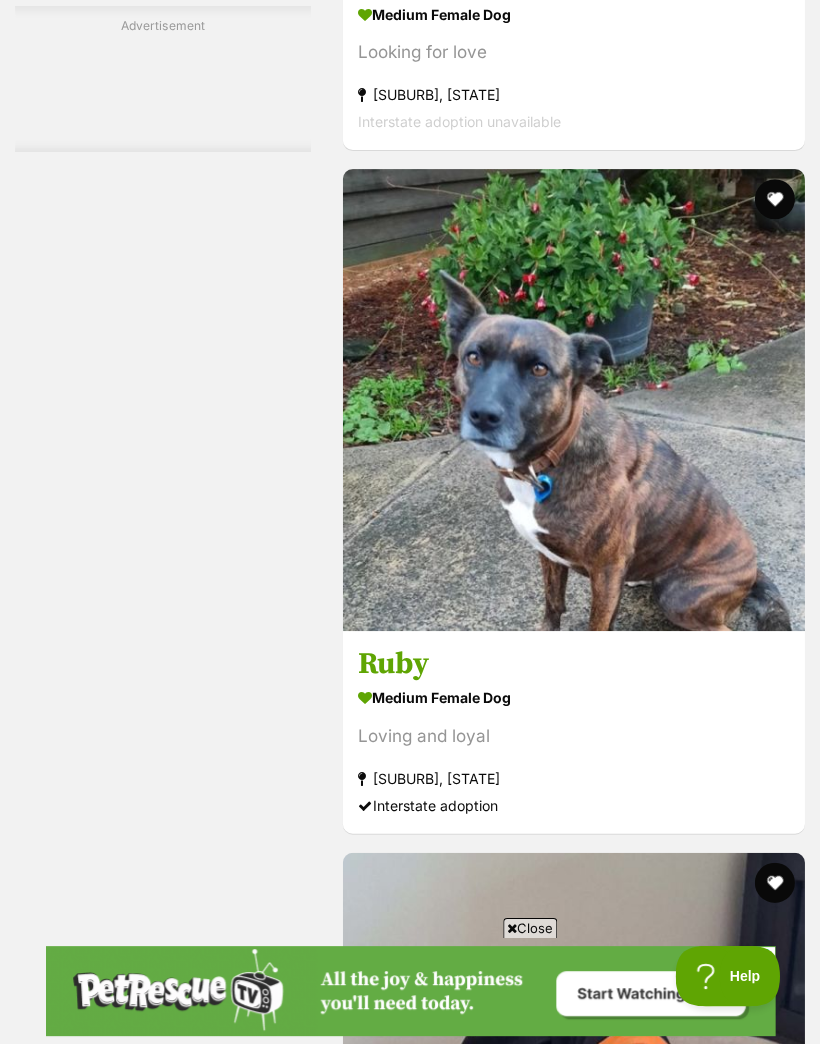 scroll, scrollTop: 8463, scrollLeft: 0, axis: vertical 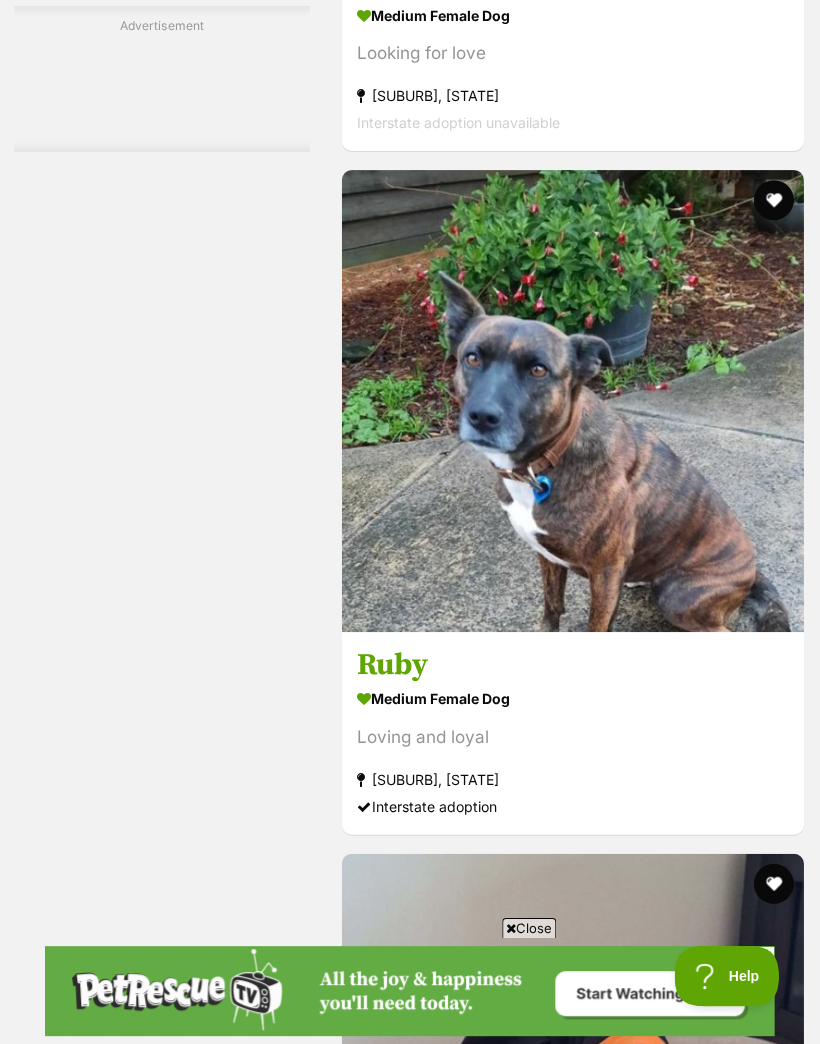 click on "Close" at bounding box center (410, 989) 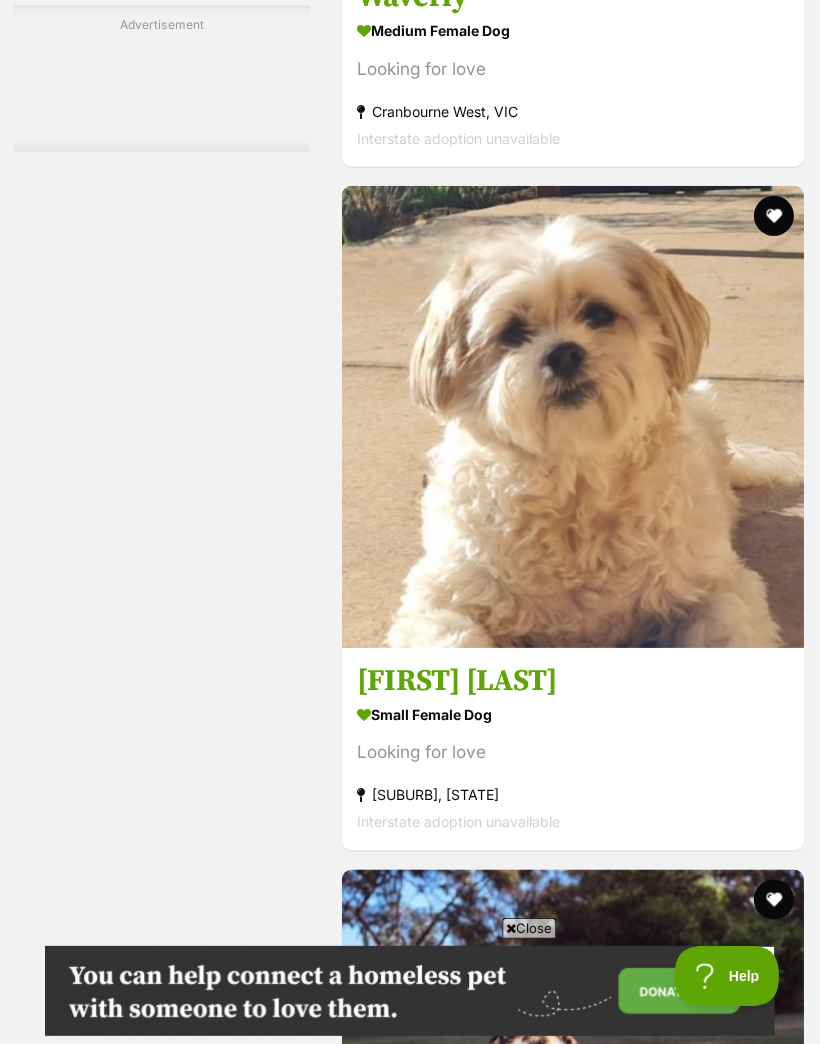 scroll, scrollTop: 11179, scrollLeft: 0, axis: vertical 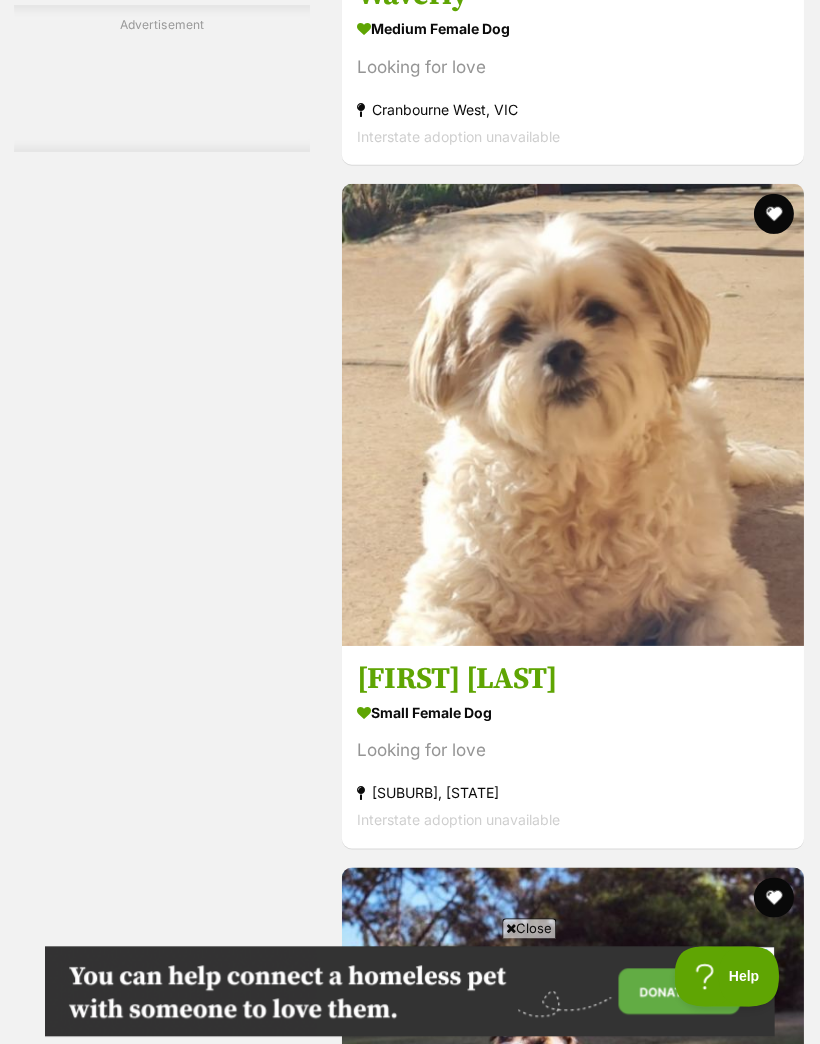 click at bounding box center [773, 21361] 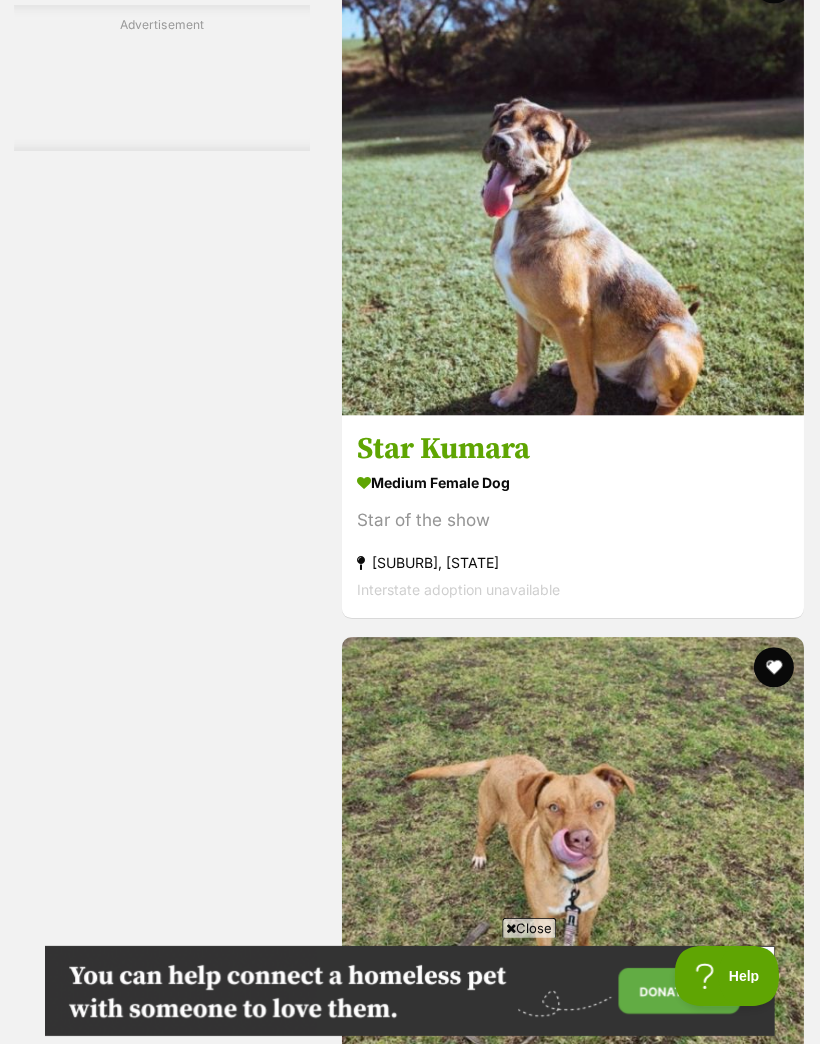 scroll, scrollTop: 12091, scrollLeft: 0, axis: vertical 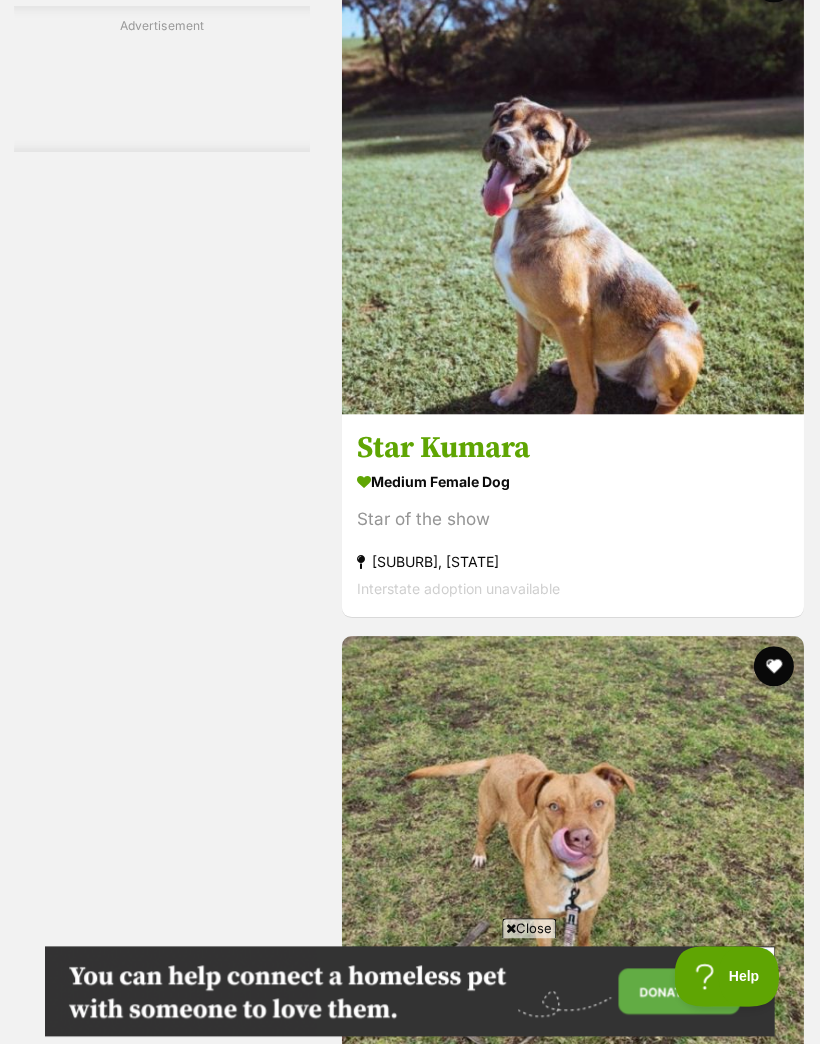 click at bounding box center [773, 23178] 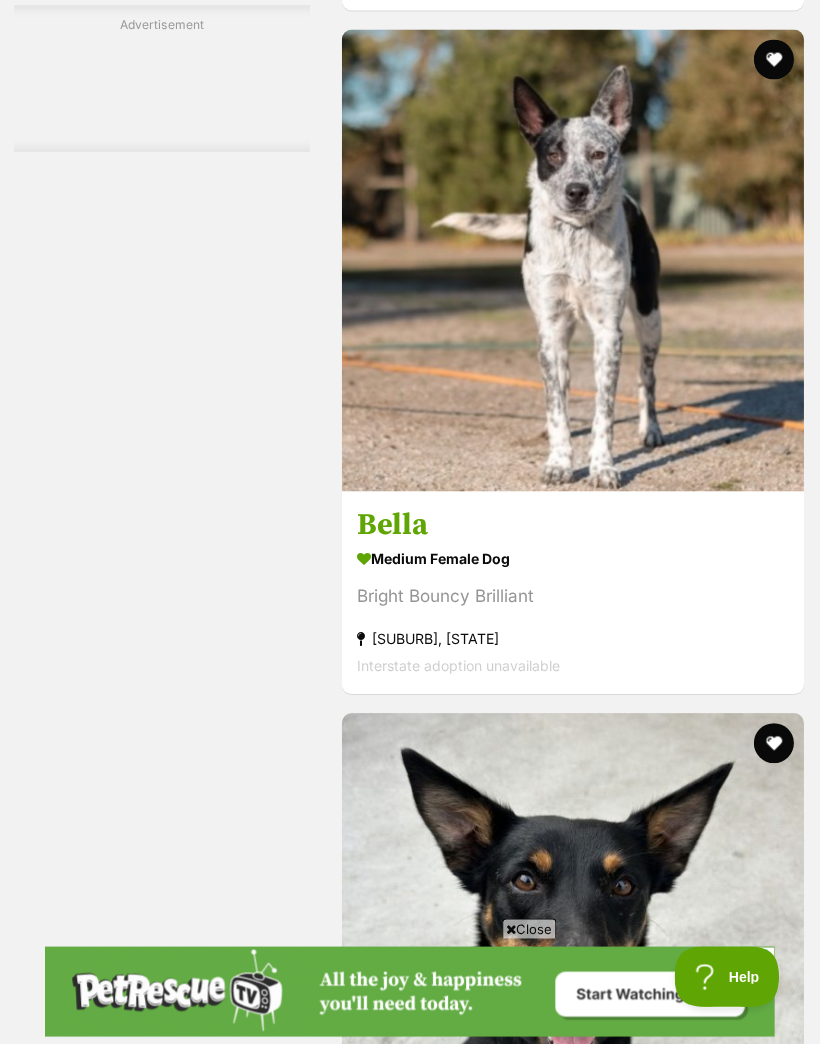 scroll, scrollTop: 14062, scrollLeft: 0, axis: vertical 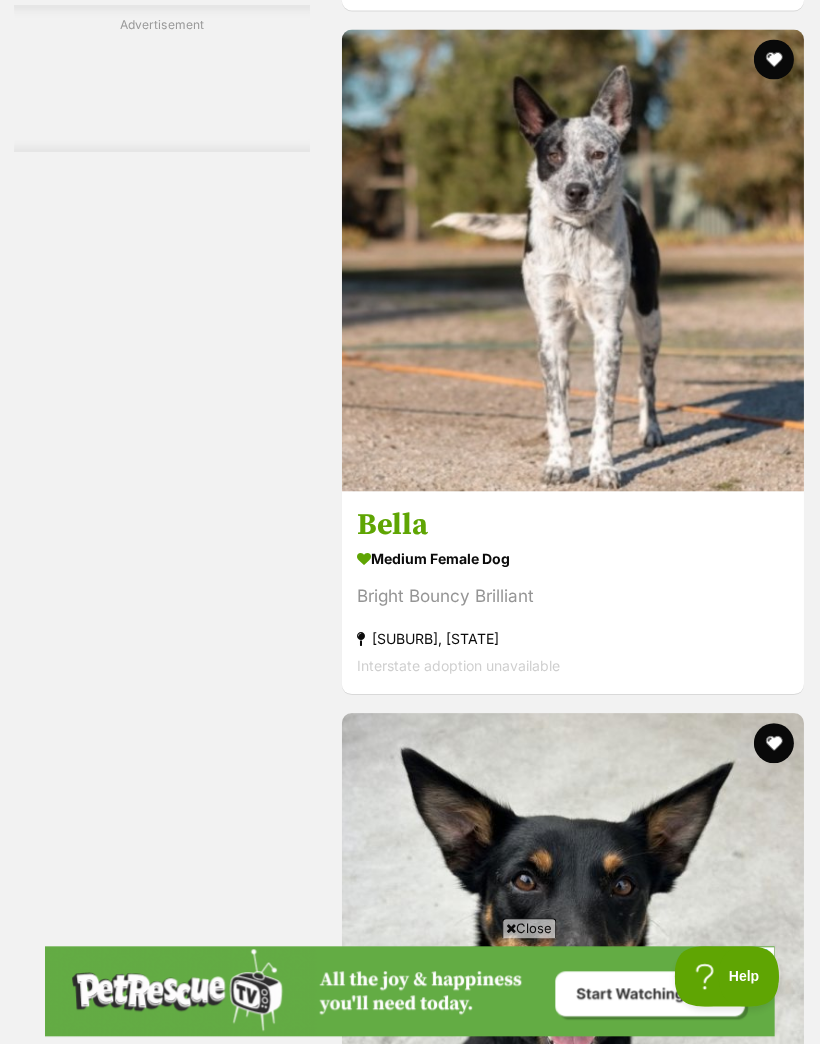 click on "Next" at bounding box center (654, 28024) 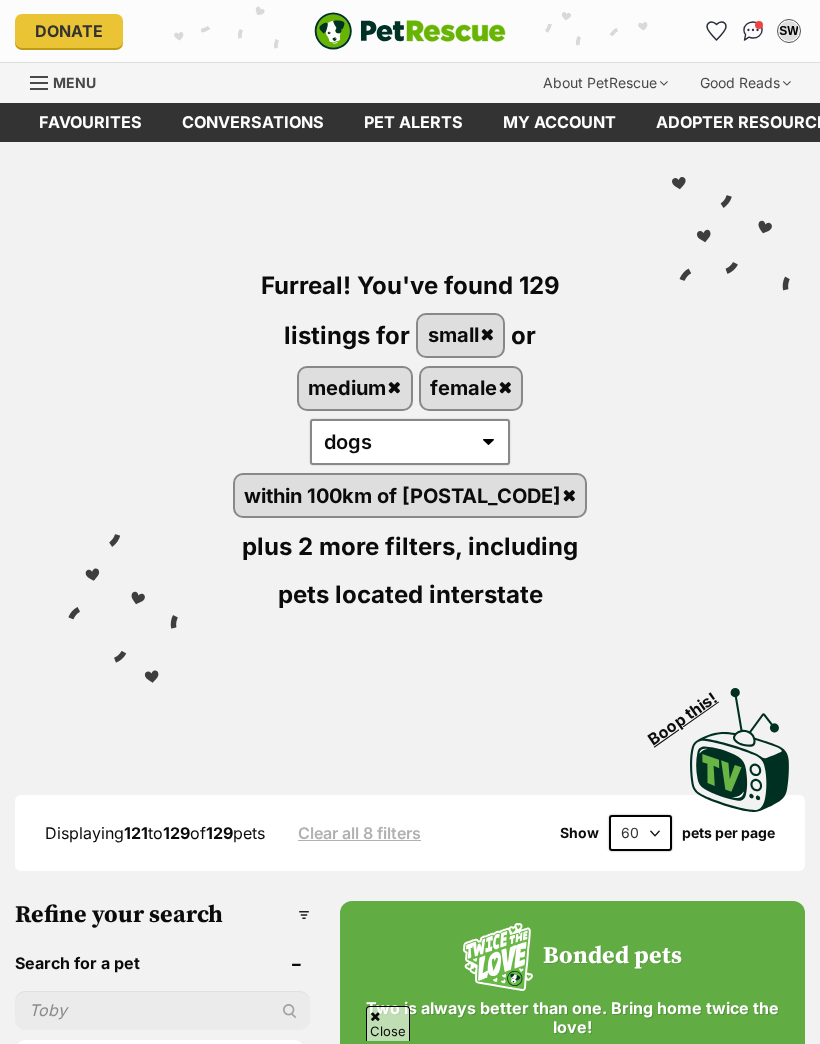 scroll, scrollTop: 727, scrollLeft: 0, axis: vertical 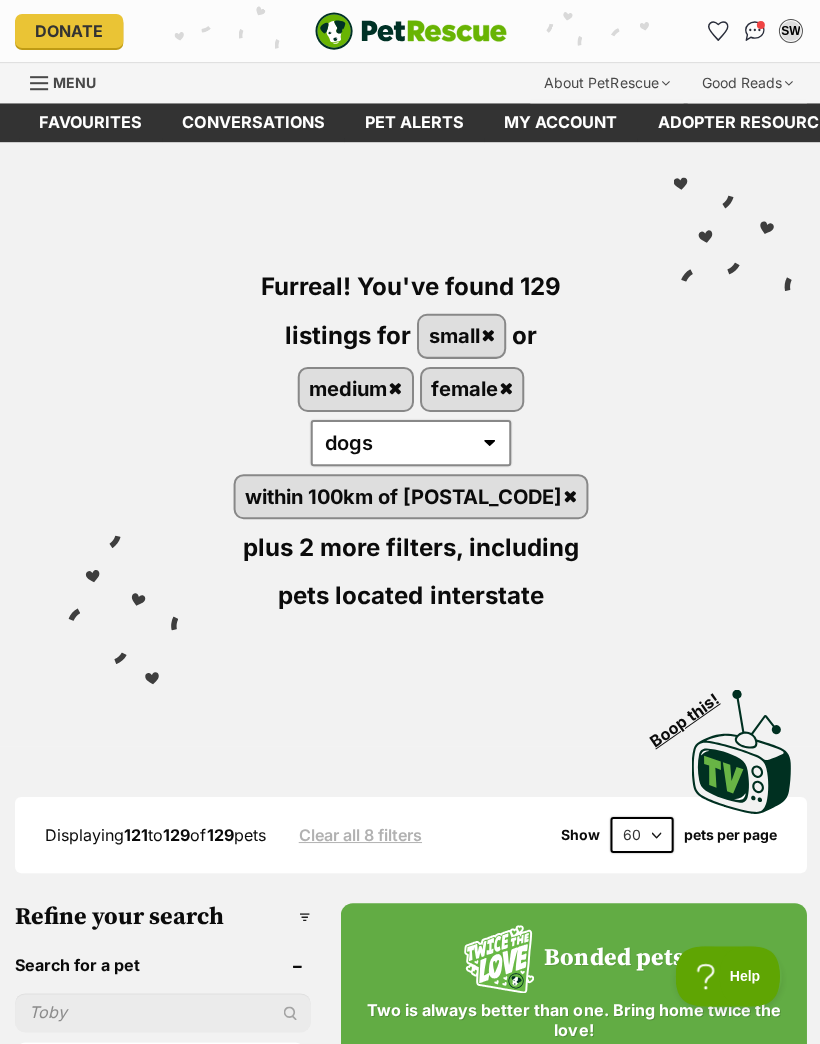 click on "Favourites" at bounding box center [90, 122] 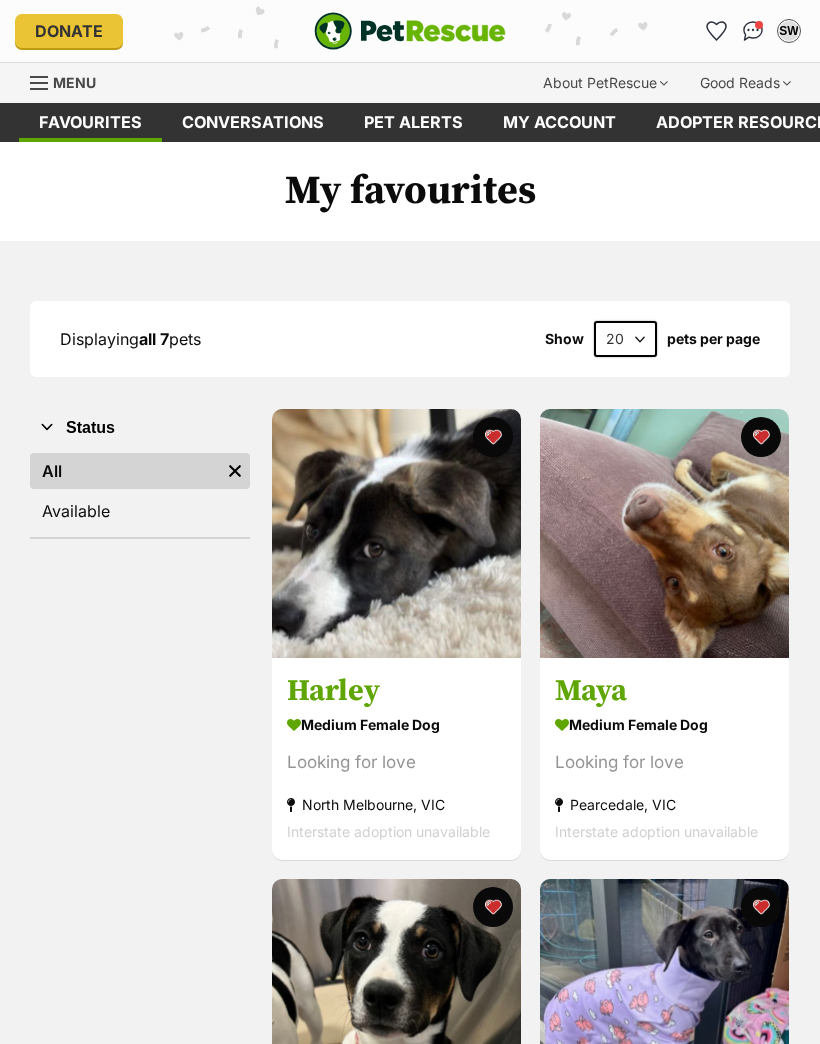 click on "Harley" at bounding box center [396, 691] 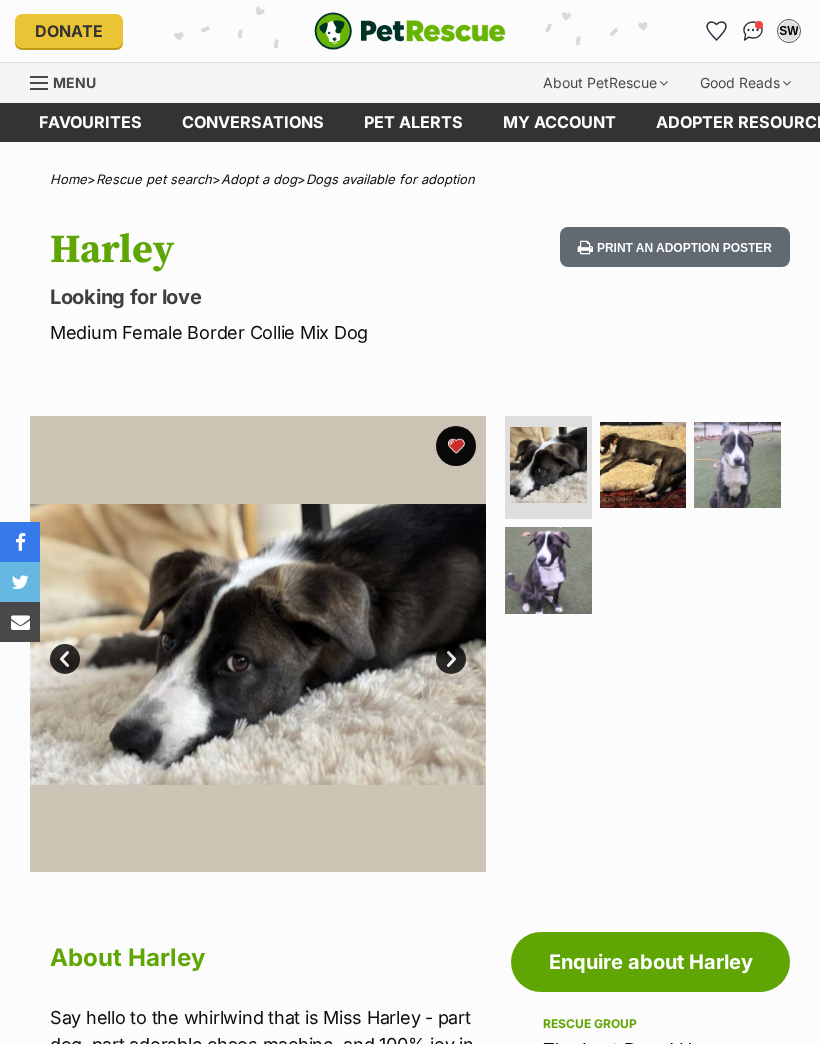 scroll, scrollTop: 0, scrollLeft: 0, axis: both 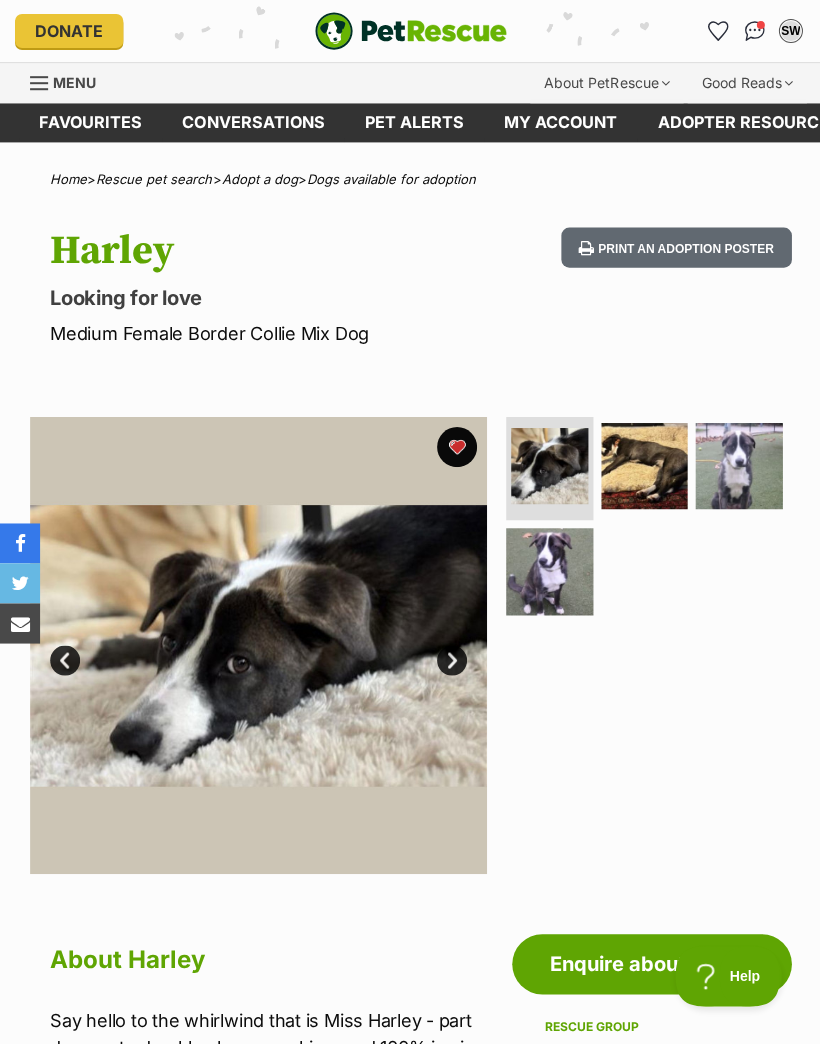 click on "Next" at bounding box center (451, 659) 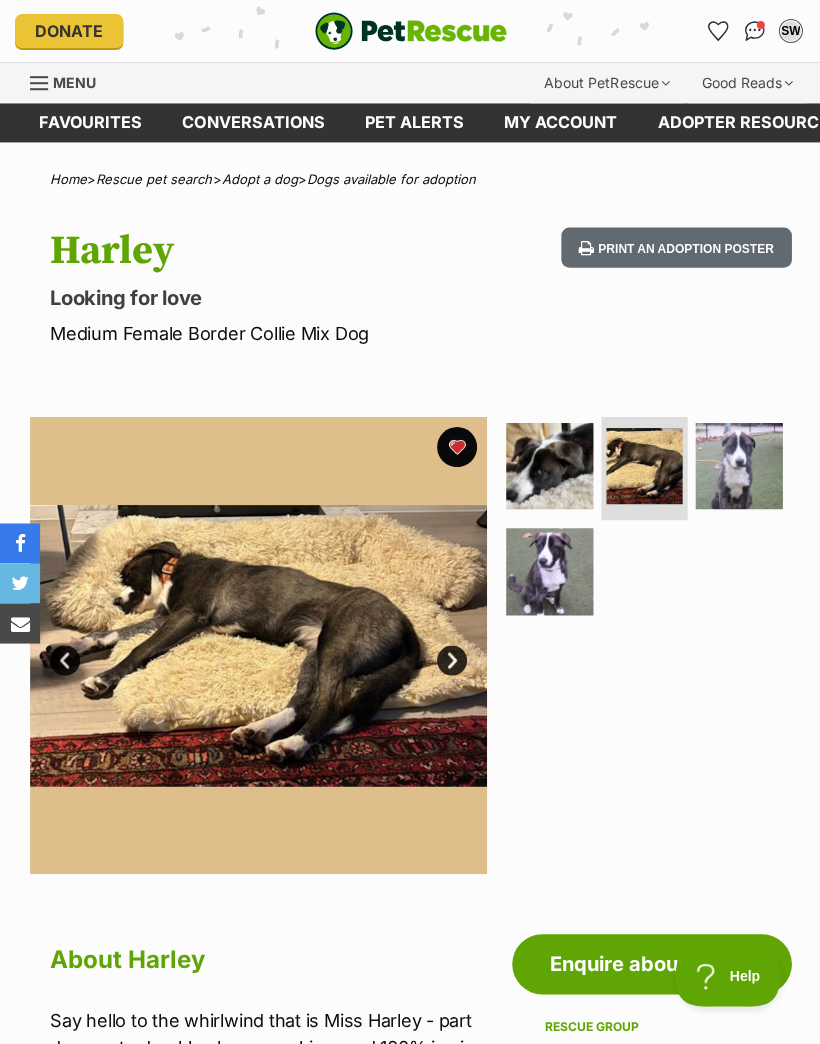 scroll, scrollTop: 0, scrollLeft: 0, axis: both 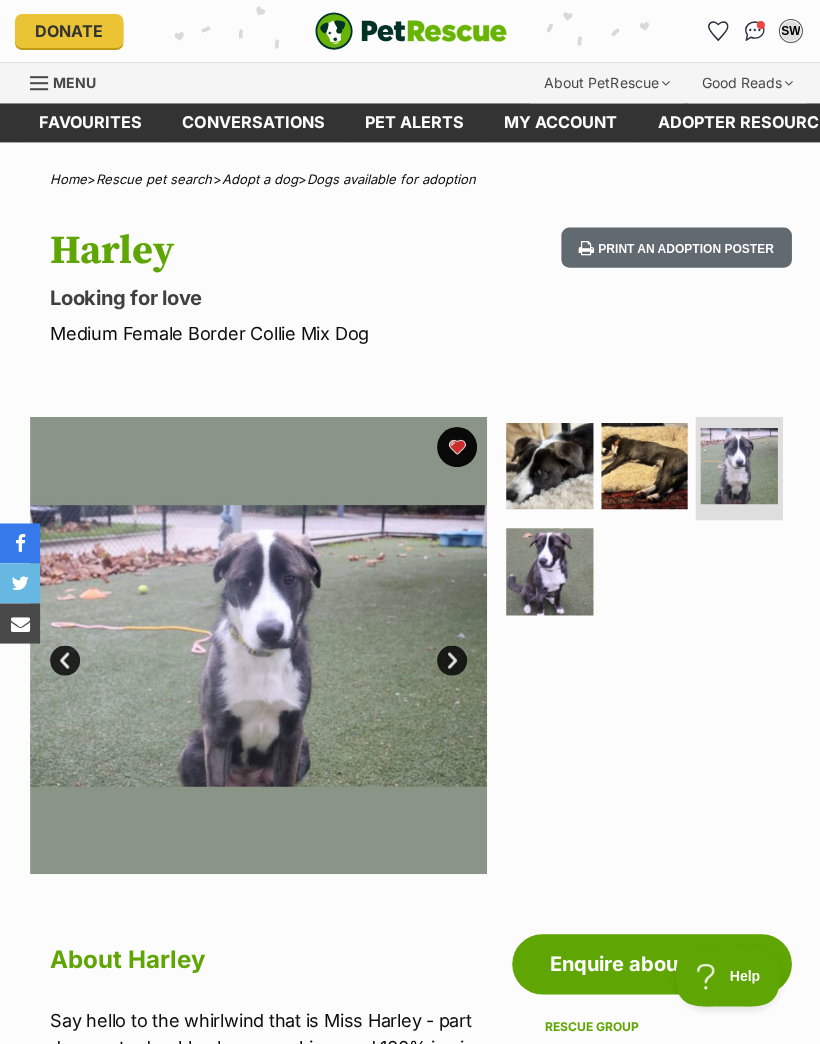click on "Next" at bounding box center (451, 659) 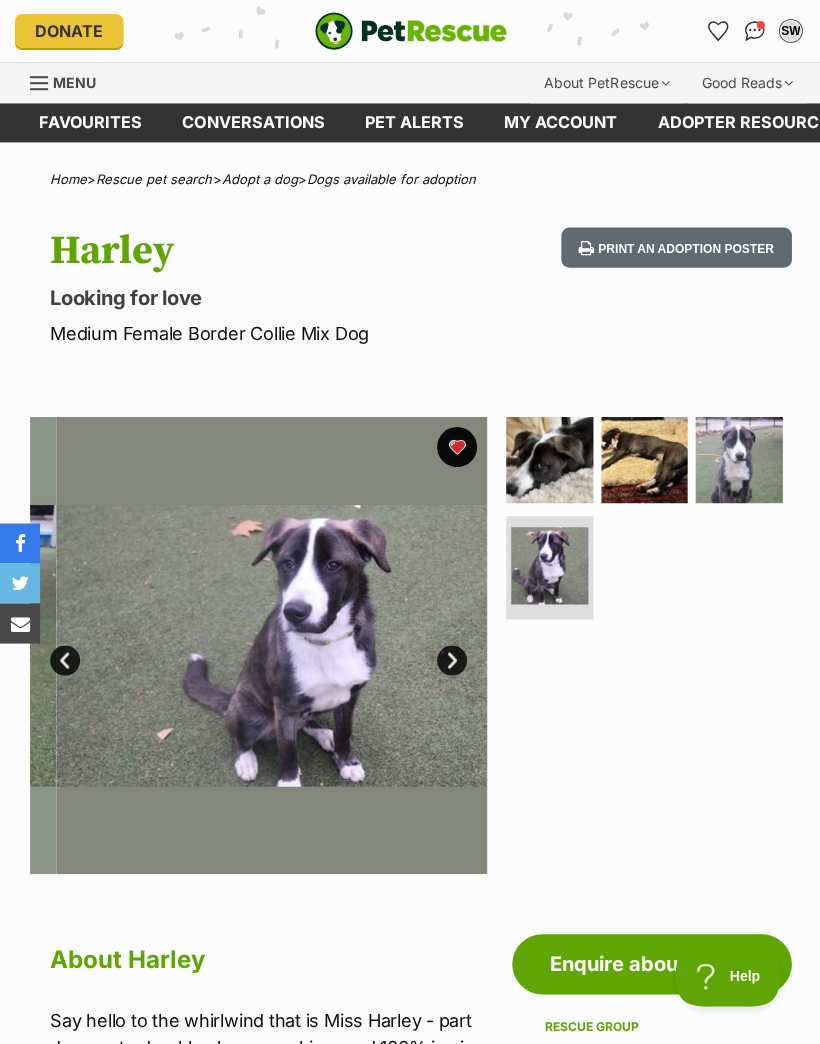 click on "Next" at bounding box center (451, 659) 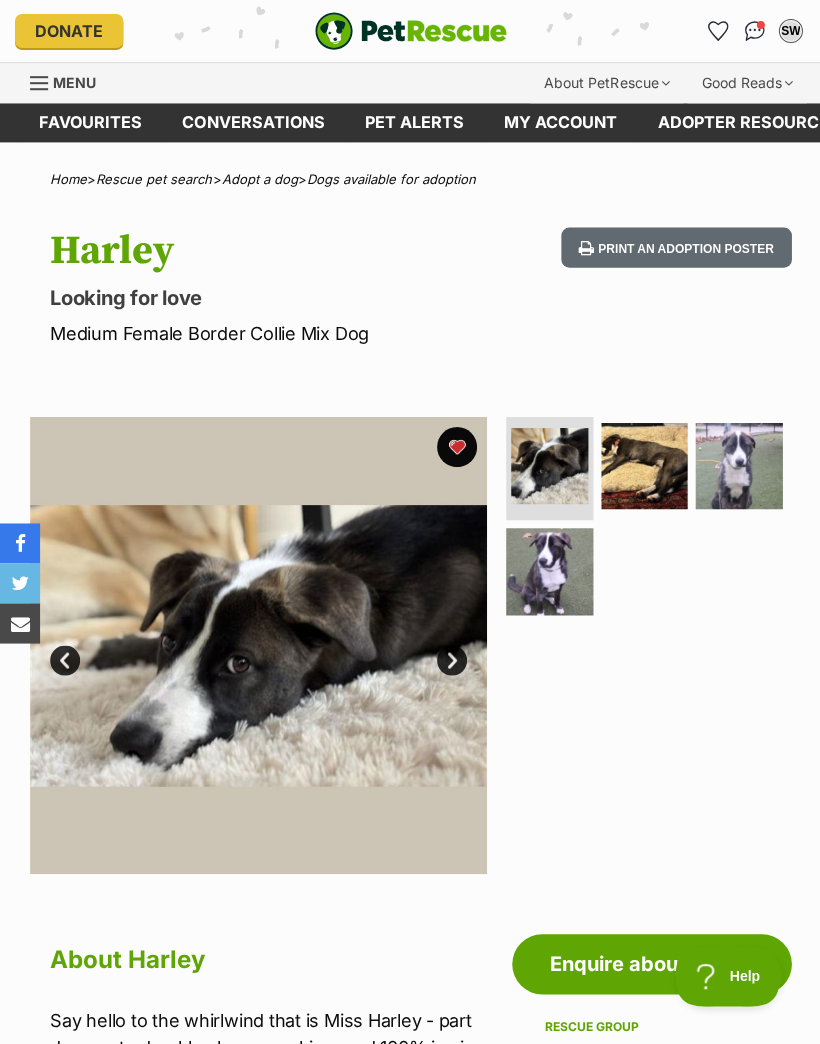 click at bounding box center [258, 644] 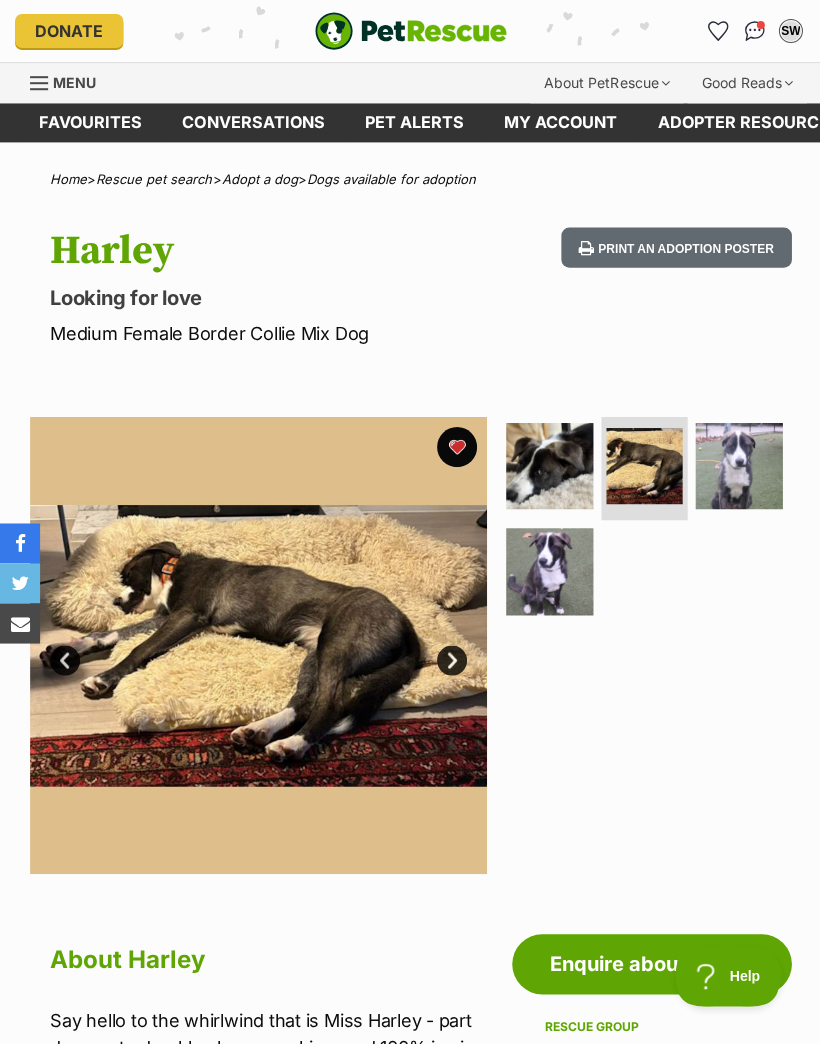 click on "Next" at bounding box center (451, 659) 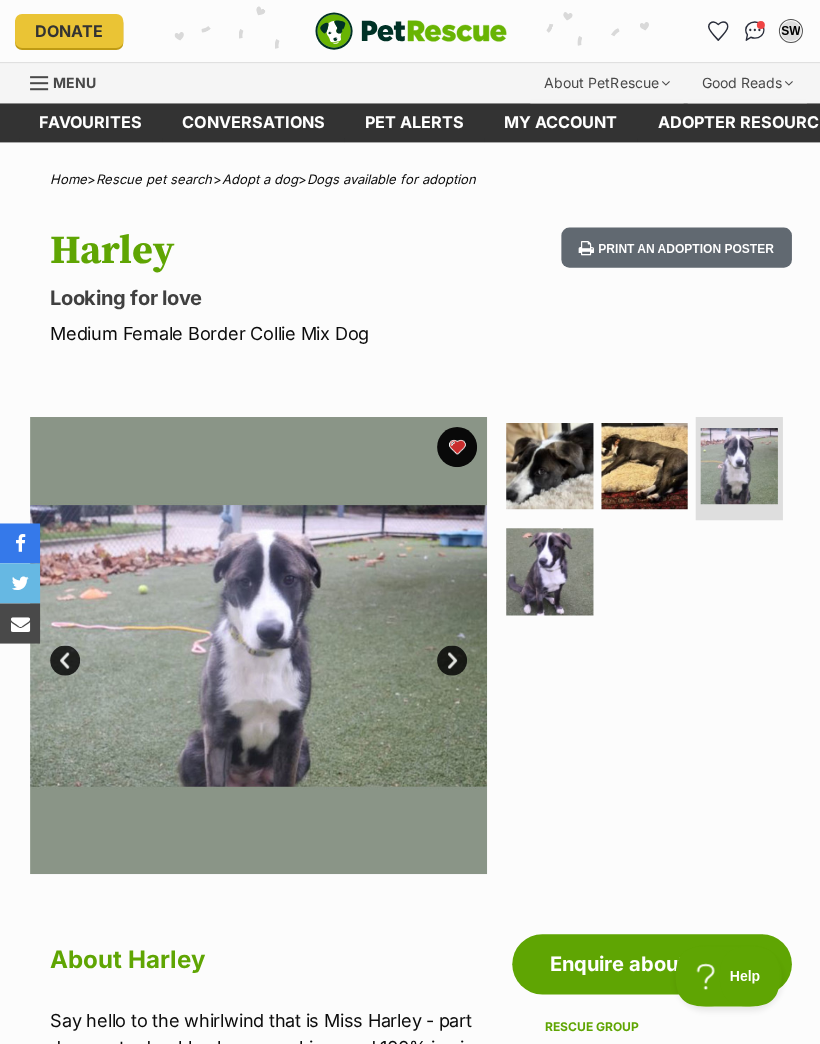 click on "Next" at bounding box center (451, 659) 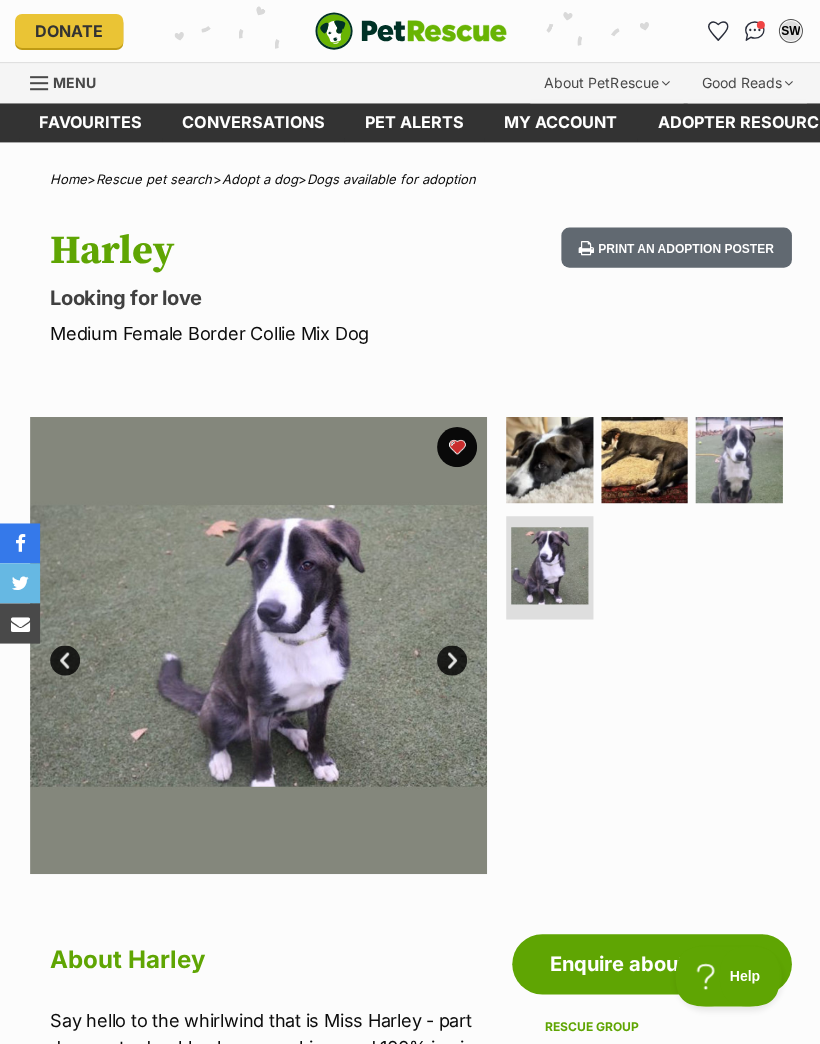 click on "Next" at bounding box center (451, 659) 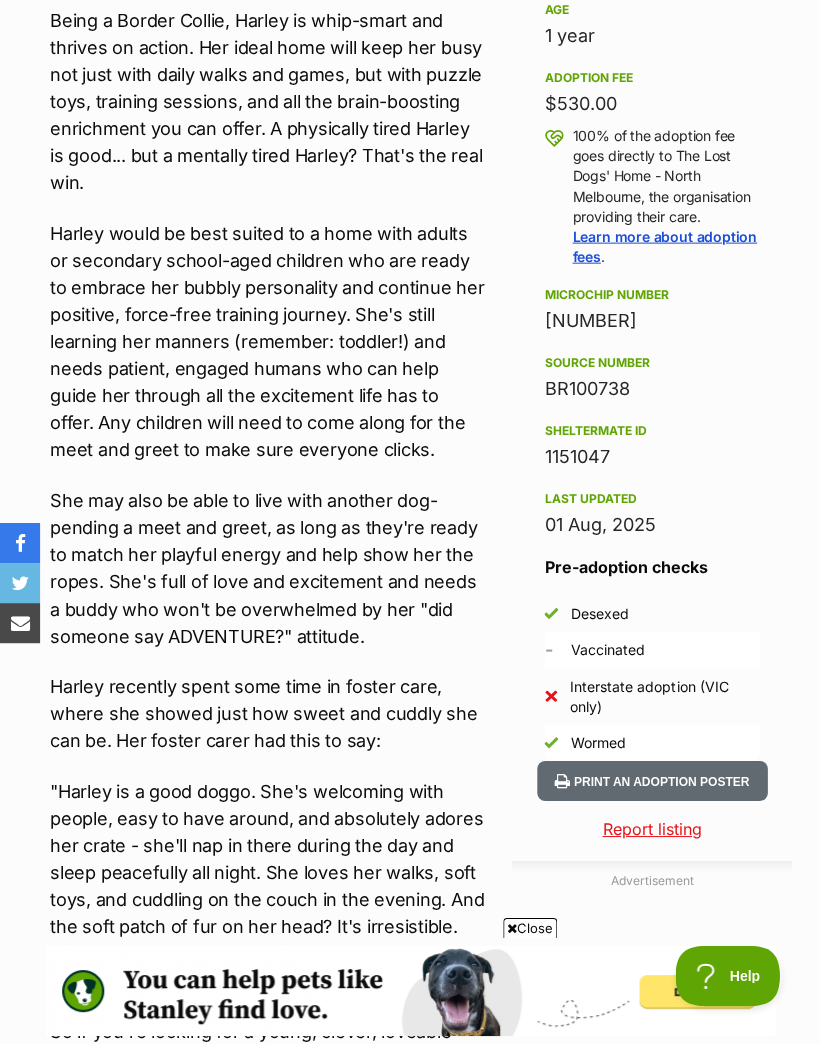 scroll, scrollTop: 1237, scrollLeft: 0, axis: vertical 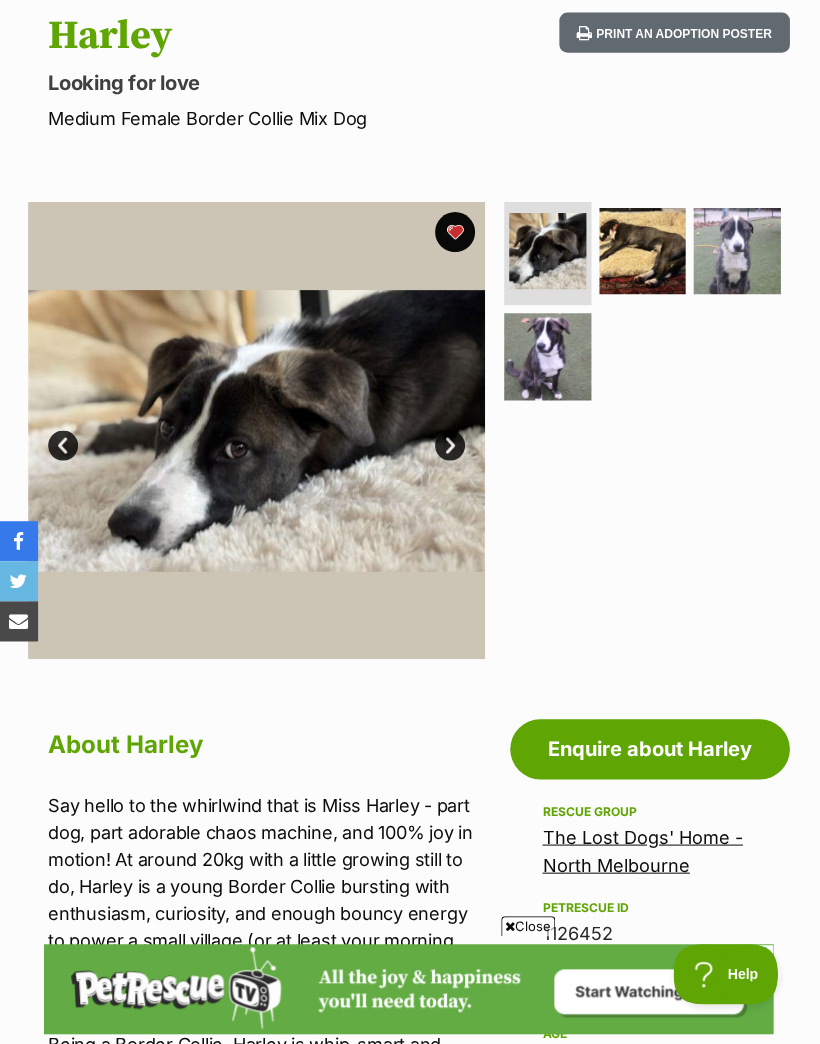 click at bounding box center [258, 432] 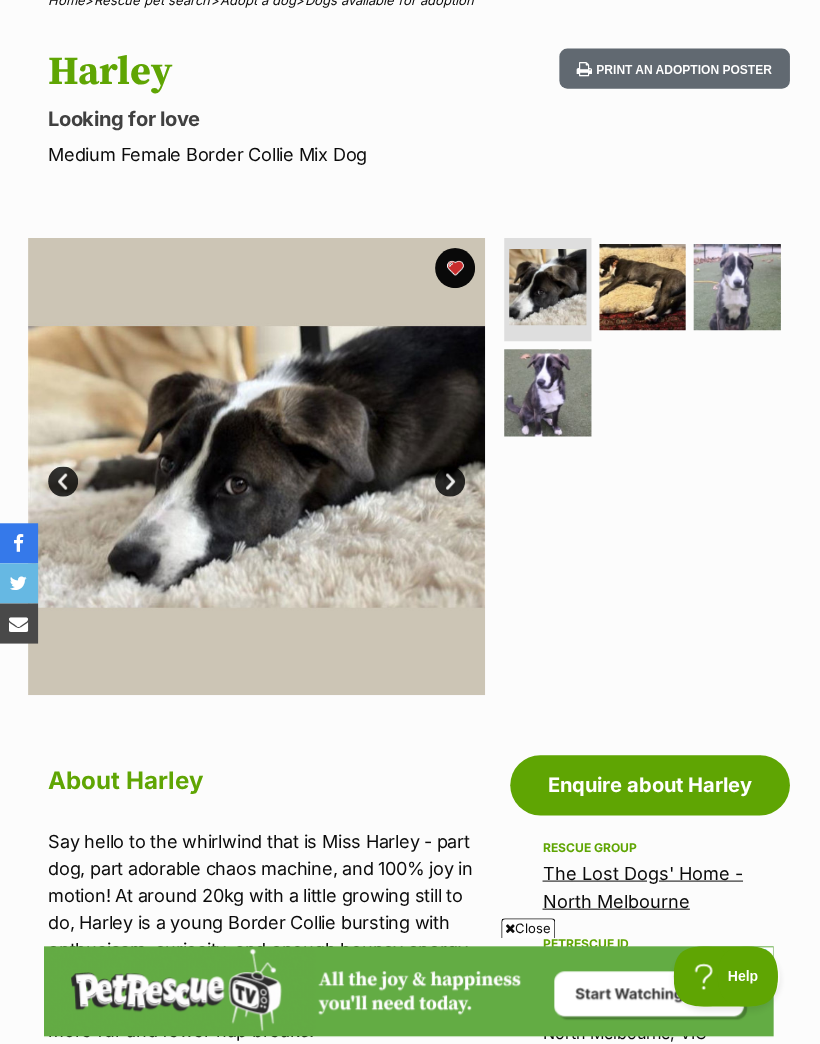 scroll, scrollTop: 0, scrollLeft: 0, axis: both 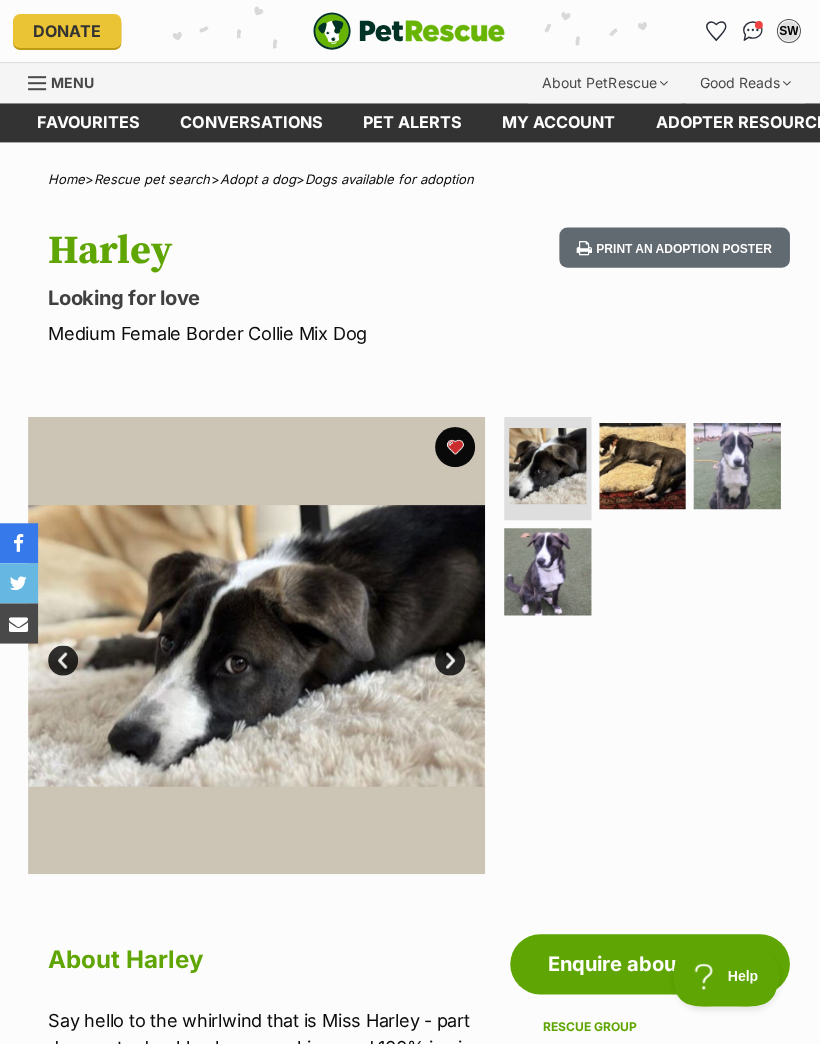 click on "Next" at bounding box center [451, 659] 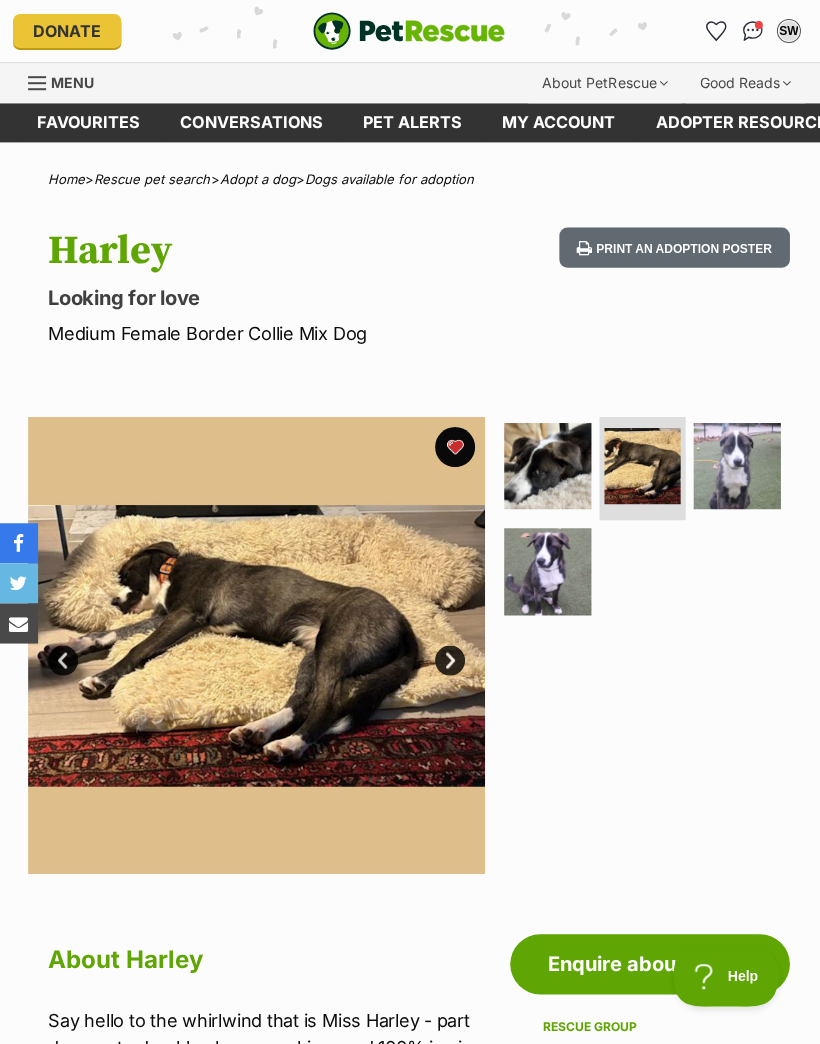click on "Next" at bounding box center [451, 659] 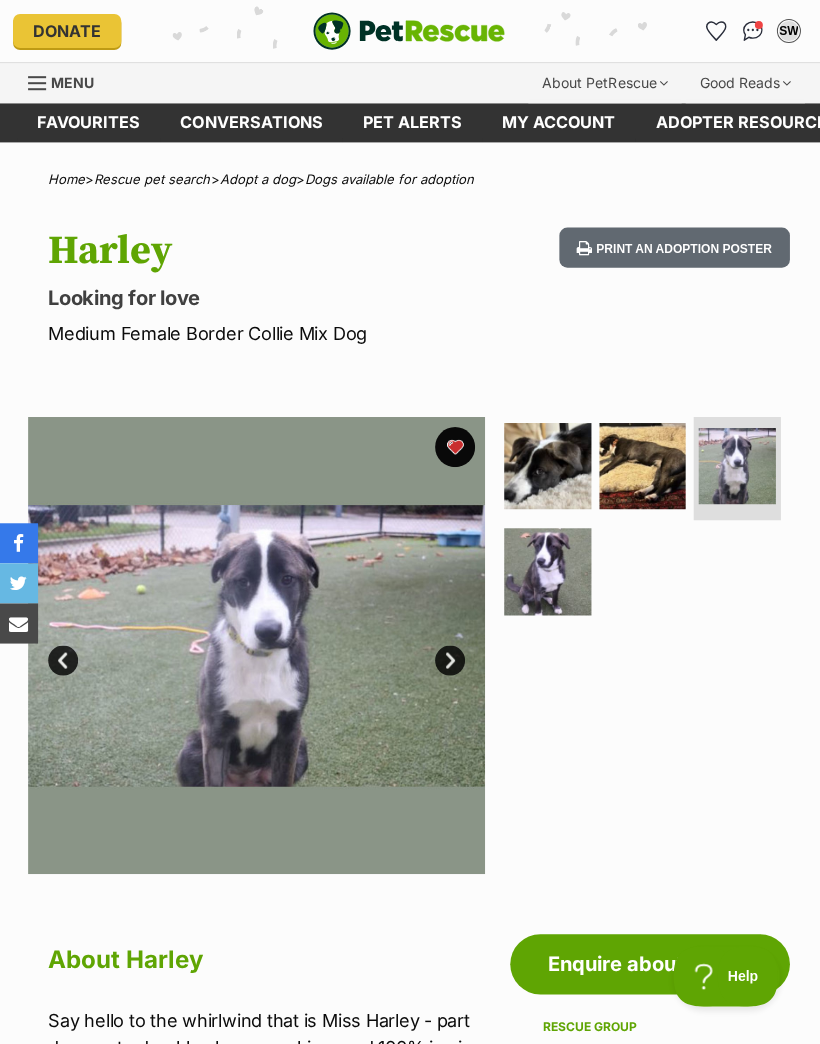 click on "Next" at bounding box center (451, 659) 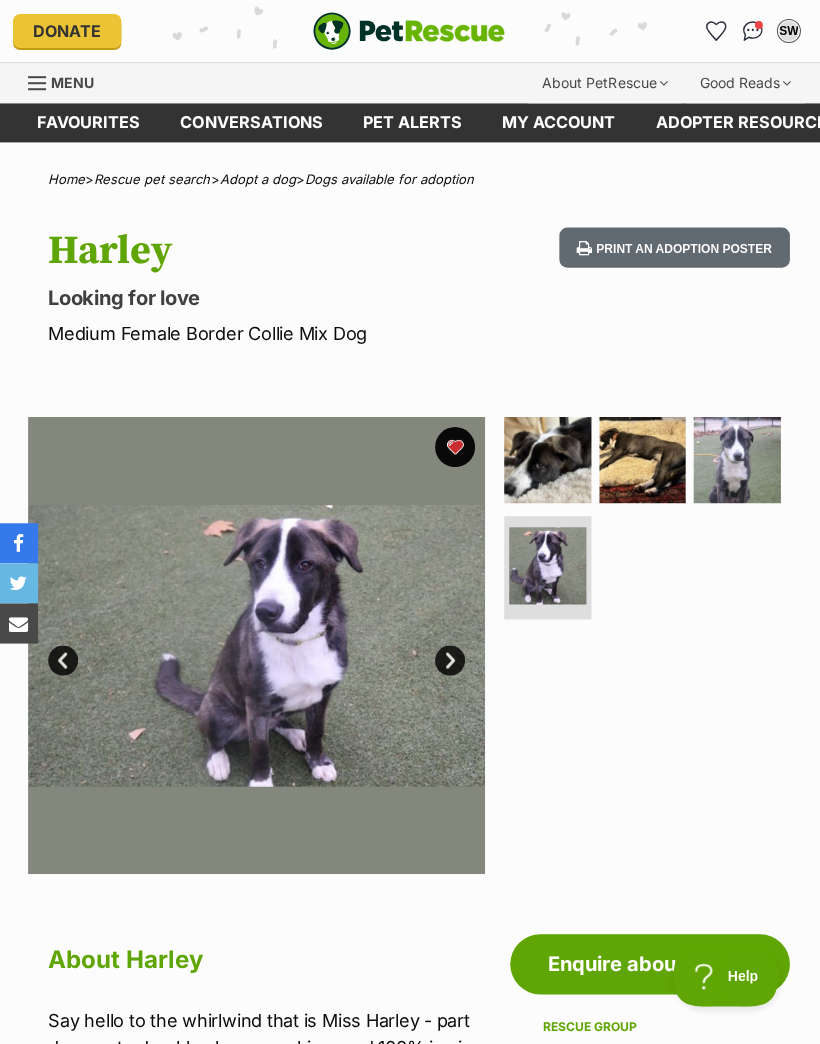 click on "Next" at bounding box center (451, 659) 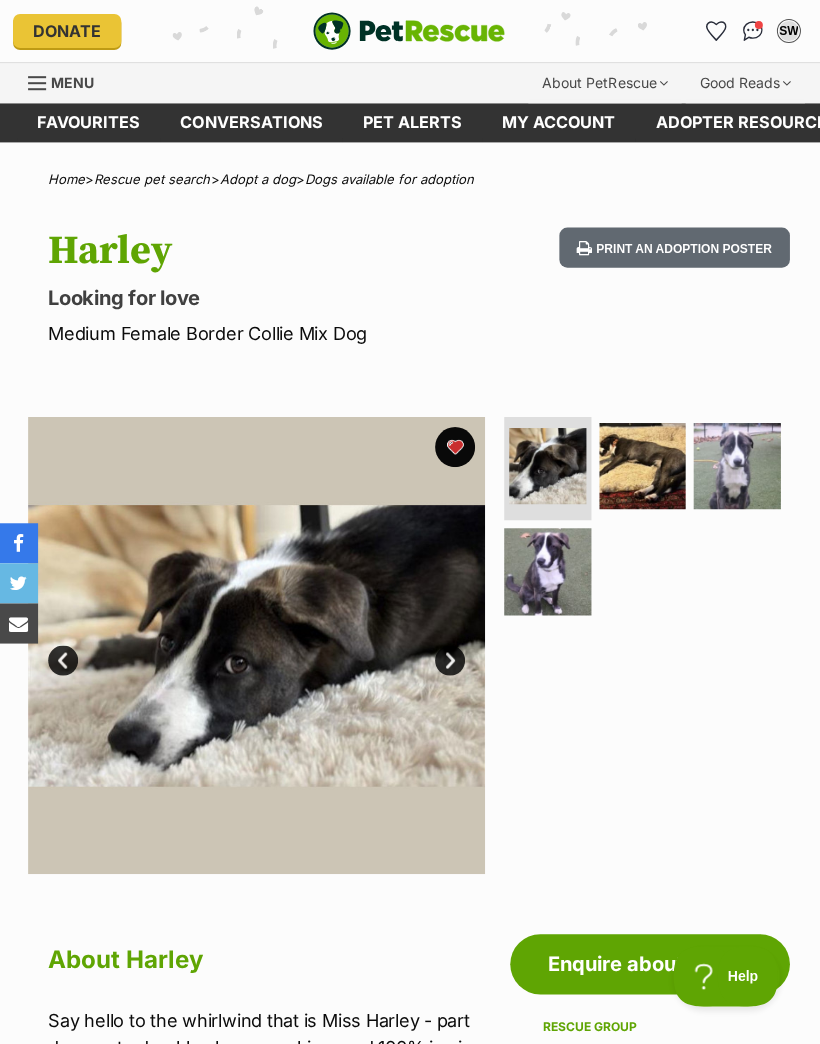 scroll, scrollTop: 0, scrollLeft: 0, axis: both 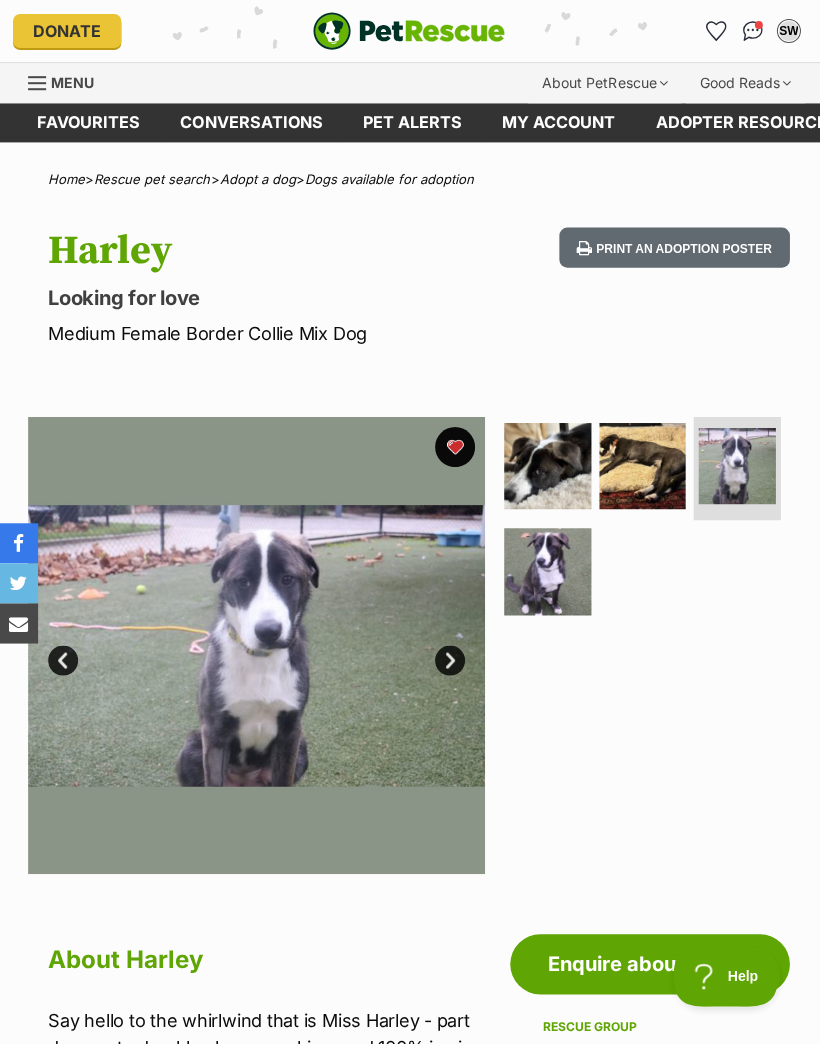 click at bounding box center (548, 570) 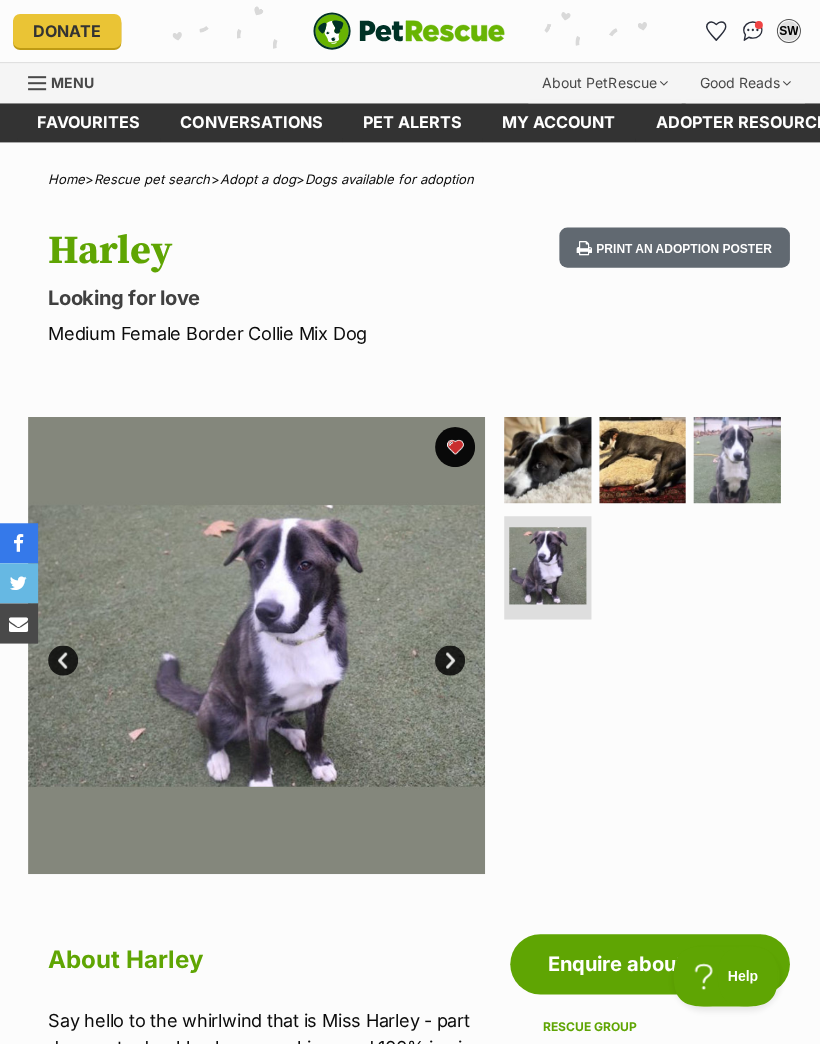 click at bounding box center [548, 459] 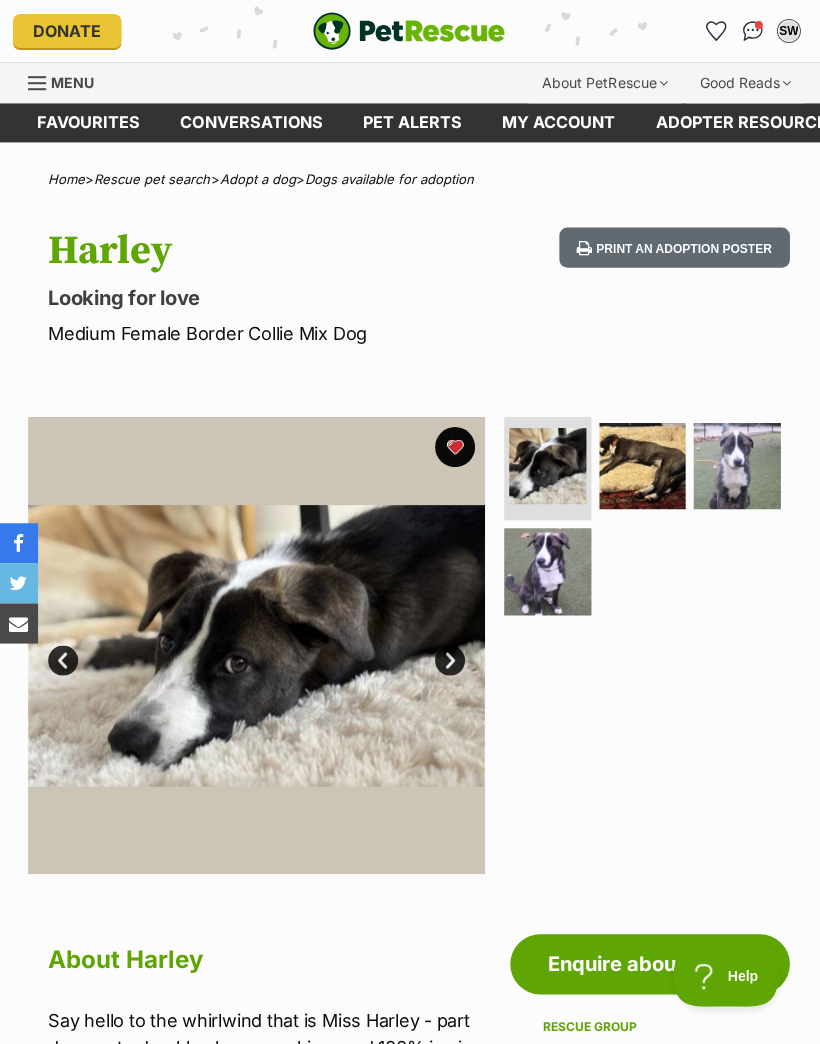 click at bounding box center [643, 465] 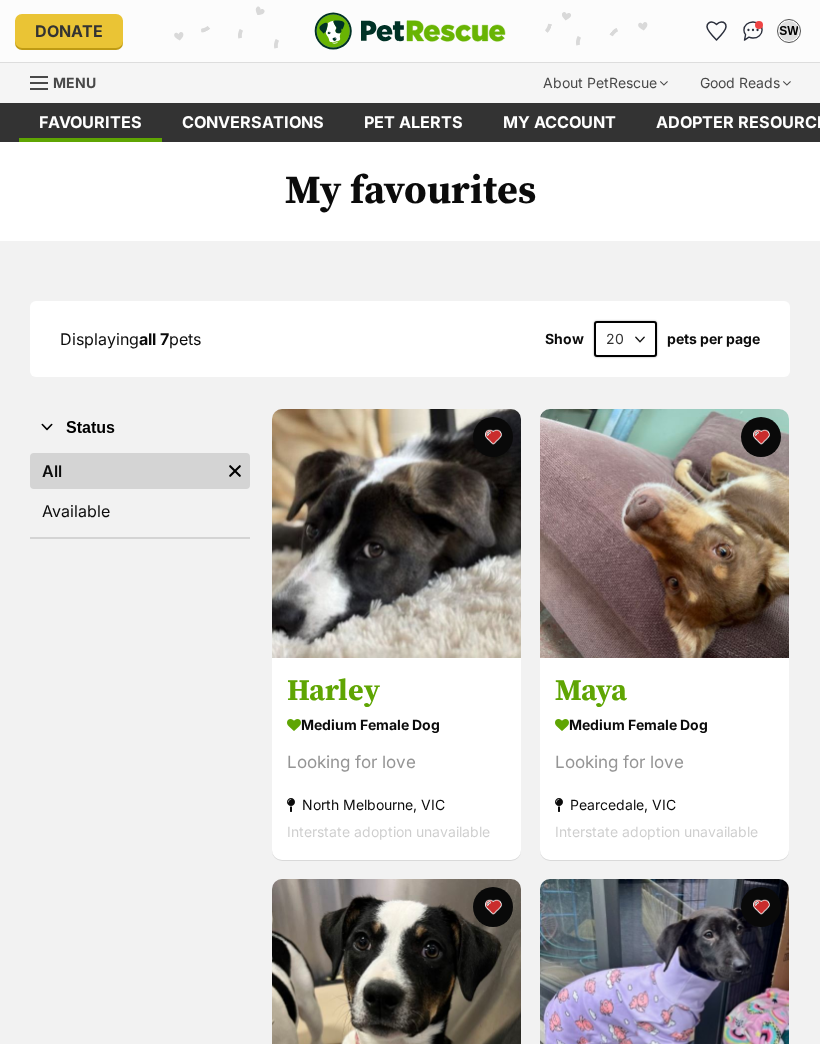 scroll, scrollTop: 0, scrollLeft: 0, axis: both 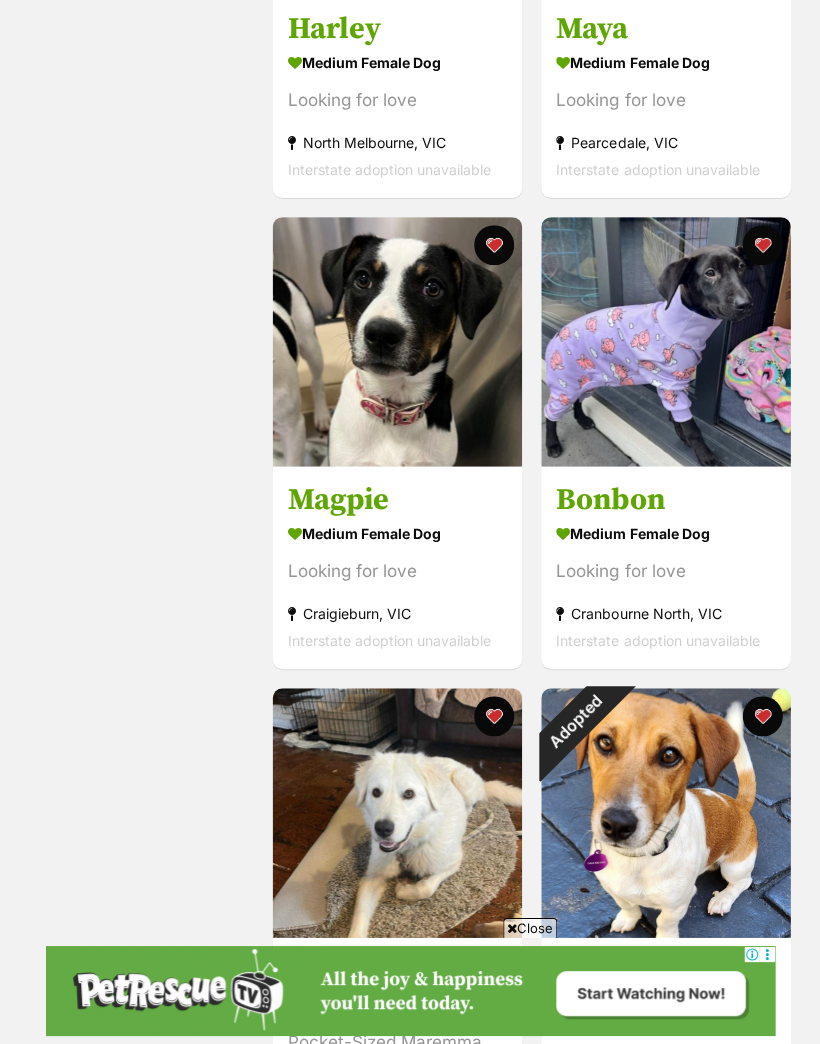 click on "medium female Dog" at bounding box center [396, 532] 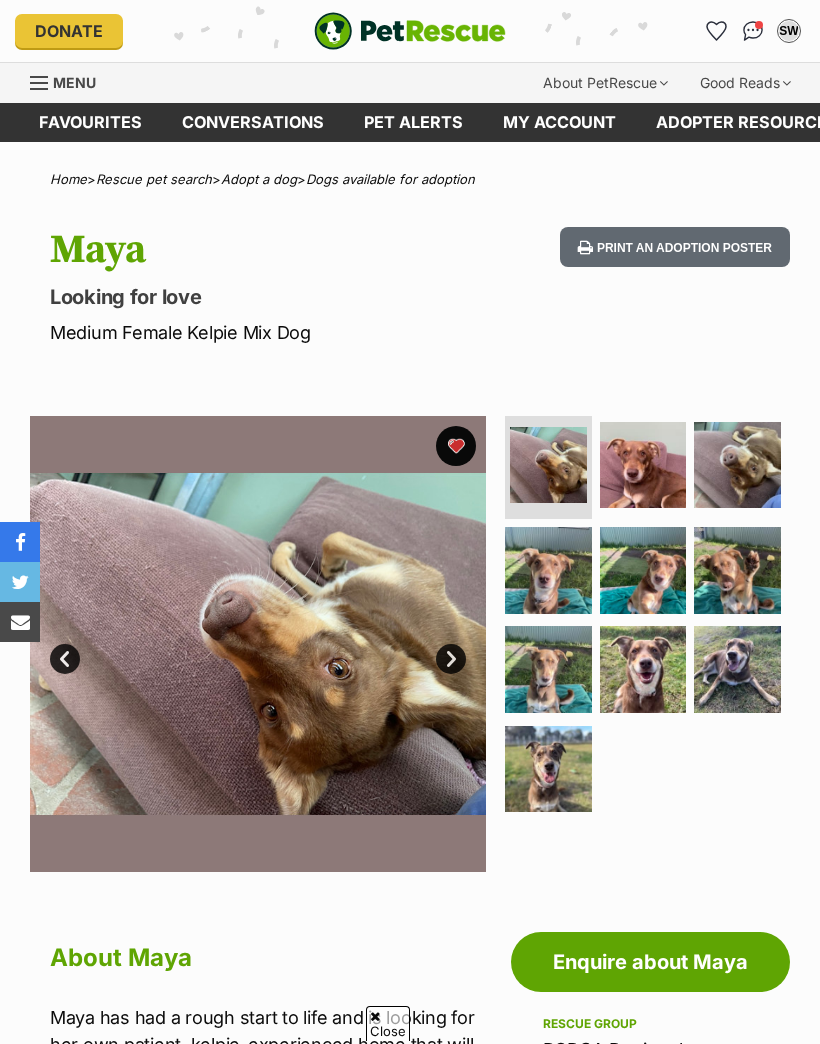 scroll, scrollTop: 142, scrollLeft: 0, axis: vertical 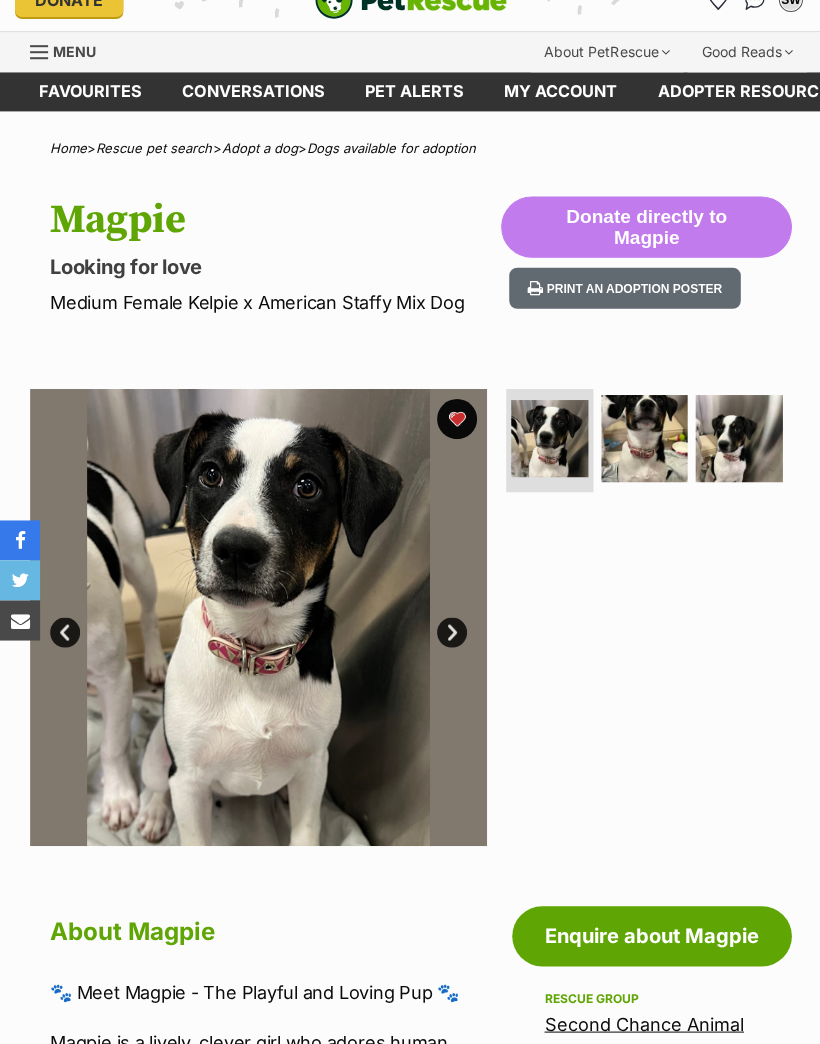 click at bounding box center [643, 440] 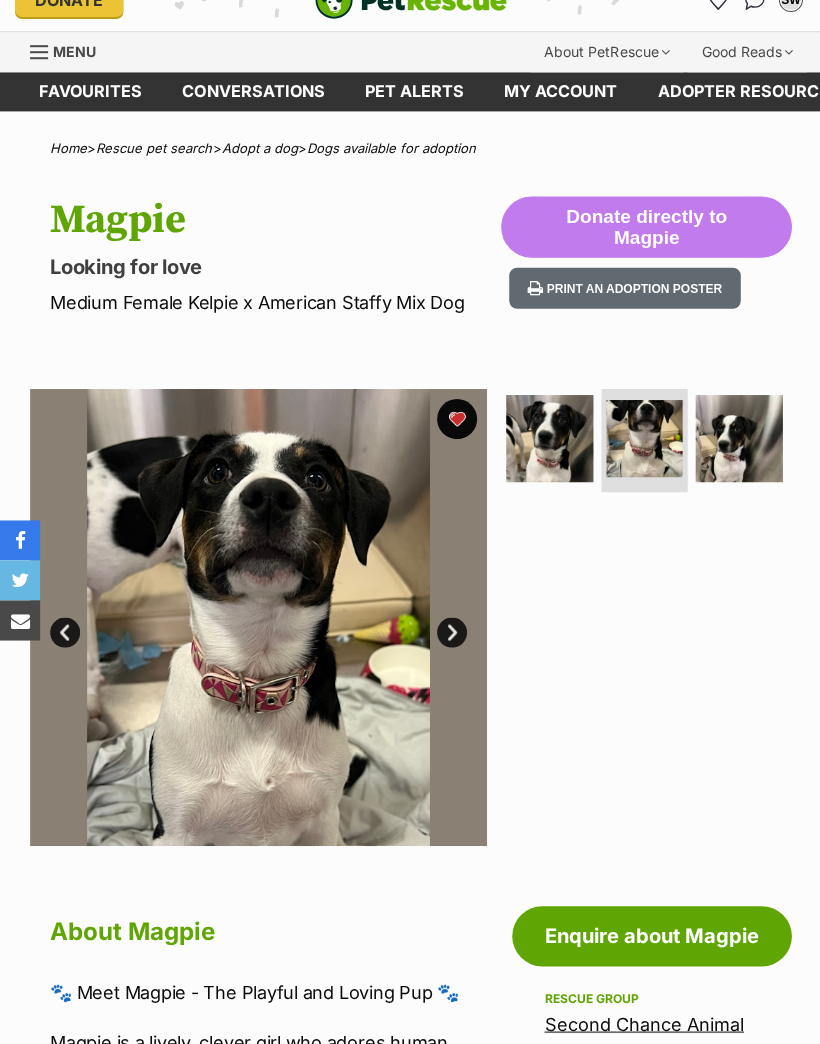 click at bounding box center [737, 440] 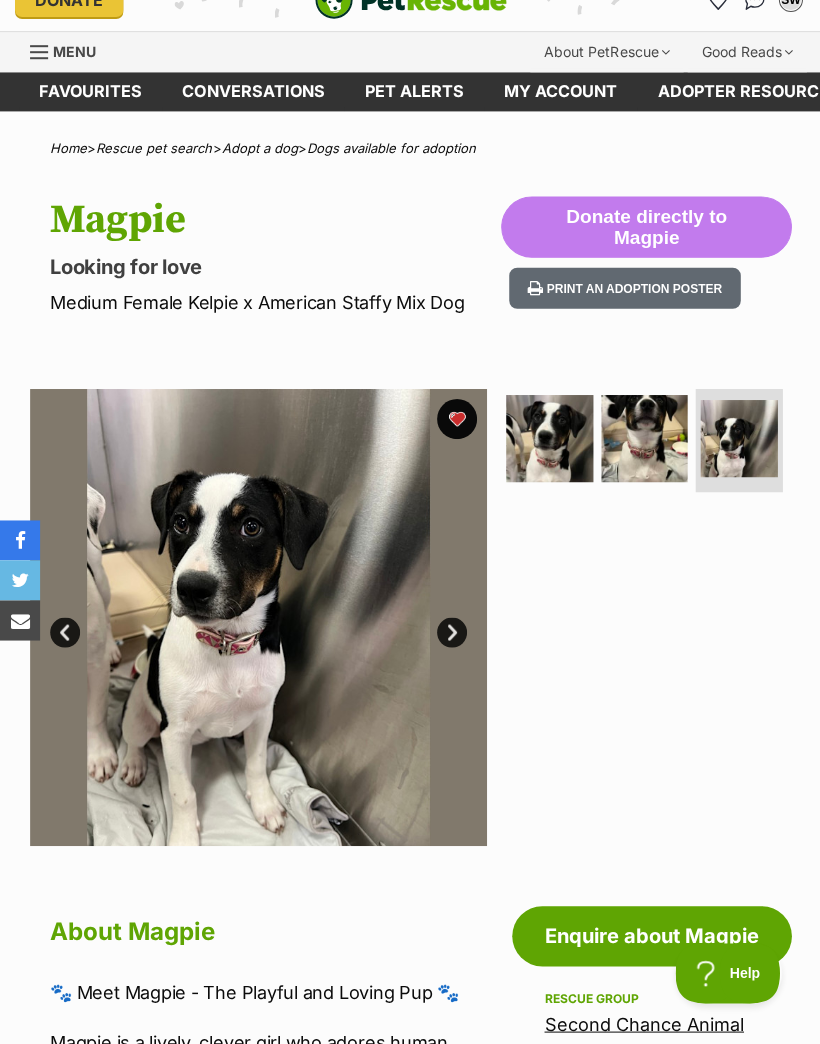 scroll, scrollTop: 0, scrollLeft: 0, axis: both 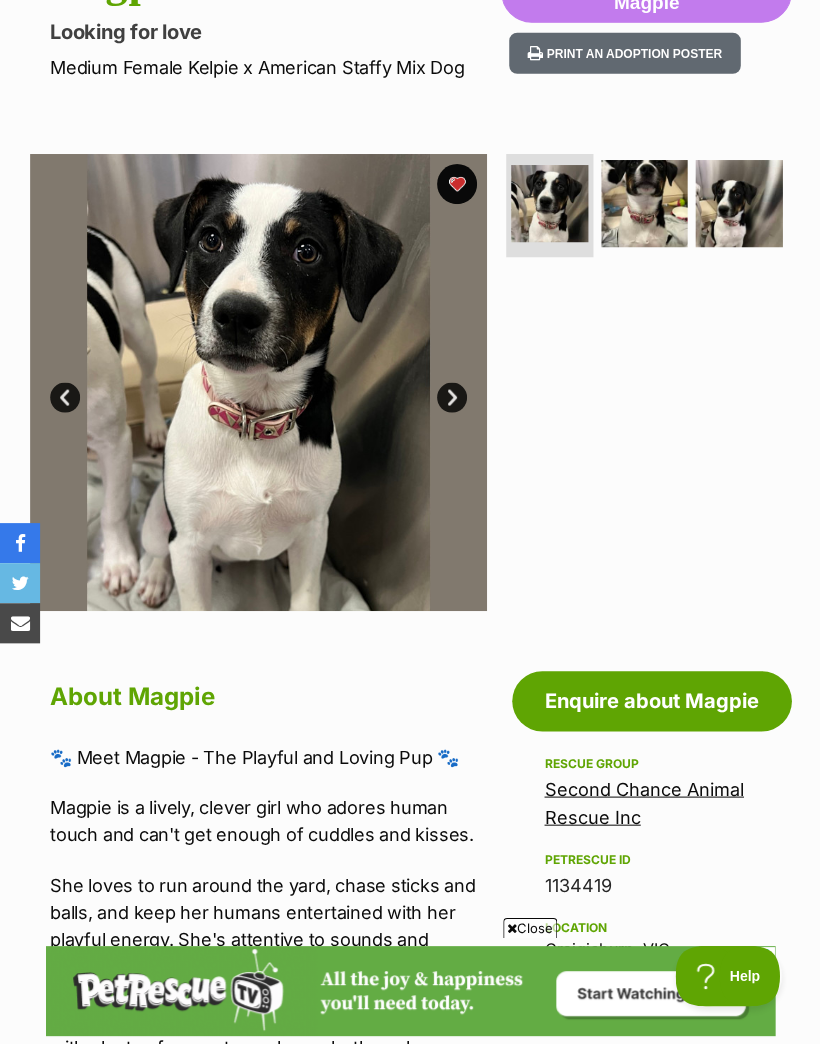 click on "Next" at bounding box center (451, 397) 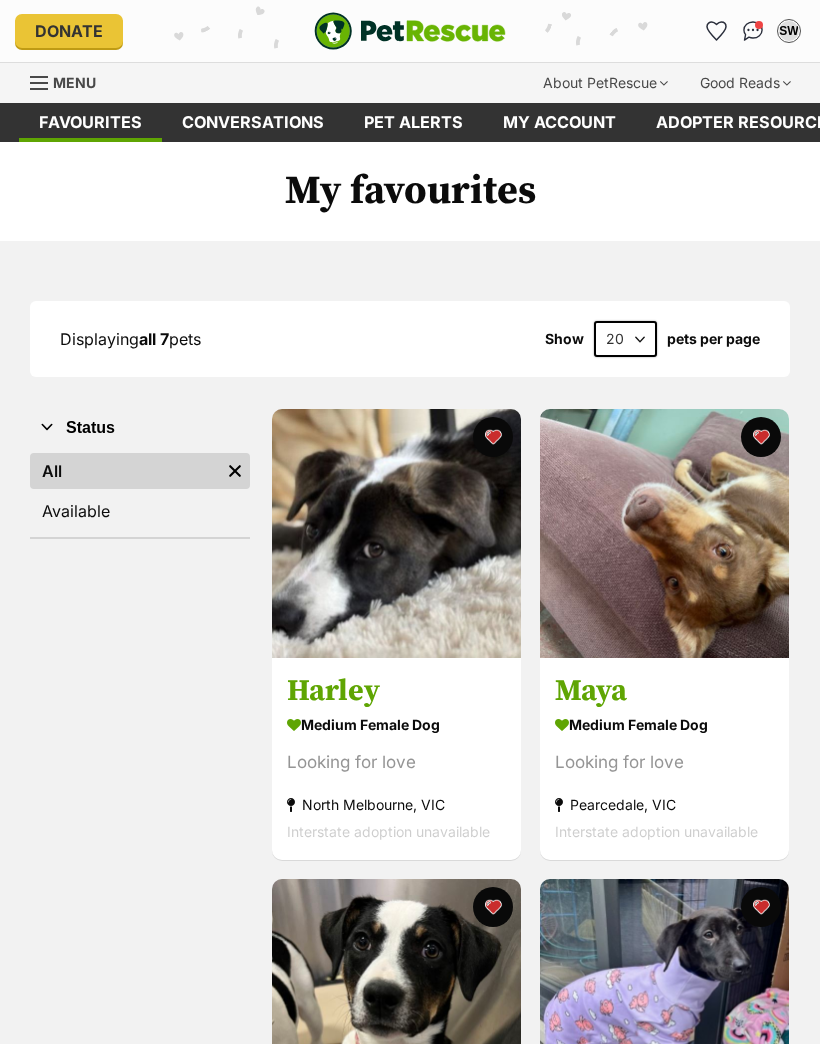 scroll, scrollTop: 744, scrollLeft: 0, axis: vertical 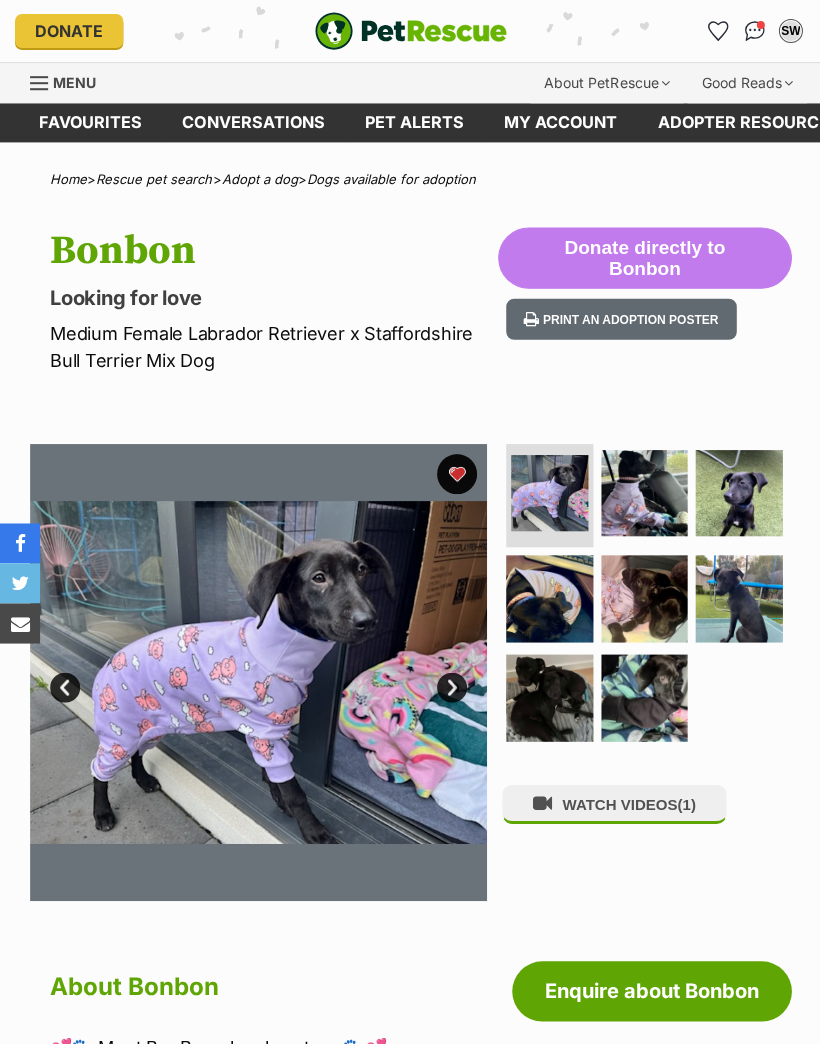 click on "Next" at bounding box center (451, 686) 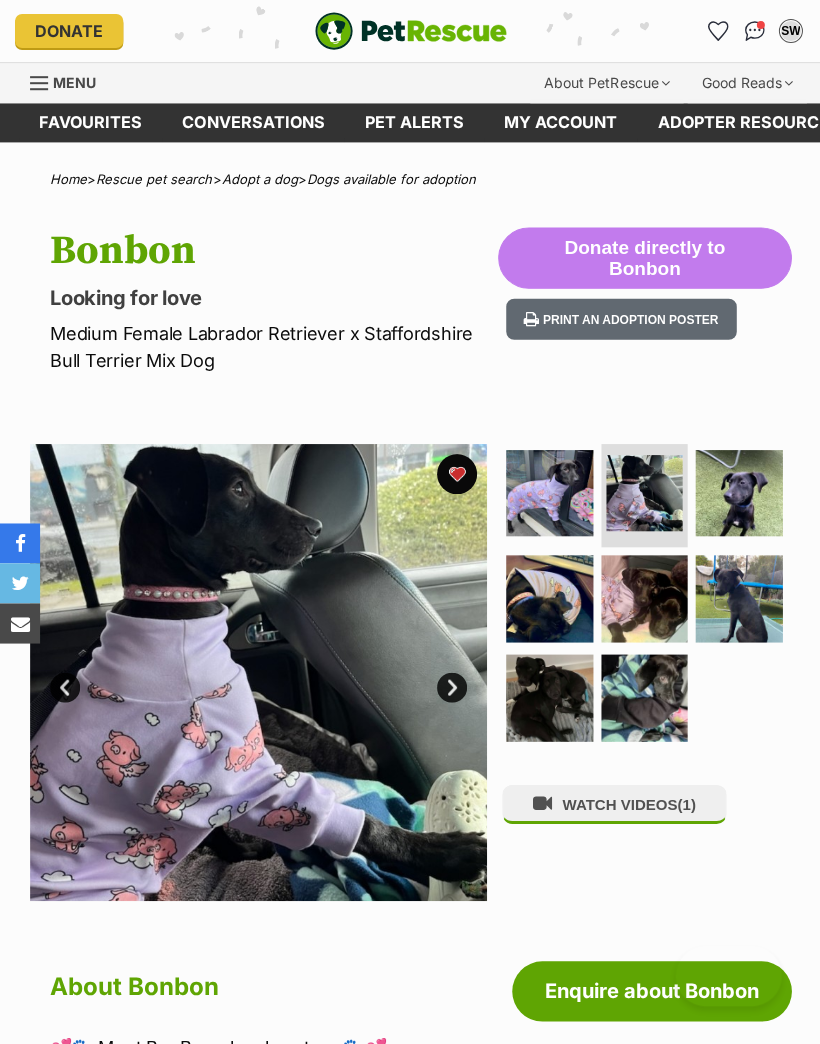 scroll, scrollTop: 0, scrollLeft: 0, axis: both 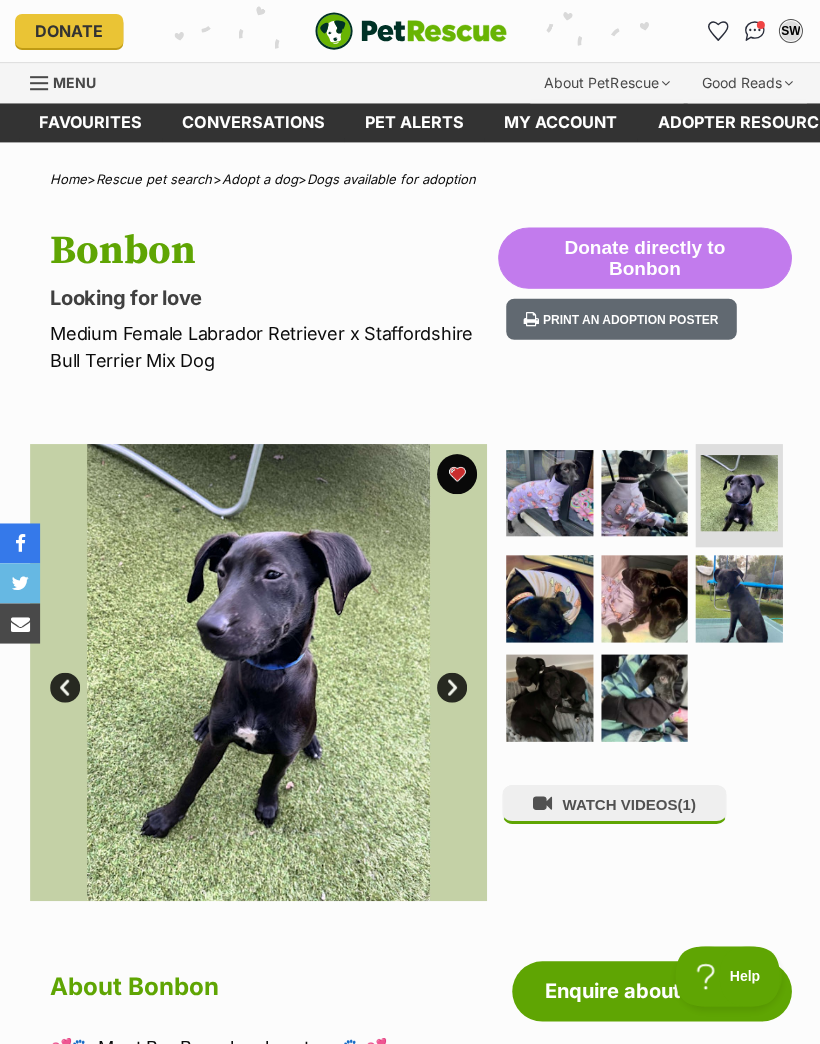 click on "Next" at bounding box center [451, 686] 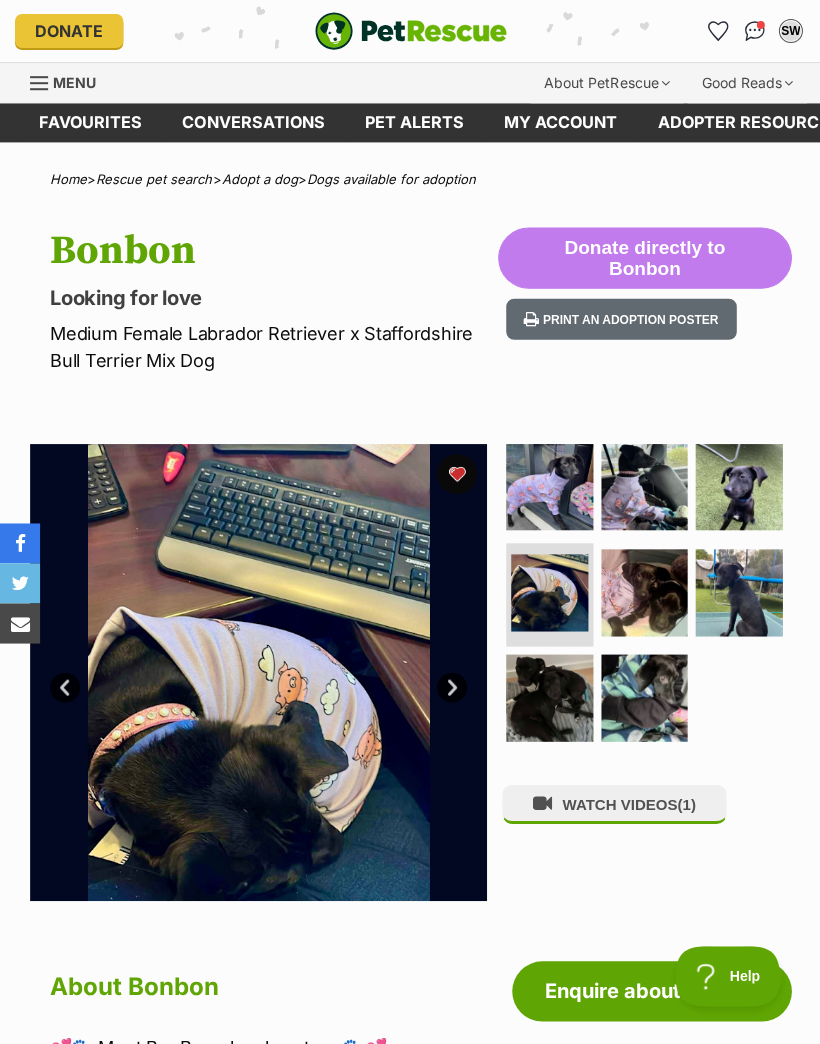click at bounding box center (258, 671) 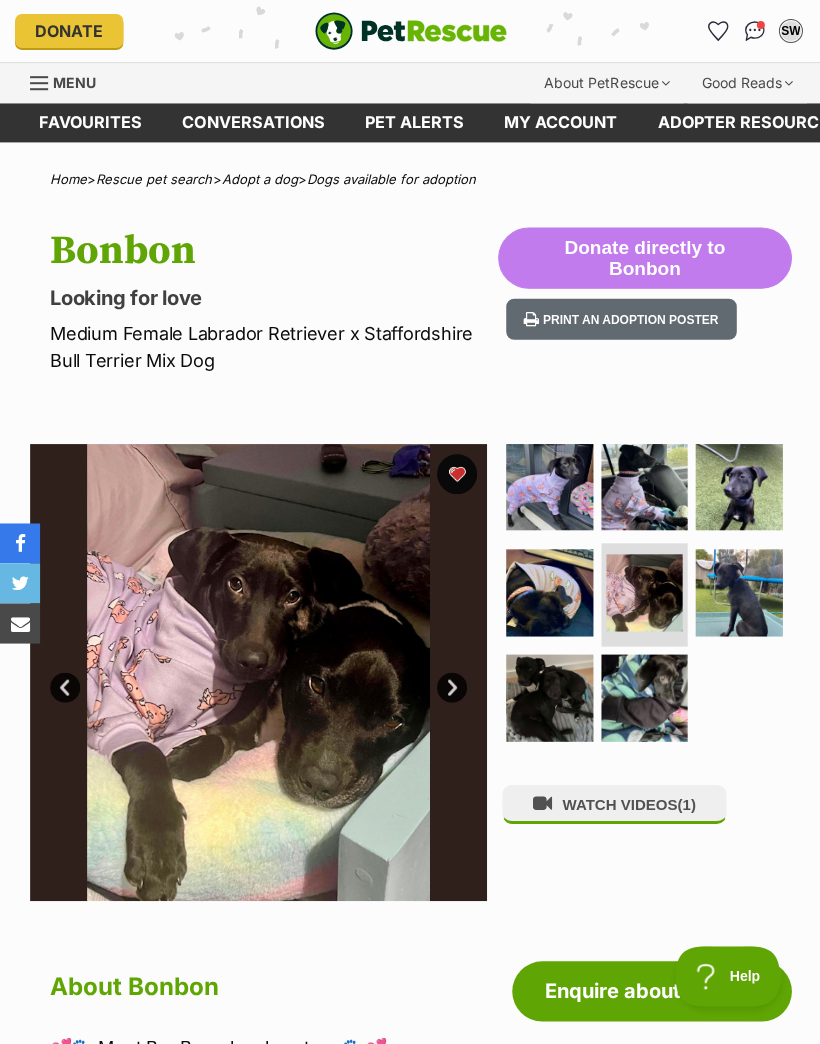 click on "Next" at bounding box center [451, 686] 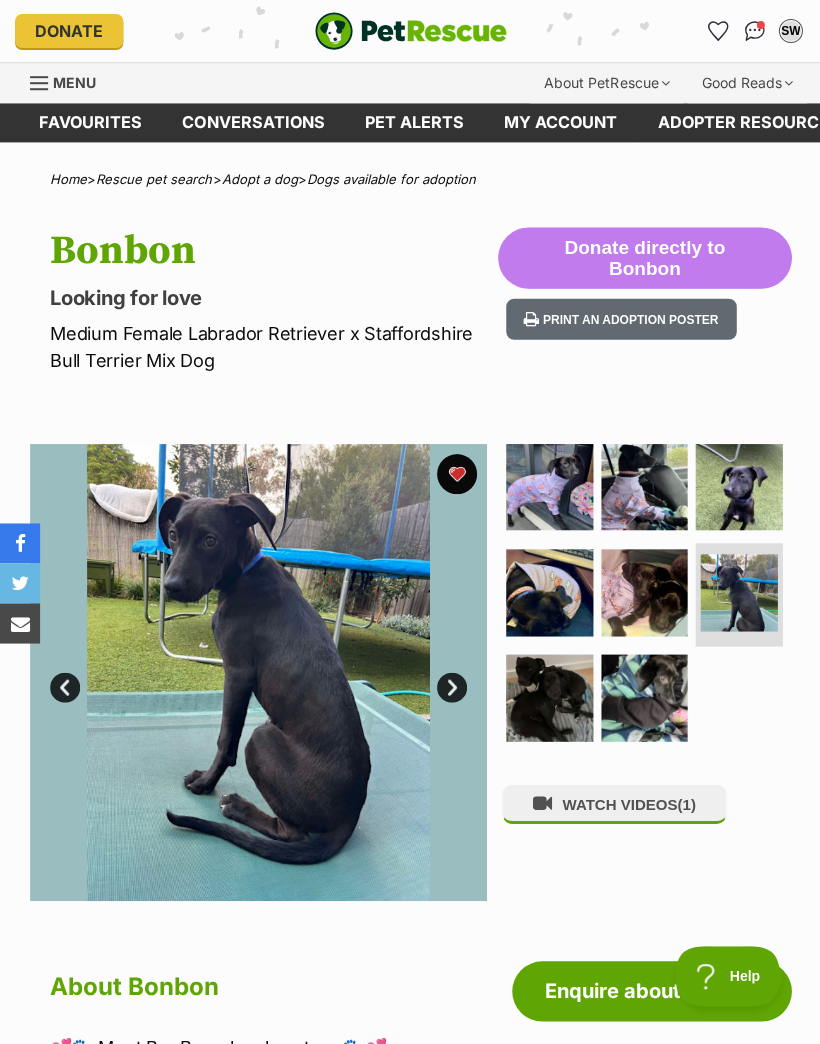 click on "Next" at bounding box center [451, 686] 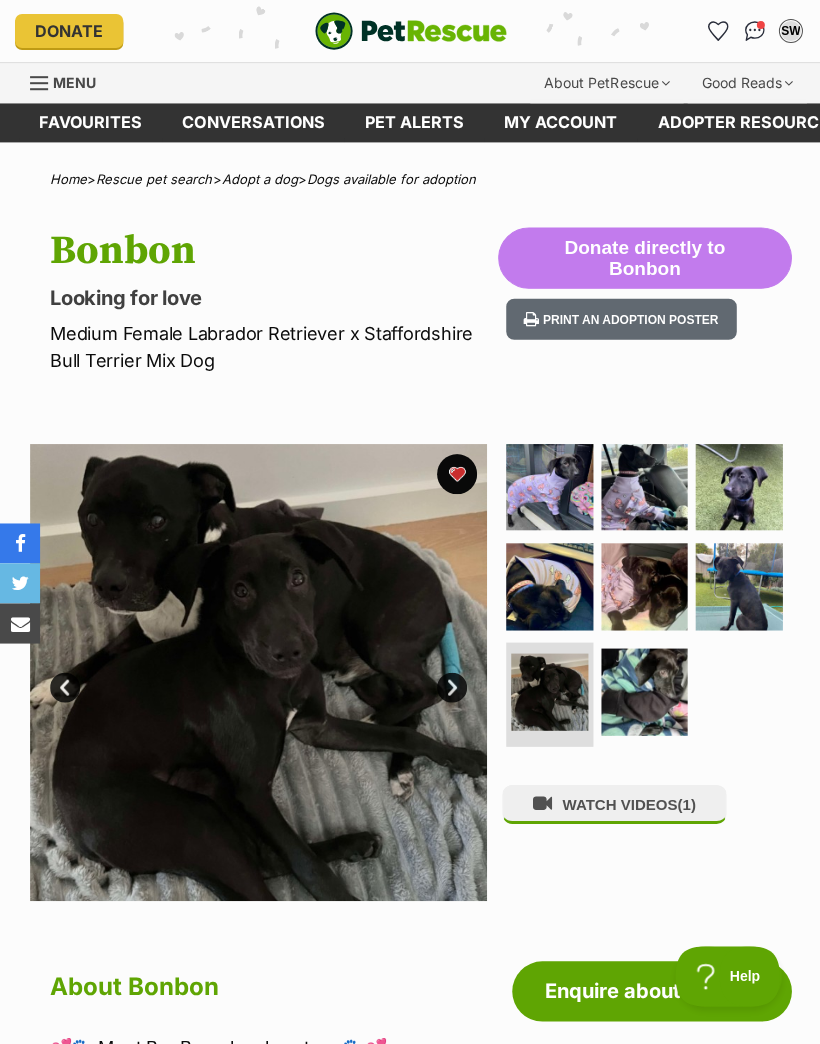 click on "Next" at bounding box center (451, 686) 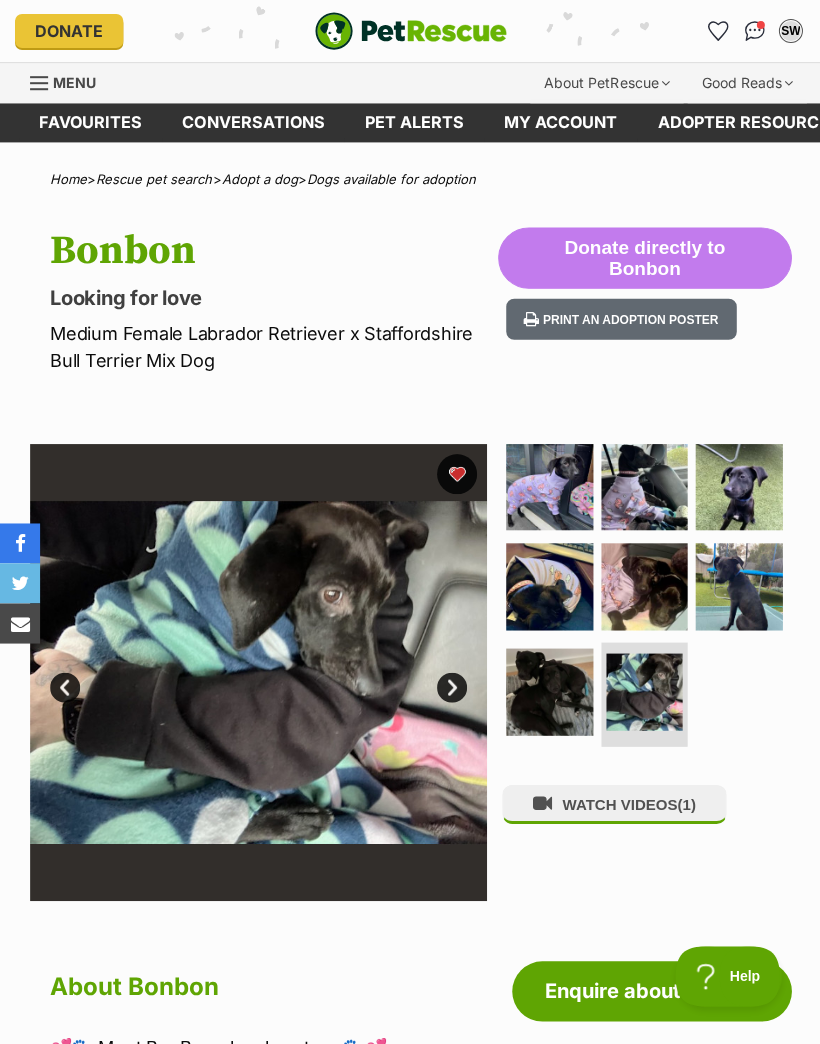 scroll, scrollTop: 0, scrollLeft: 0, axis: both 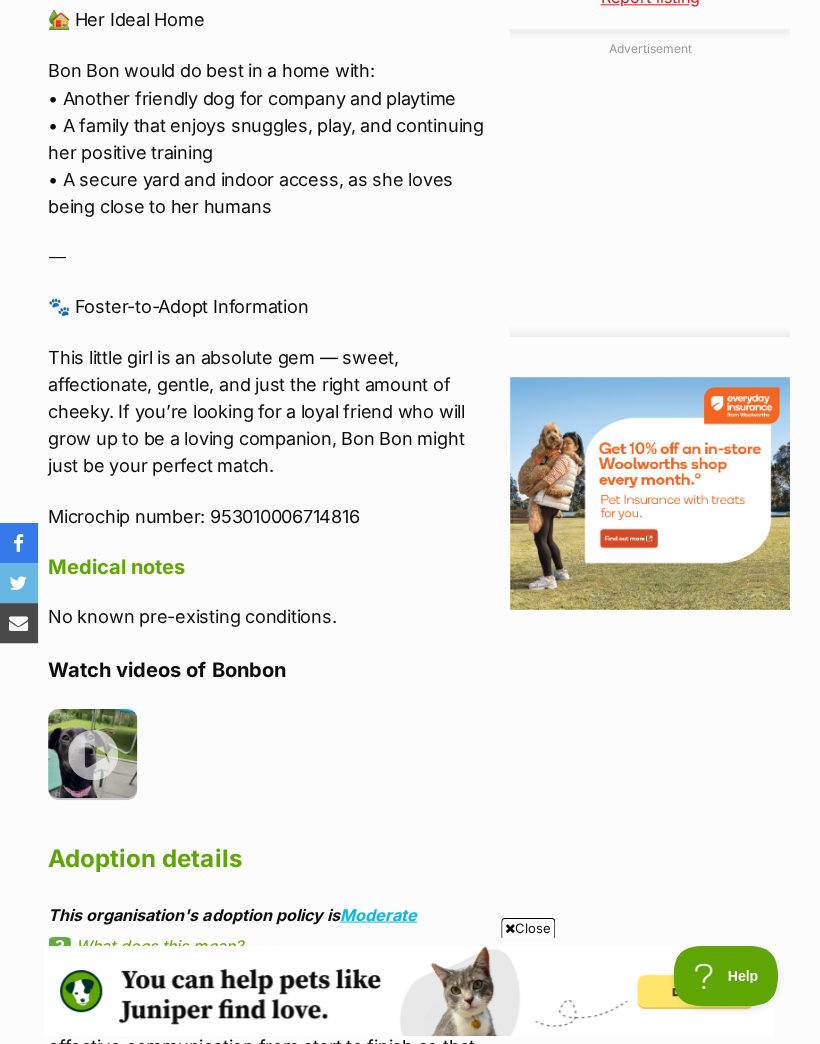 click at bounding box center [94, 752] 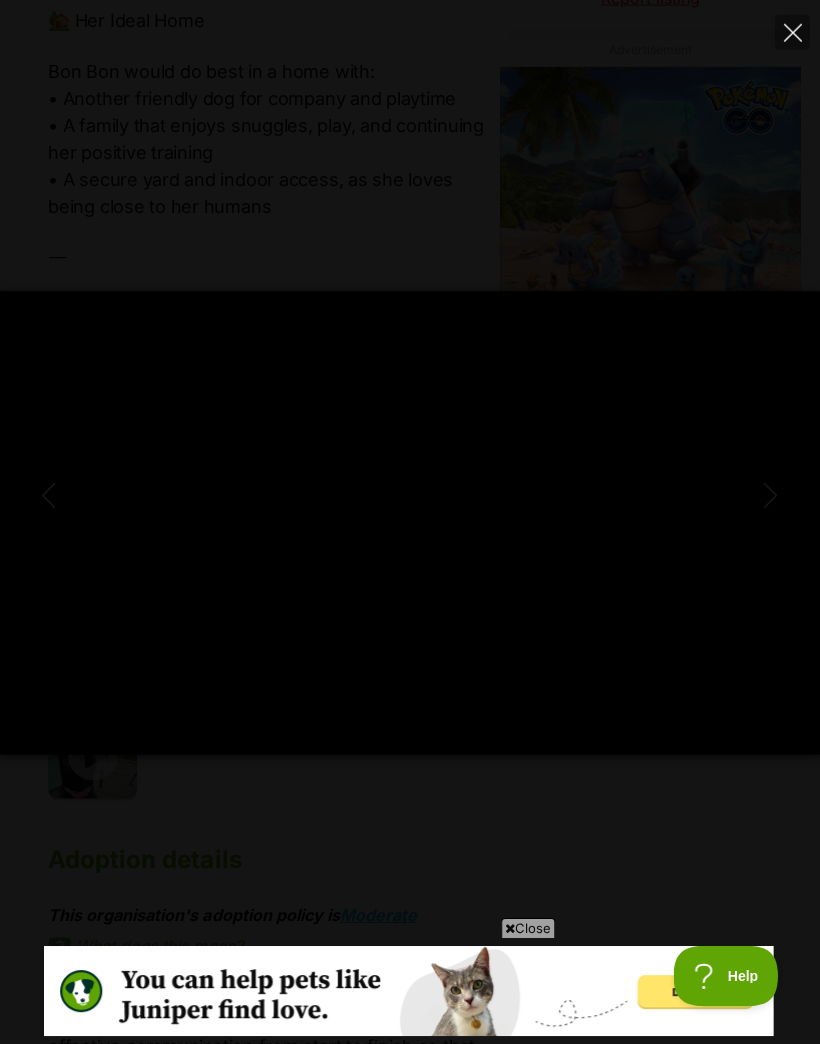 scroll, scrollTop: 0, scrollLeft: 0, axis: both 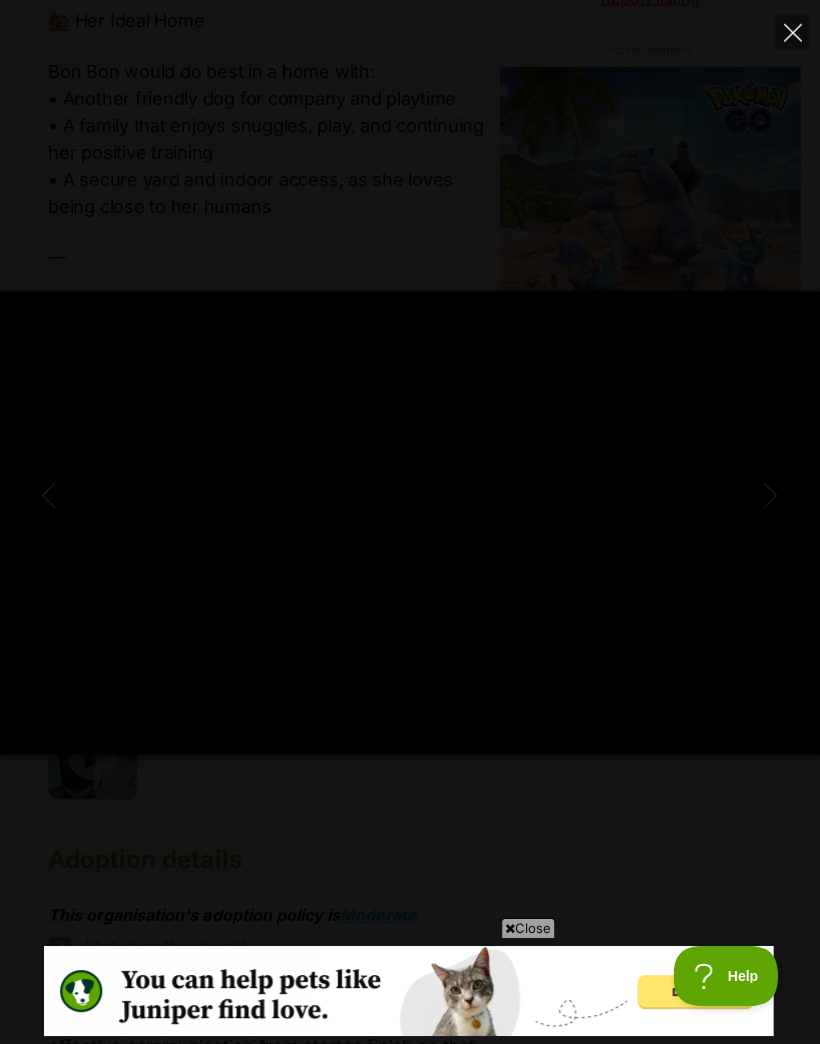 type on "14.94" 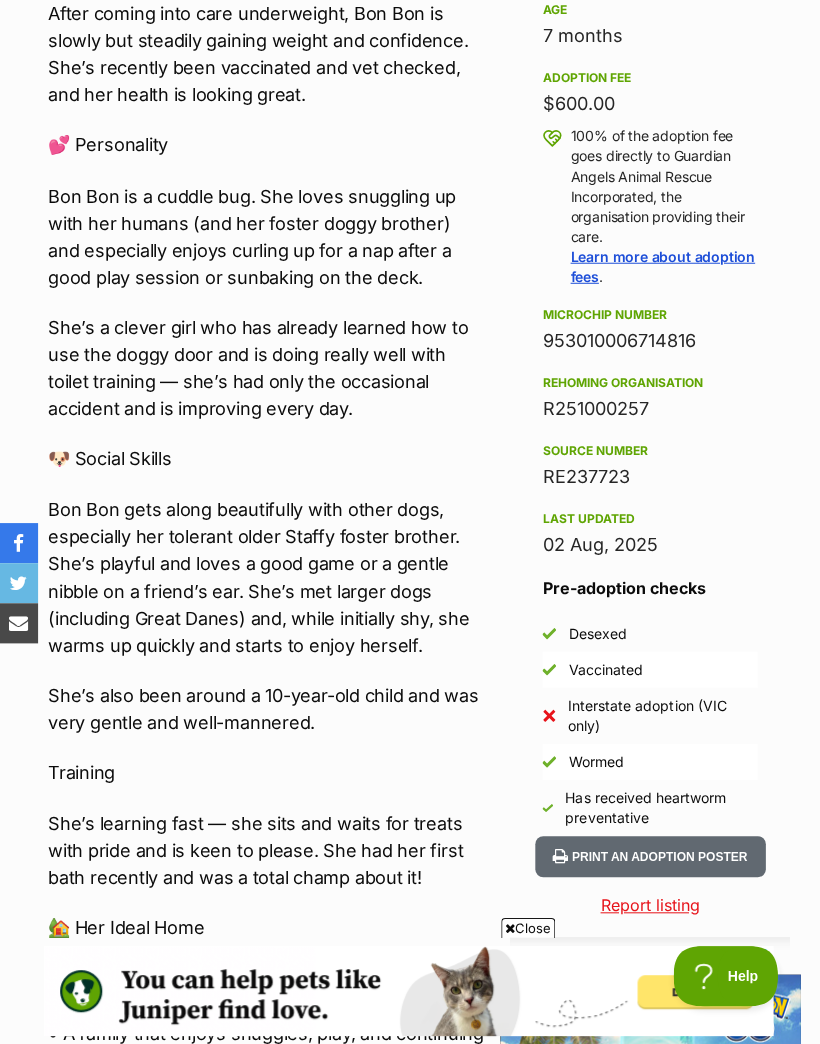 scroll, scrollTop: 1274, scrollLeft: 0, axis: vertical 